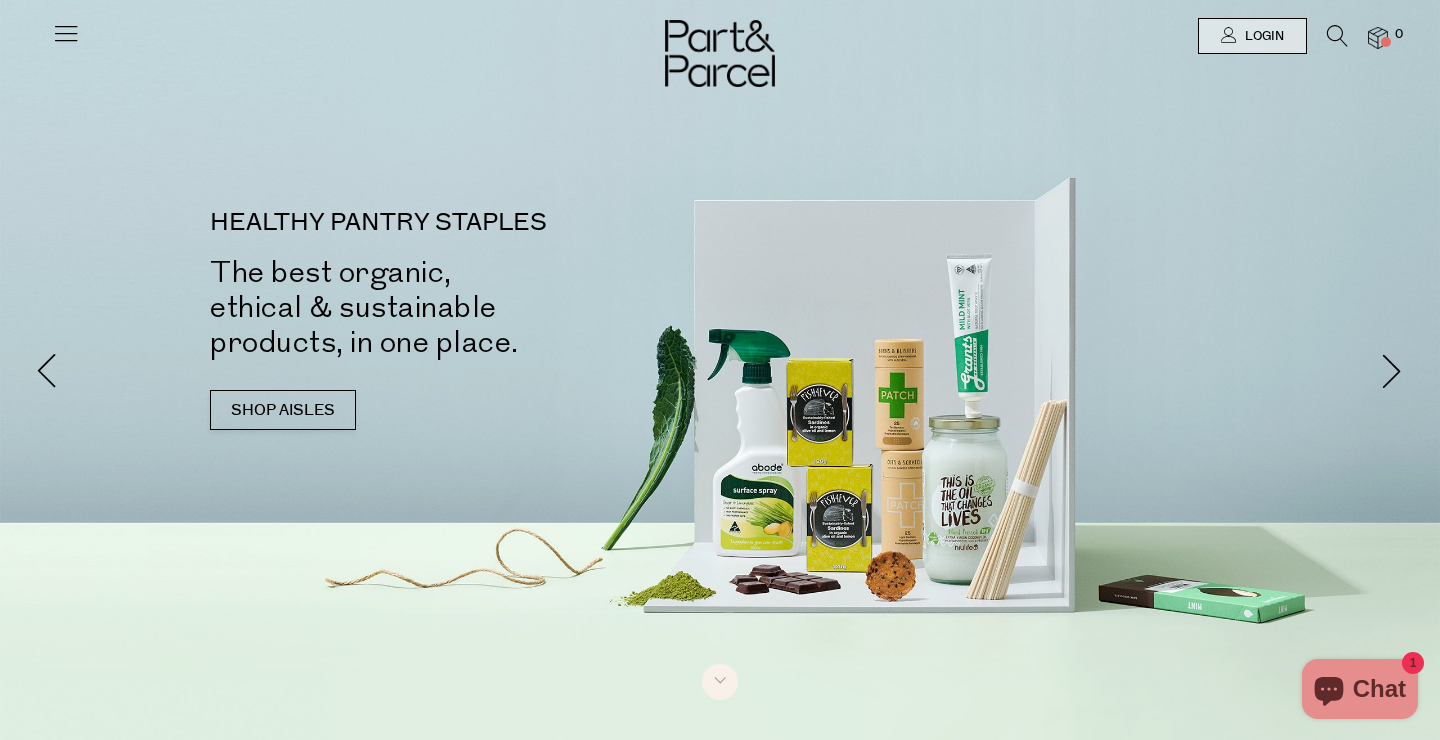 scroll, scrollTop: 0, scrollLeft: 0, axis: both 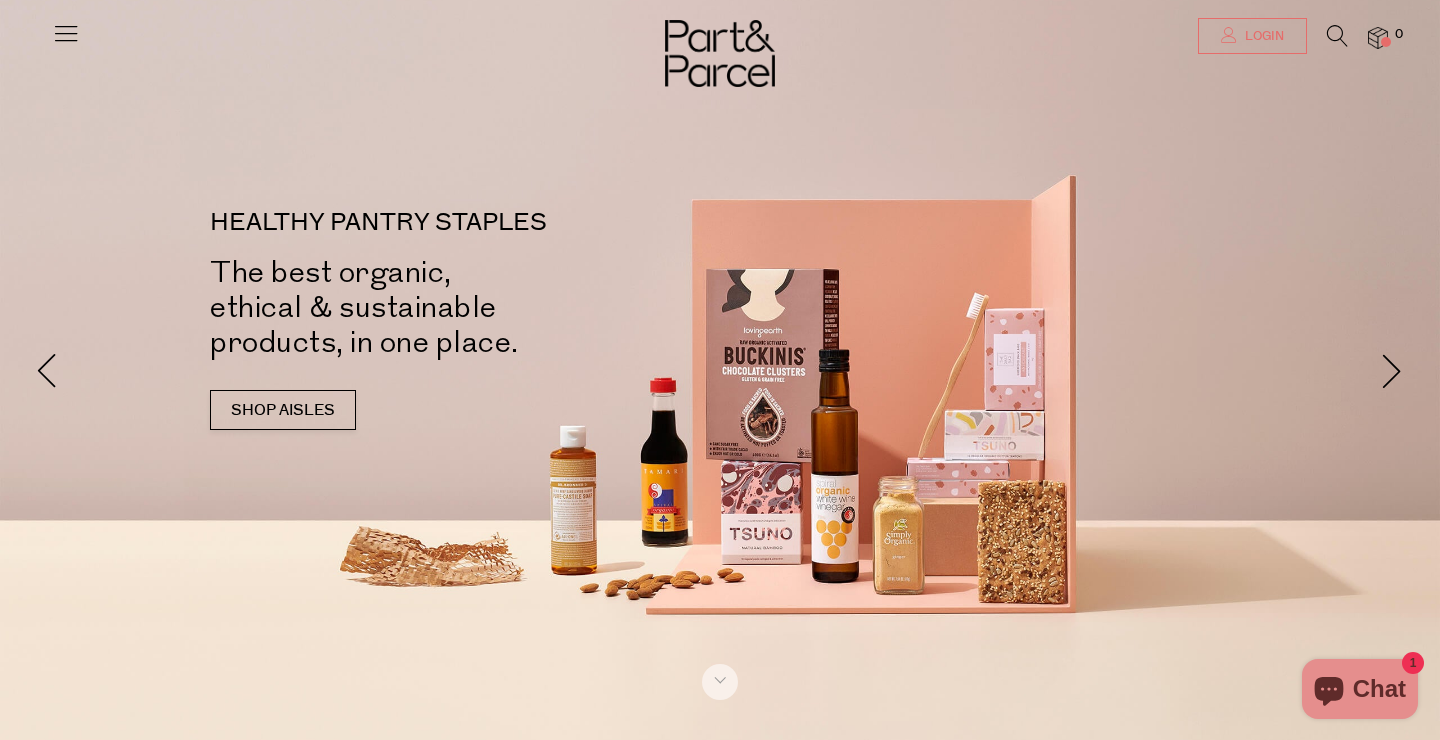 click on "Login" at bounding box center [1252, 36] 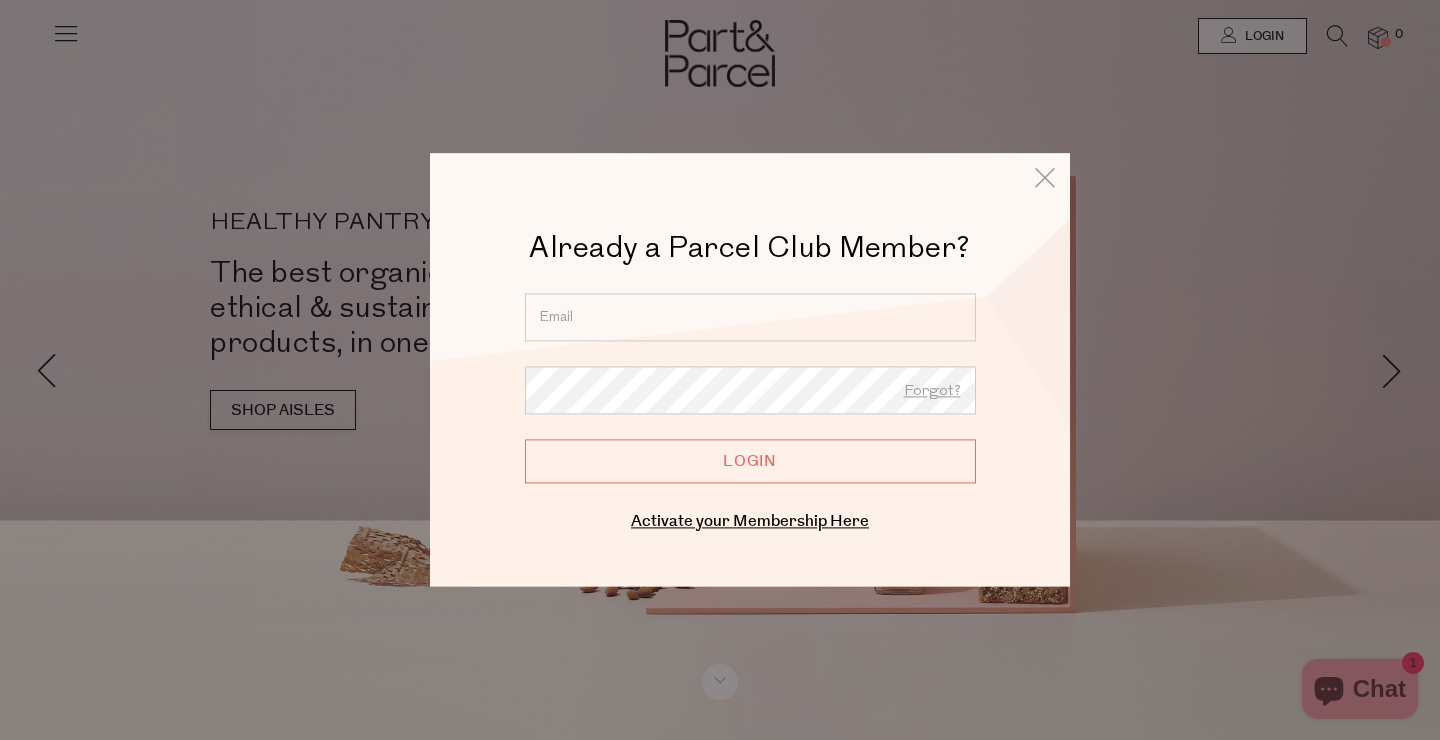 type on "[EMAIL]" 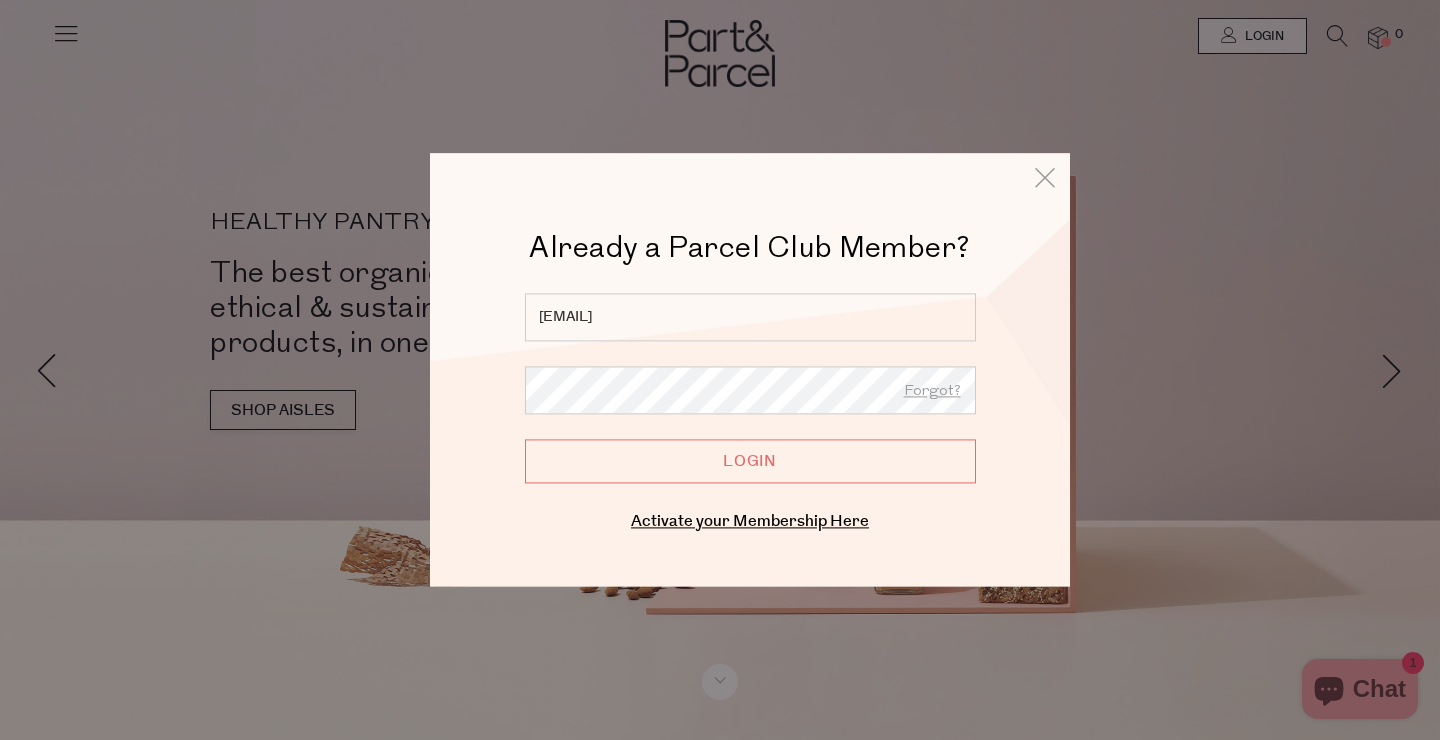 click on "Login" at bounding box center [750, 461] 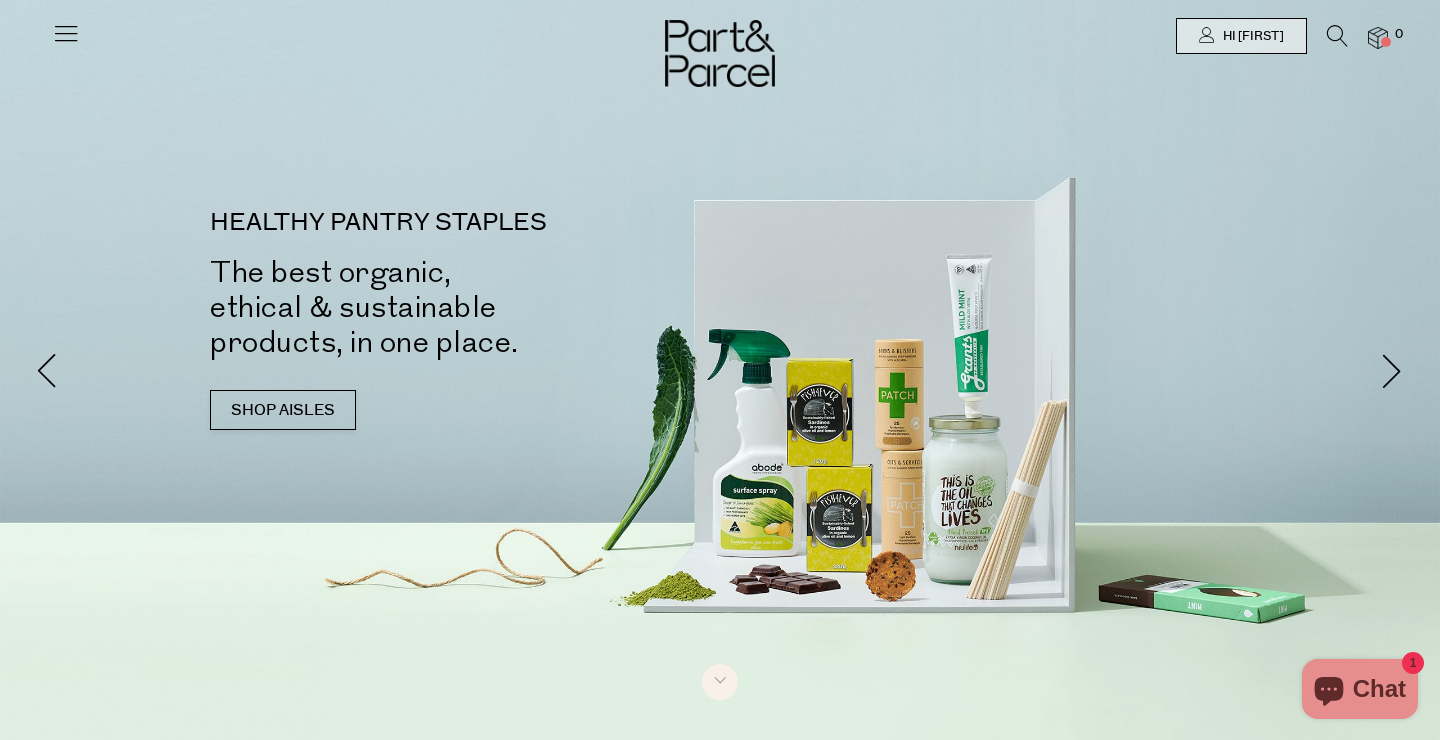 scroll, scrollTop: 0, scrollLeft: 0, axis: both 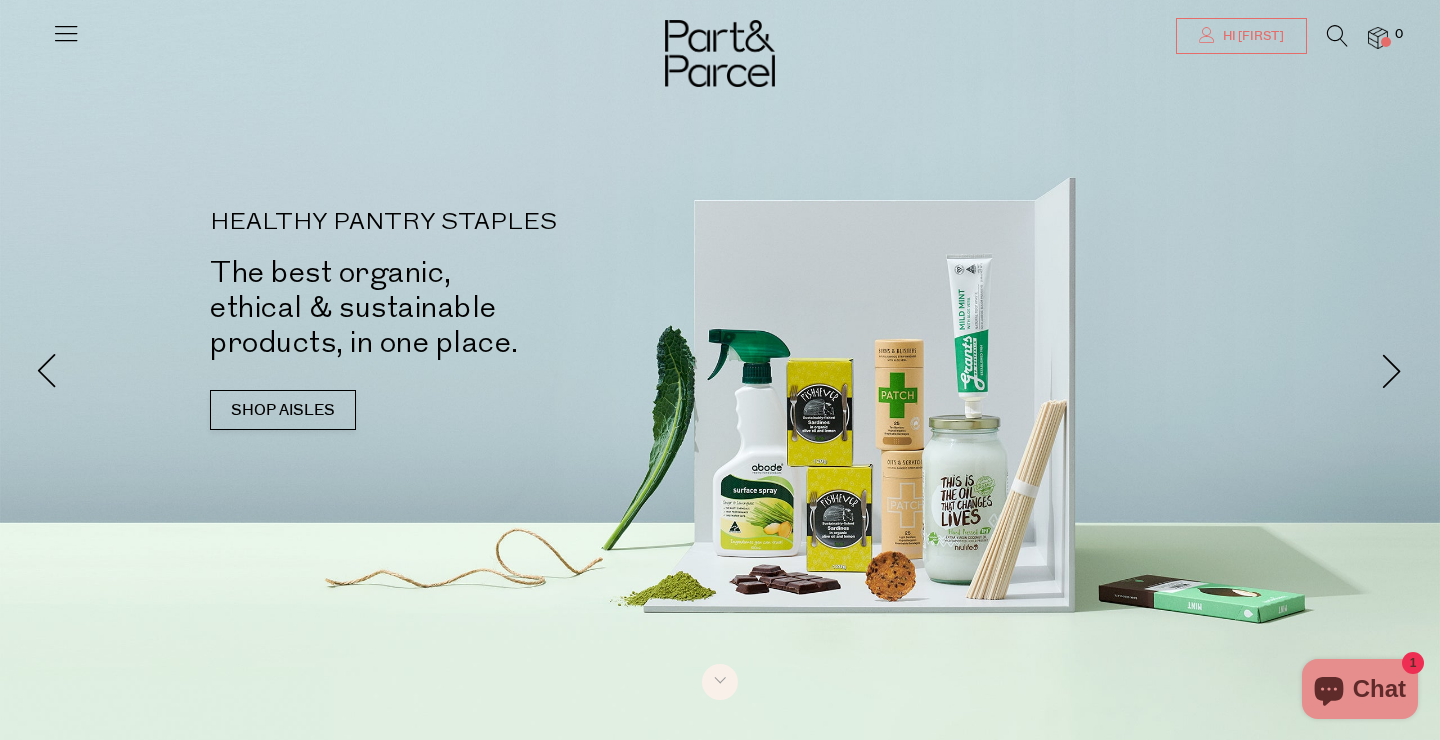 click on "Hi [FIRST]" at bounding box center [1241, 36] 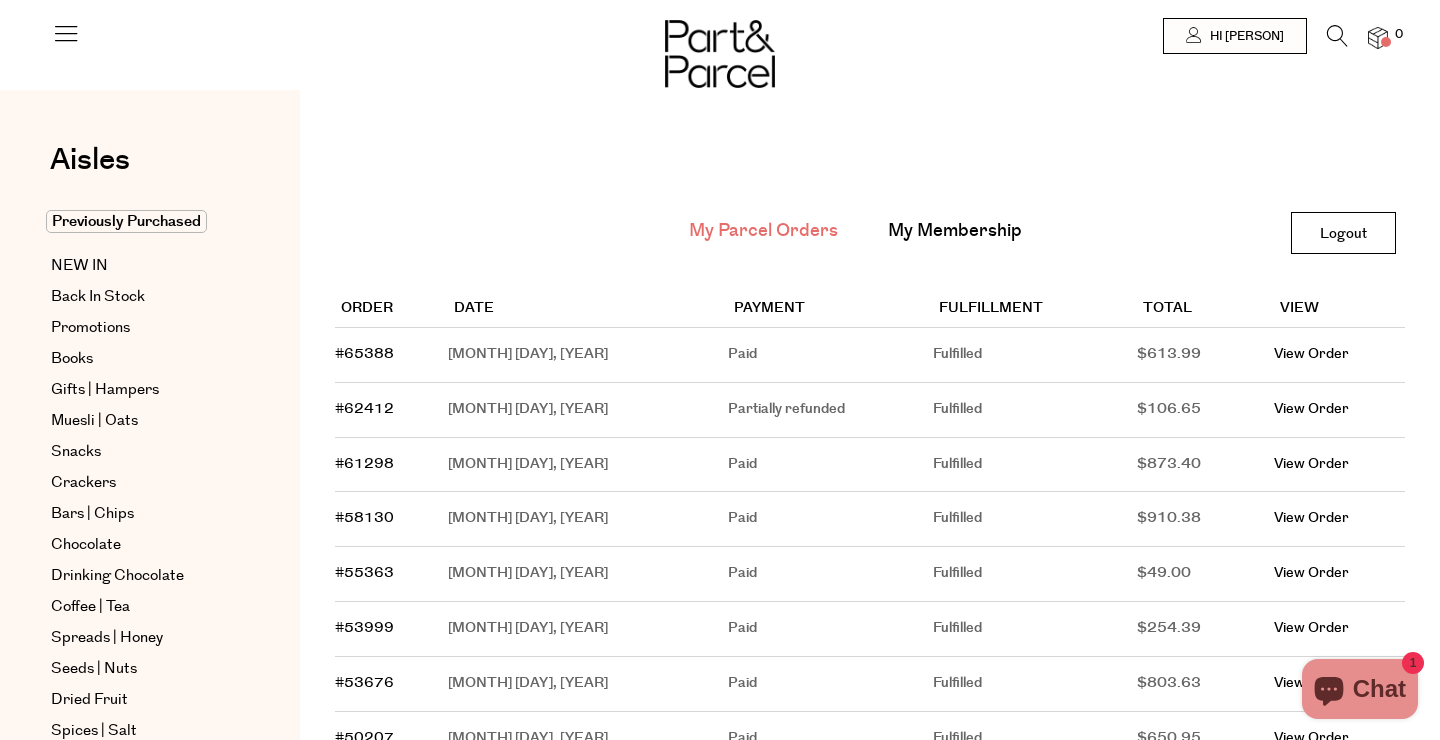 scroll, scrollTop: 0, scrollLeft: 0, axis: both 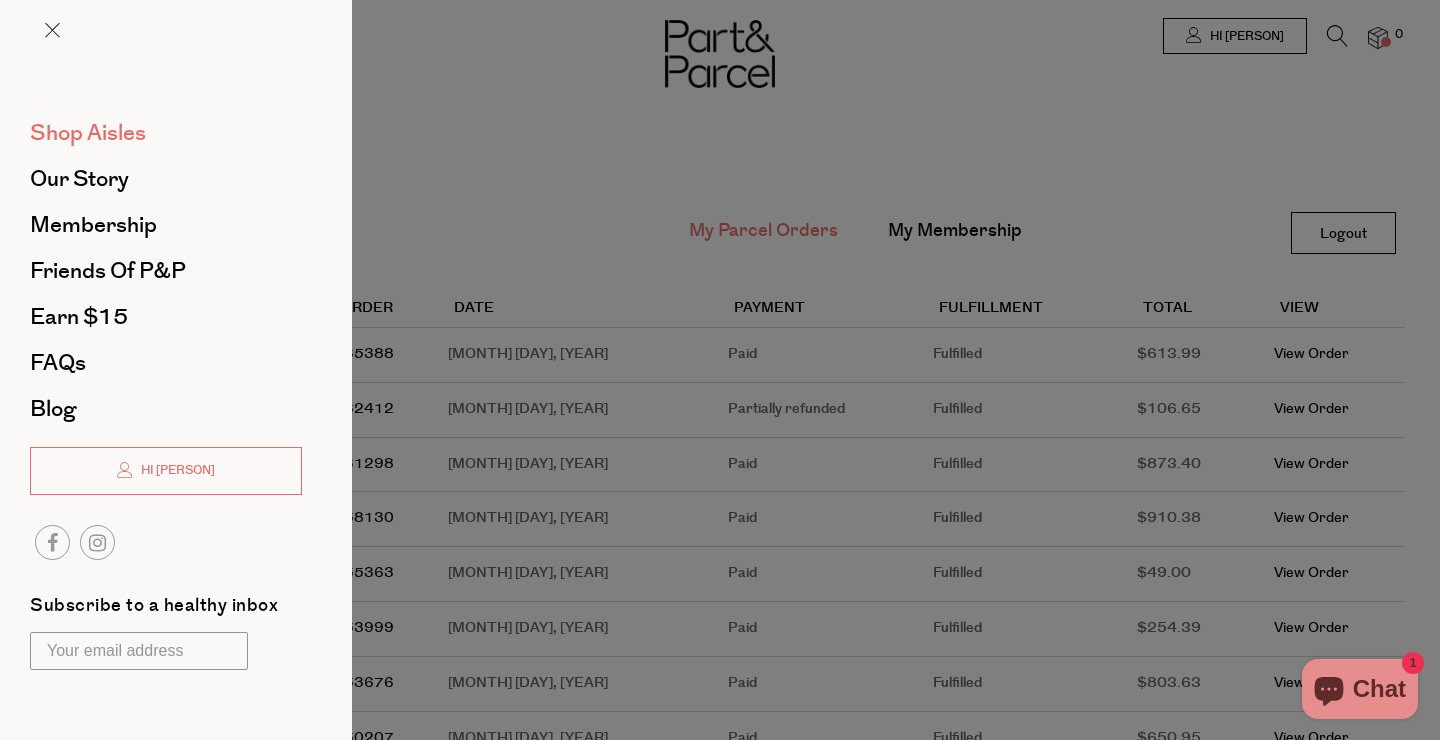 click on "Shop Aisles" at bounding box center [88, 133] 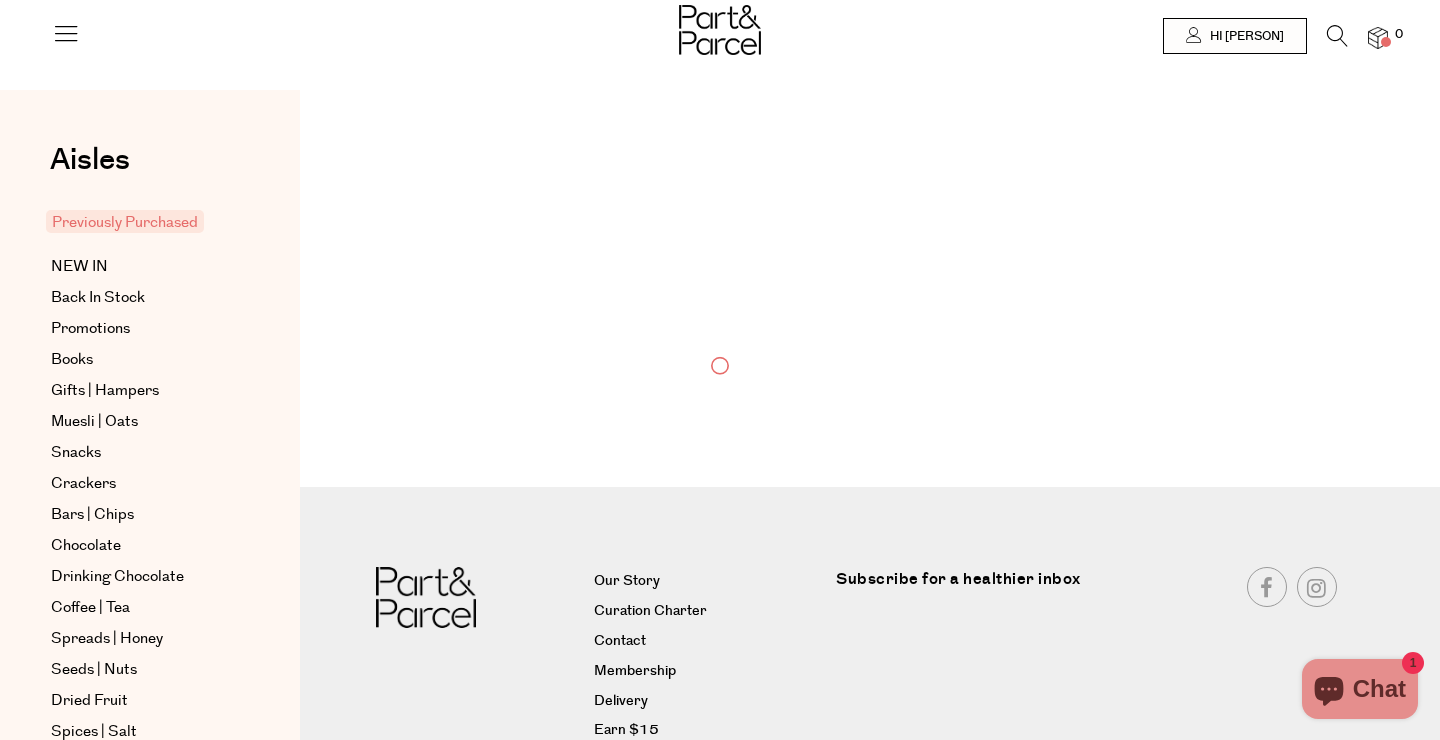 scroll, scrollTop: 0, scrollLeft: 0, axis: both 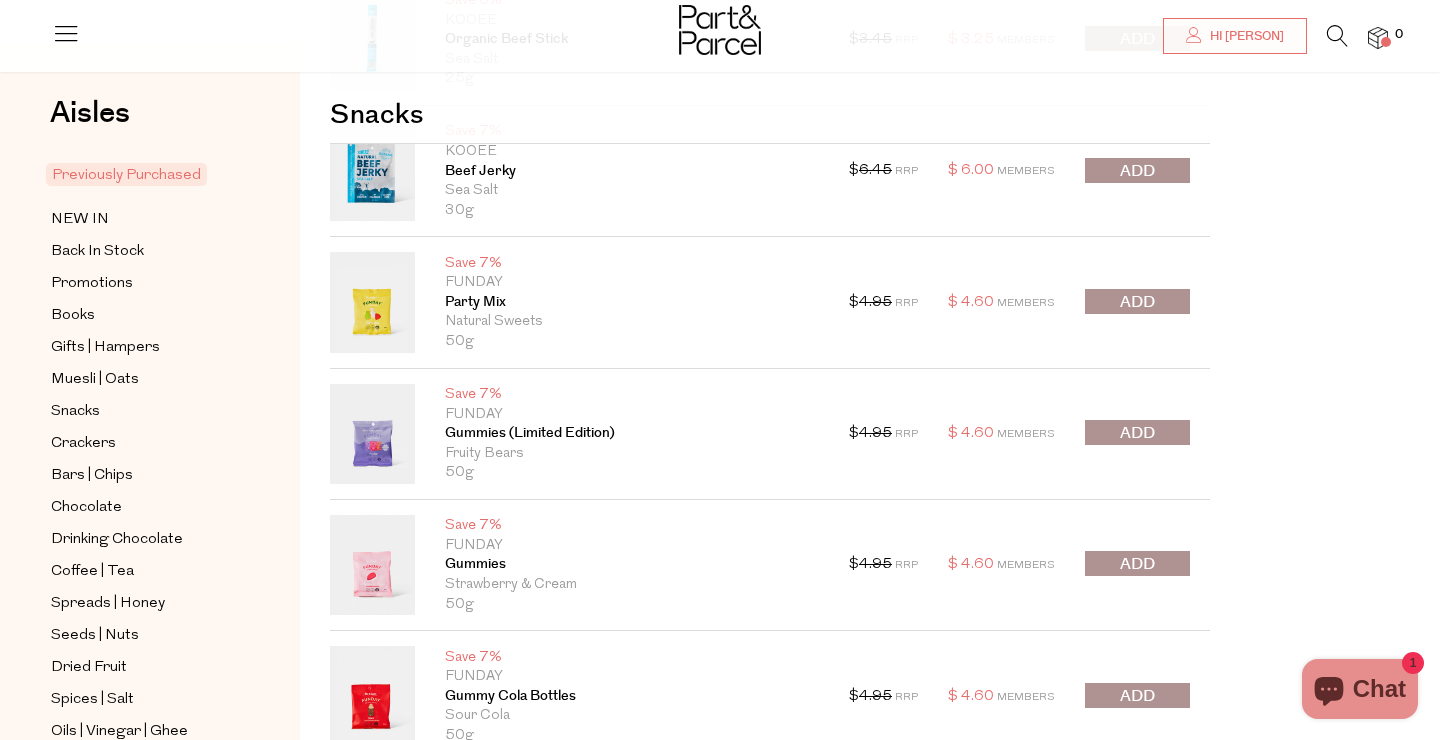 click at bounding box center (1137, 433) 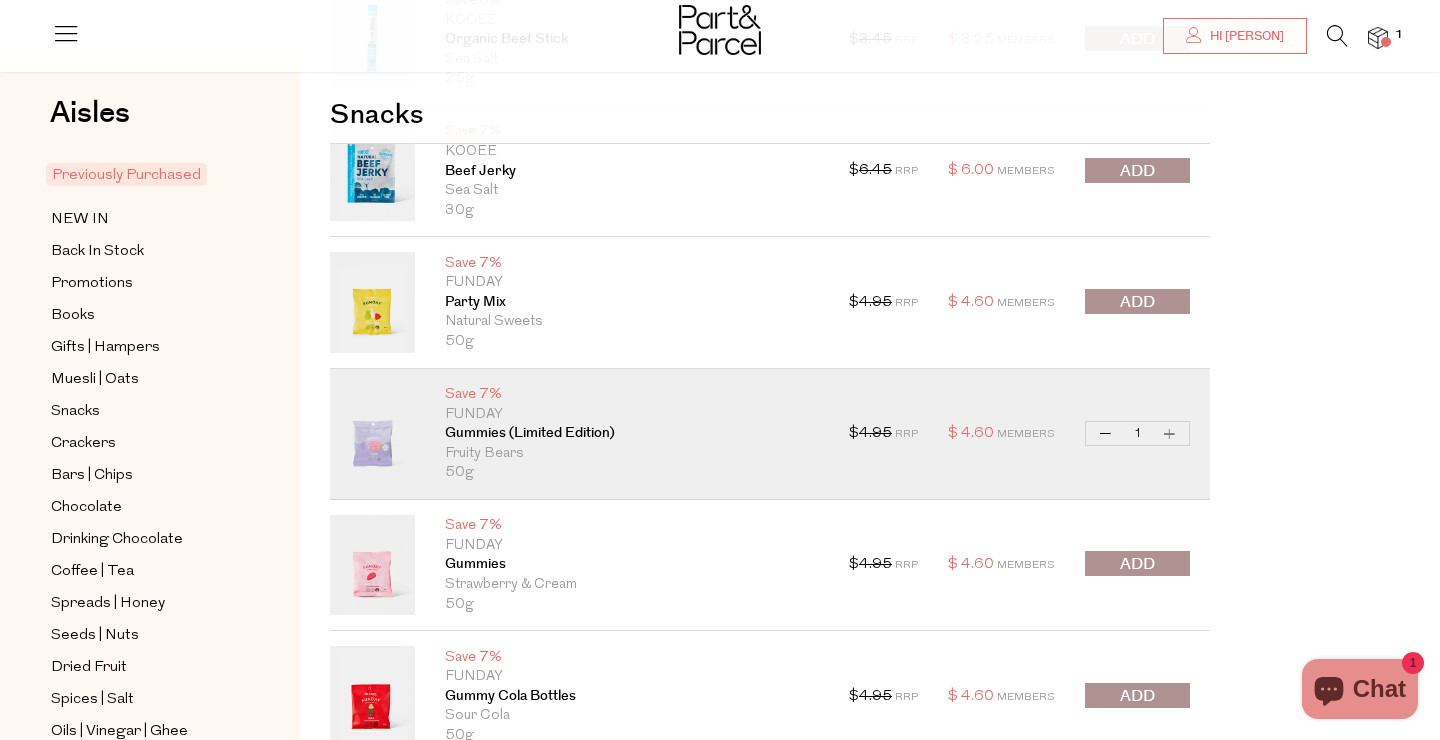 click on "Increase Gummies (Limited Edition)" at bounding box center [1170, 433] 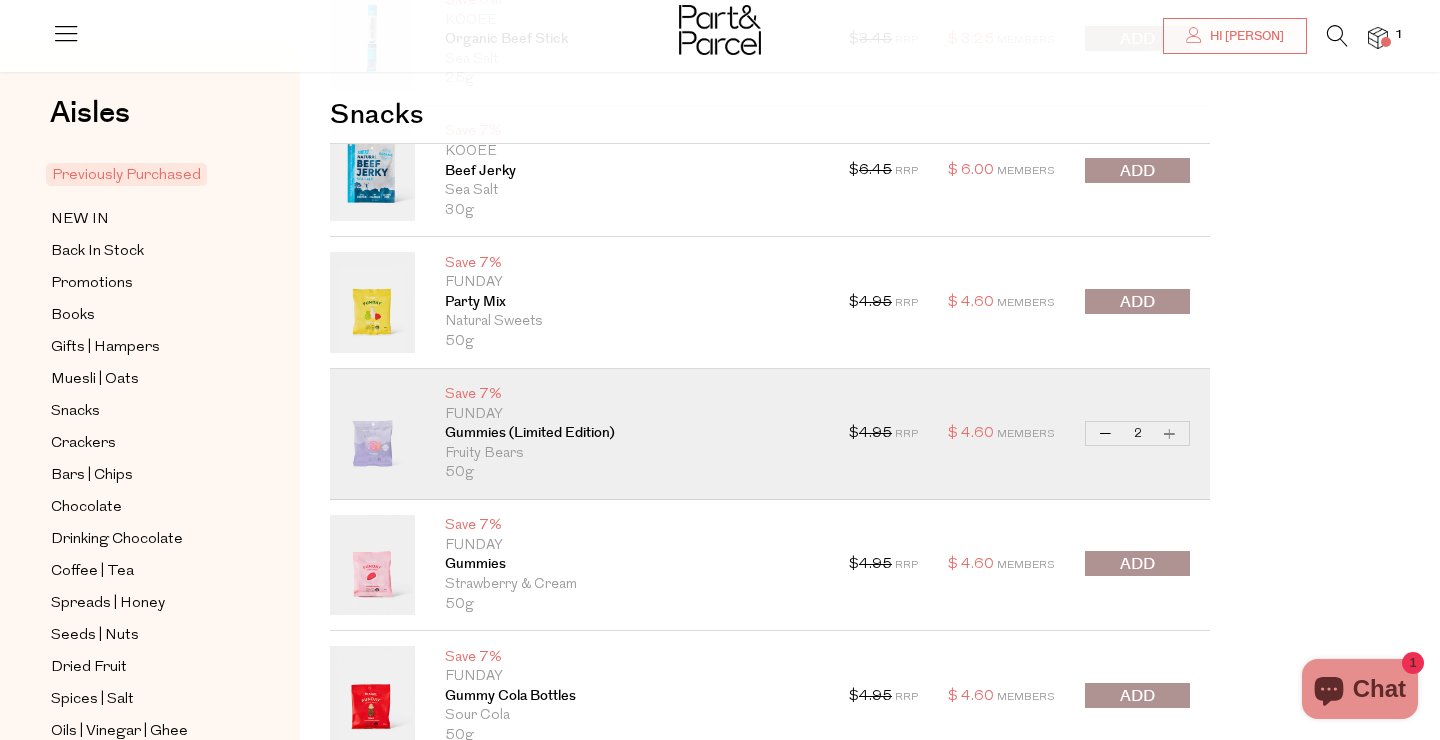 type on "2" 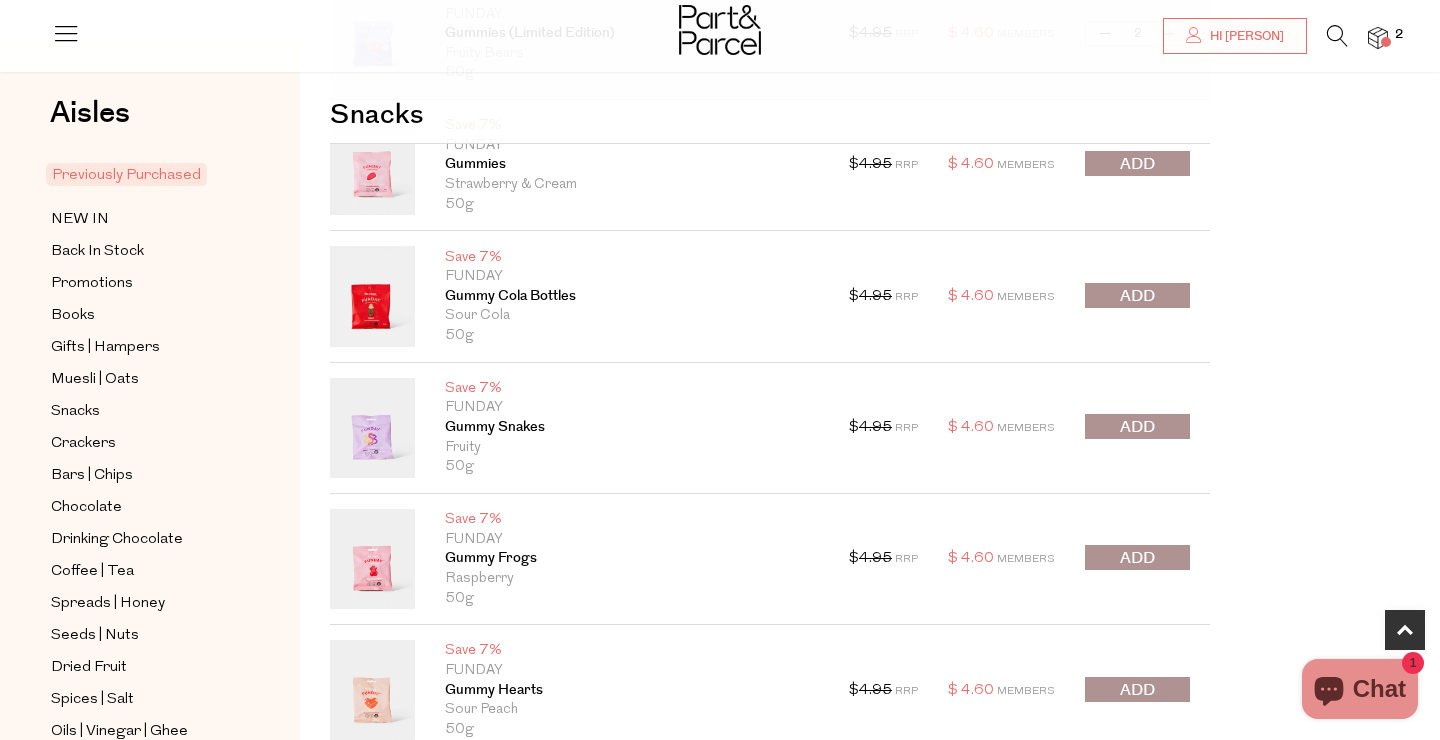 scroll, scrollTop: 713, scrollLeft: 0, axis: vertical 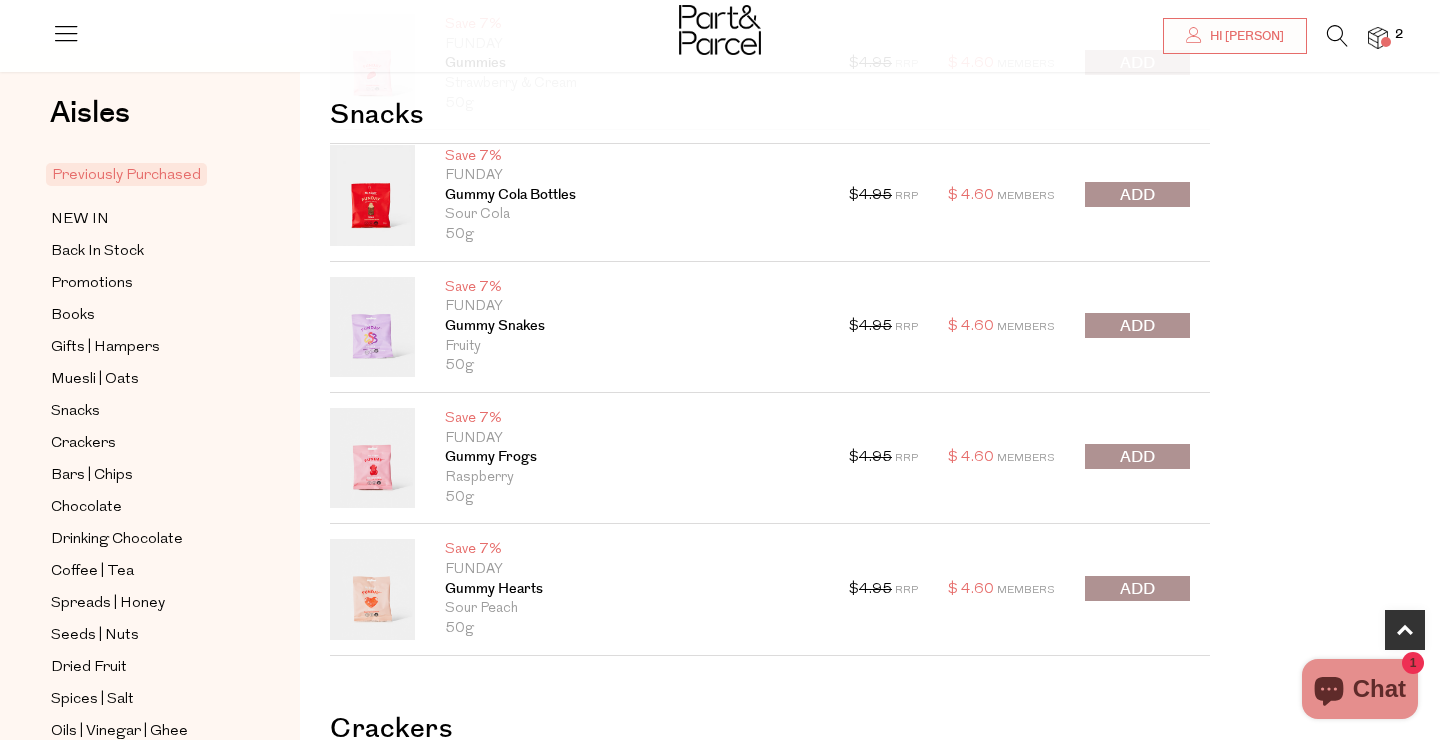 click at bounding box center [1137, 325] 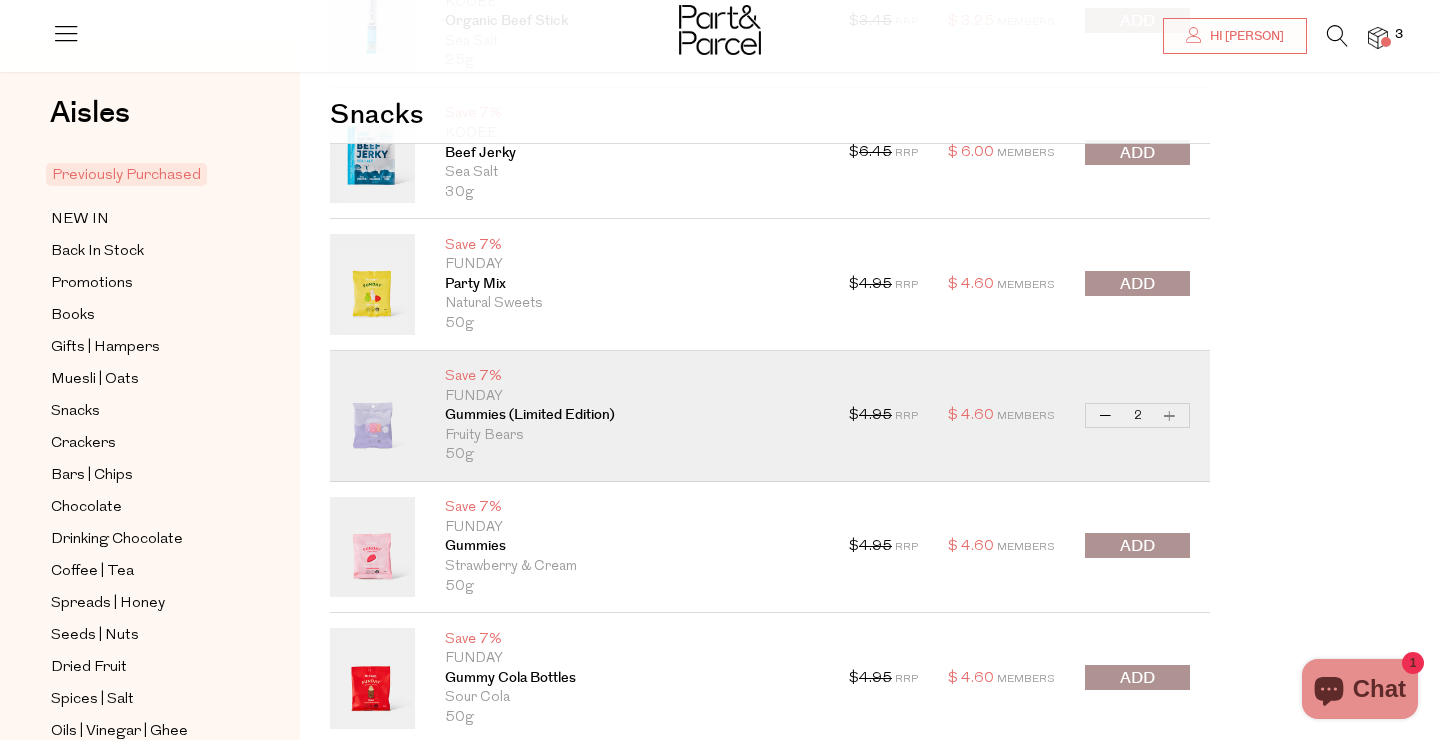 scroll, scrollTop: 228, scrollLeft: 0, axis: vertical 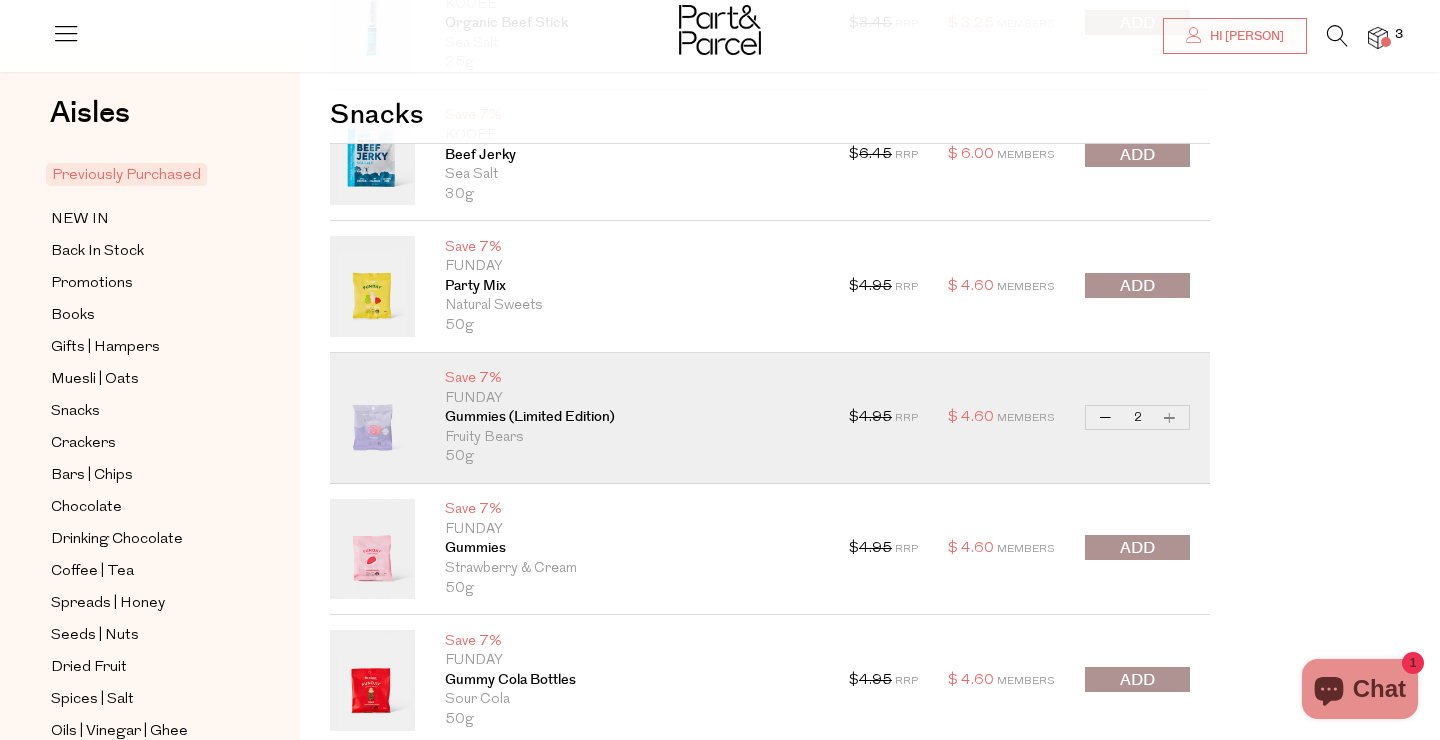 click at bounding box center [1137, 285] 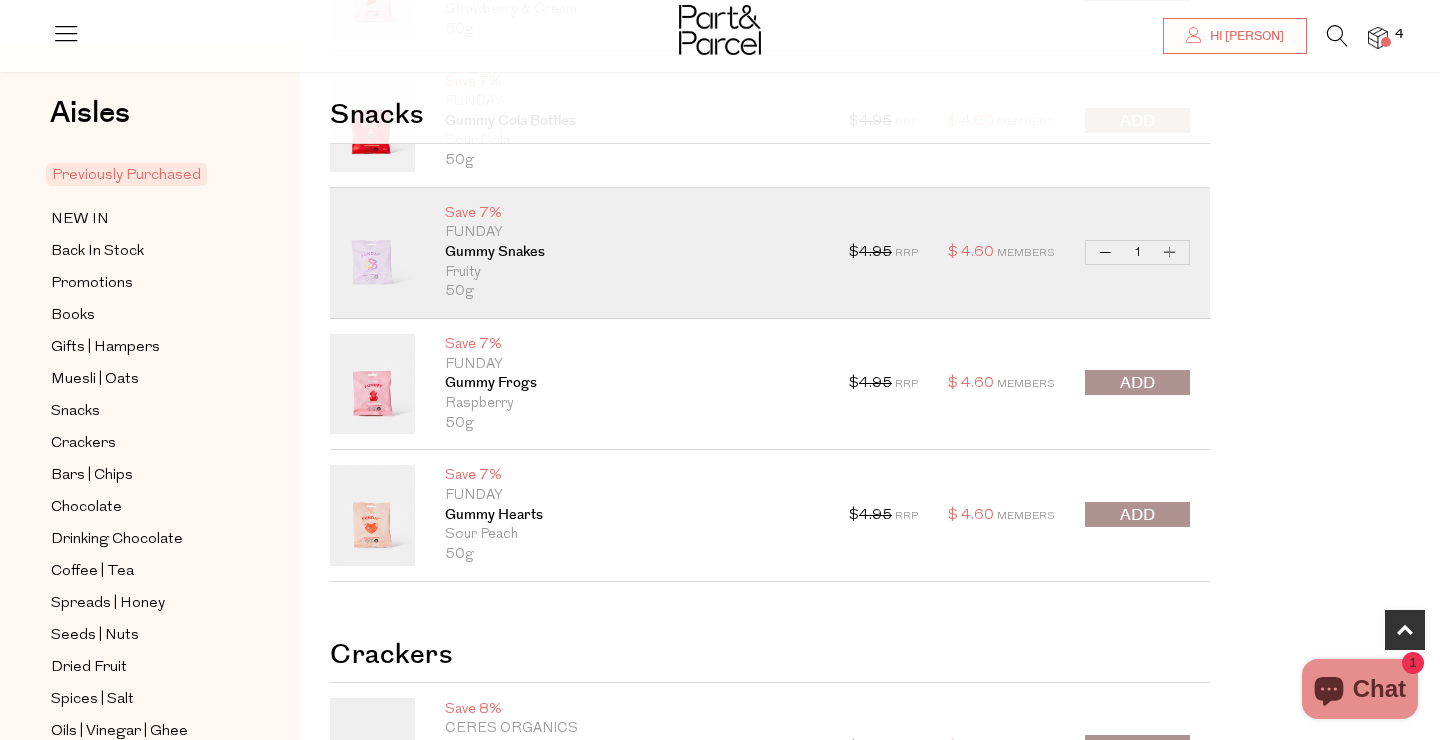 scroll, scrollTop: 1222, scrollLeft: 0, axis: vertical 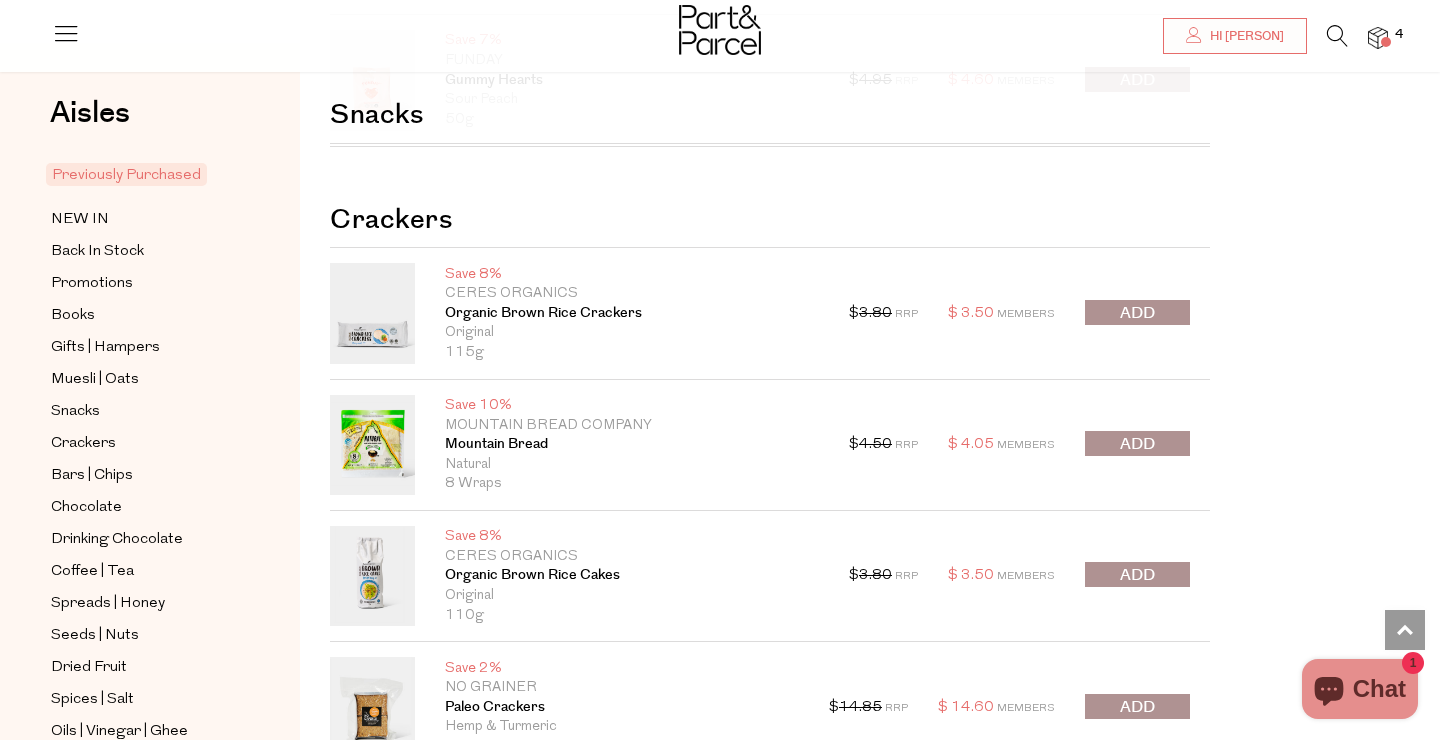 click at bounding box center (1137, 444) 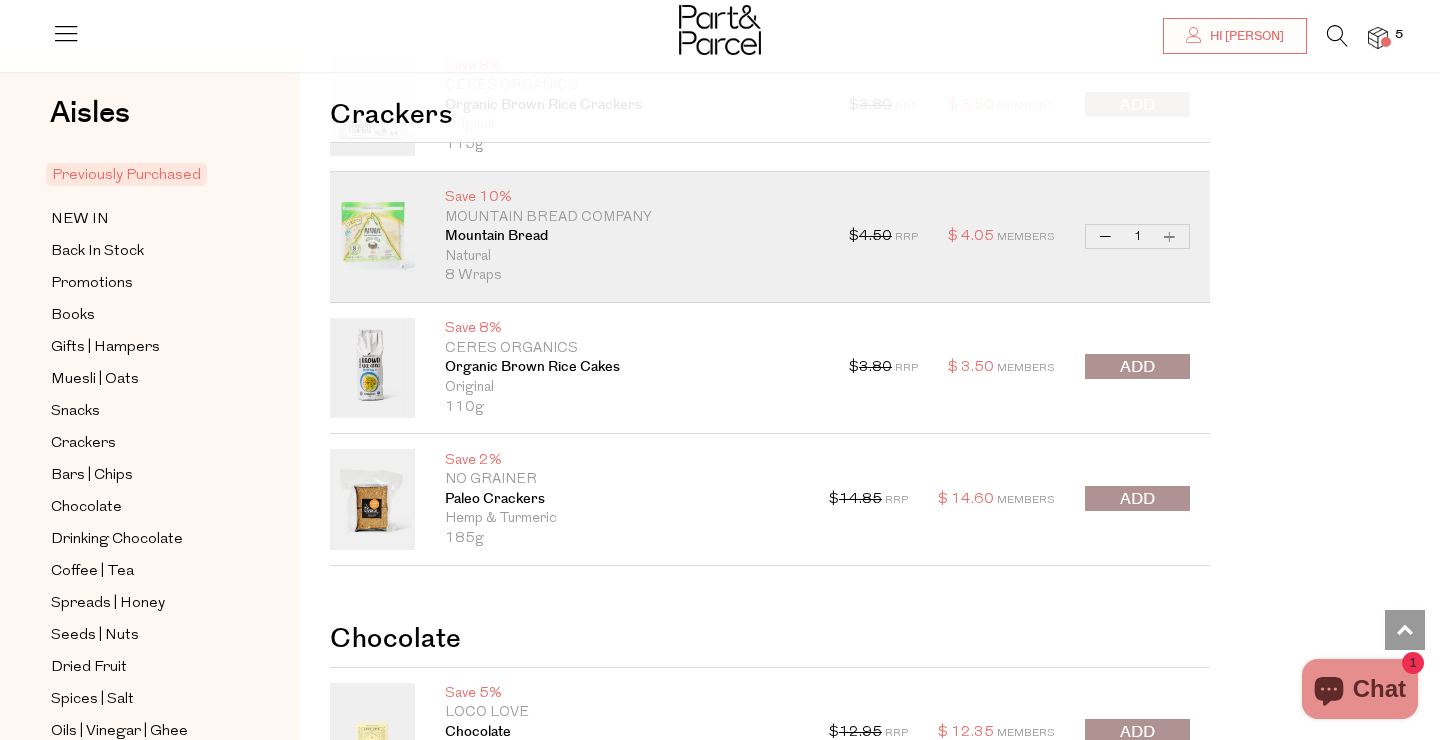 scroll, scrollTop: 1436, scrollLeft: 0, axis: vertical 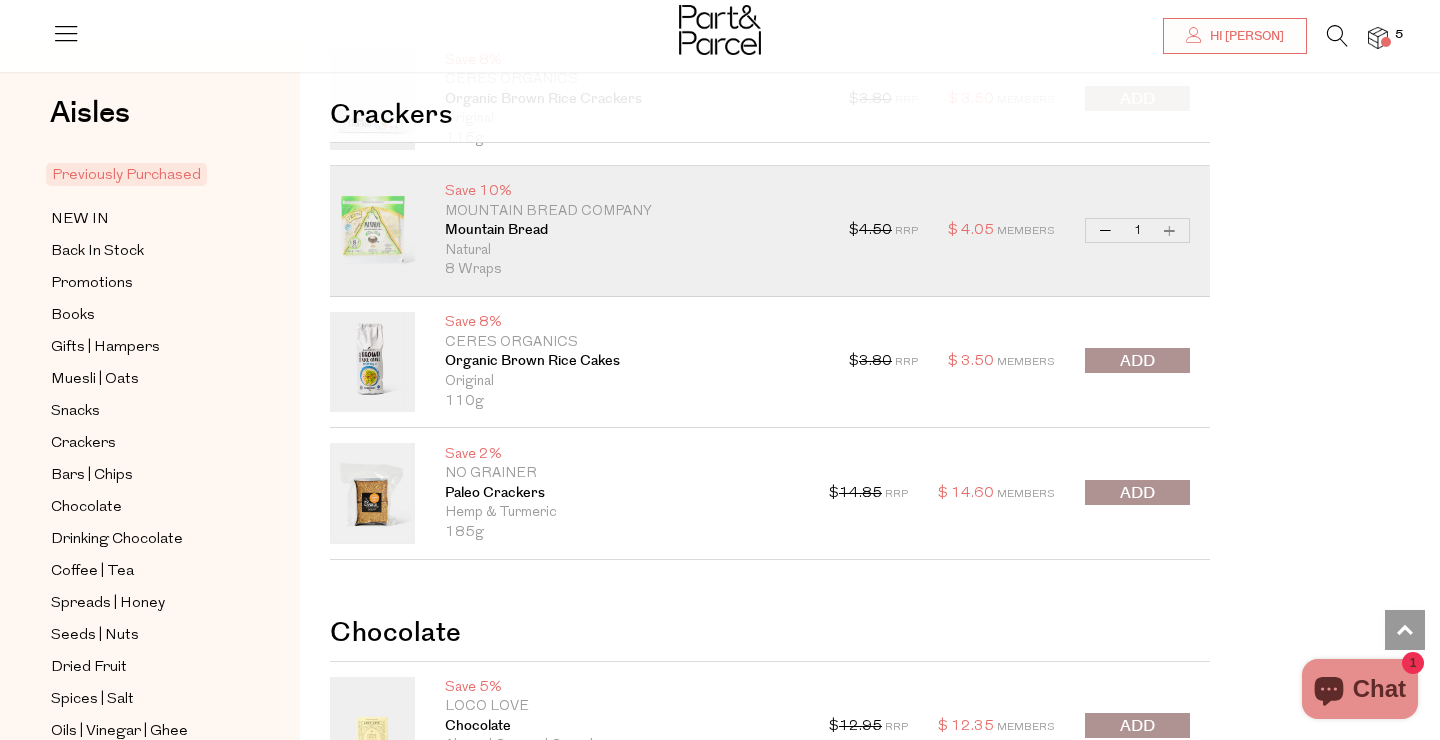 click at bounding box center (1137, 493) 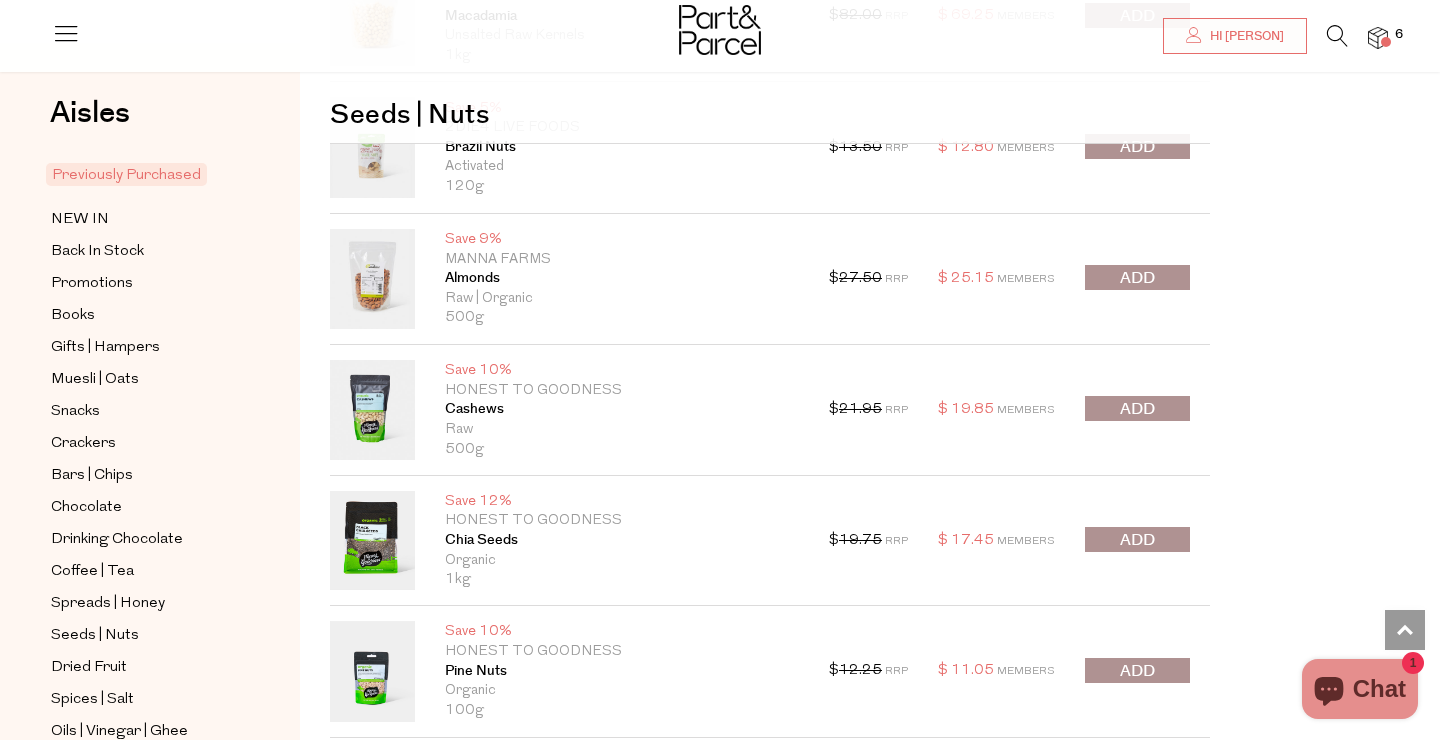 scroll, scrollTop: 3816, scrollLeft: 0, axis: vertical 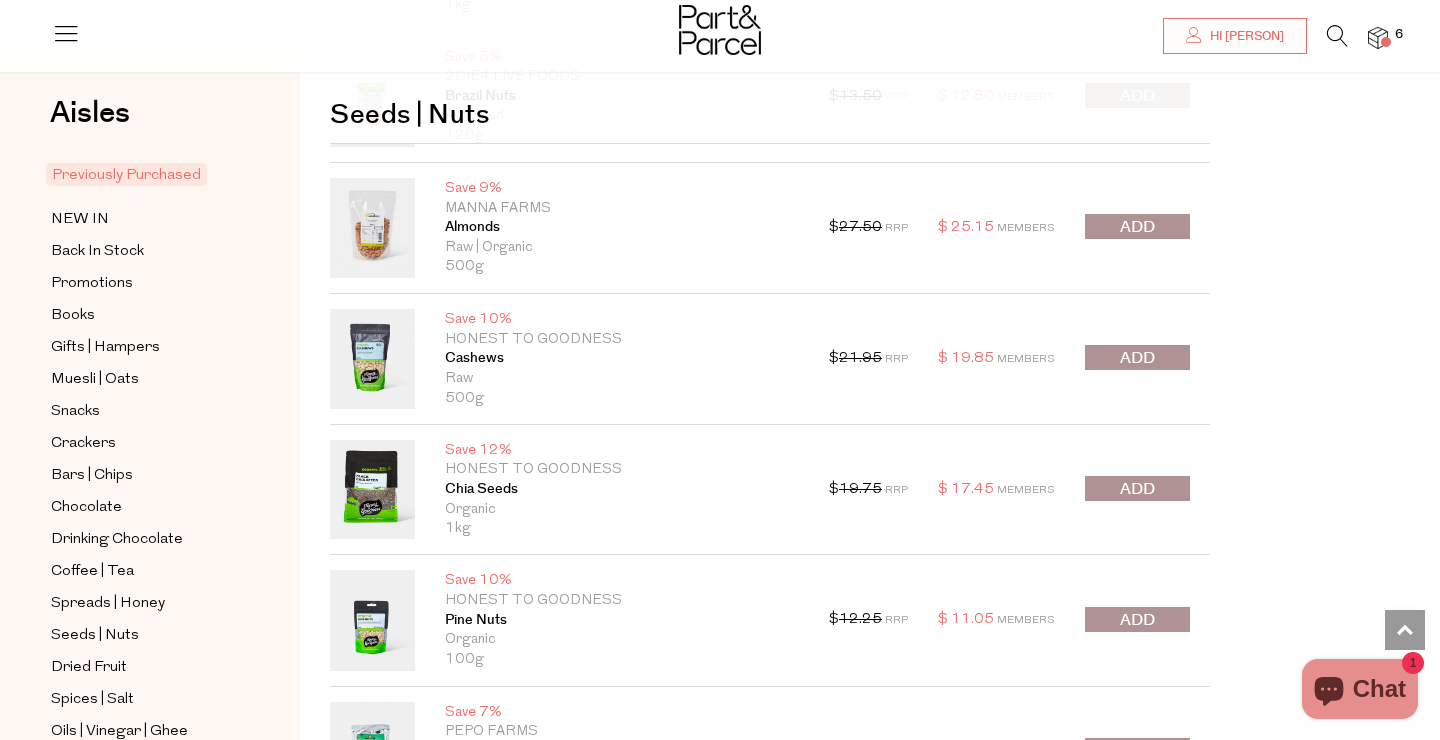 click at bounding box center [1137, 227] 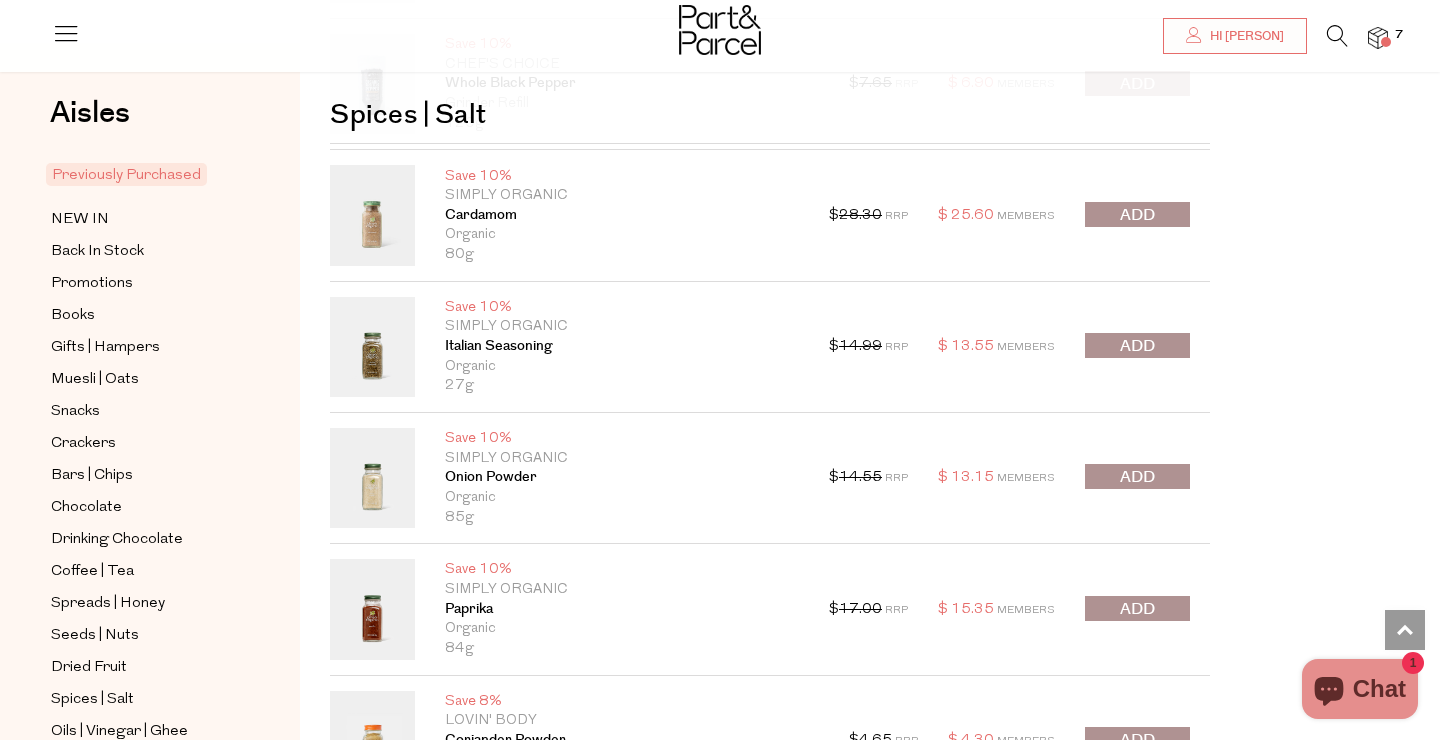 scroll, scrollTop: 6000, scrollLeft: 0, axis: vertical 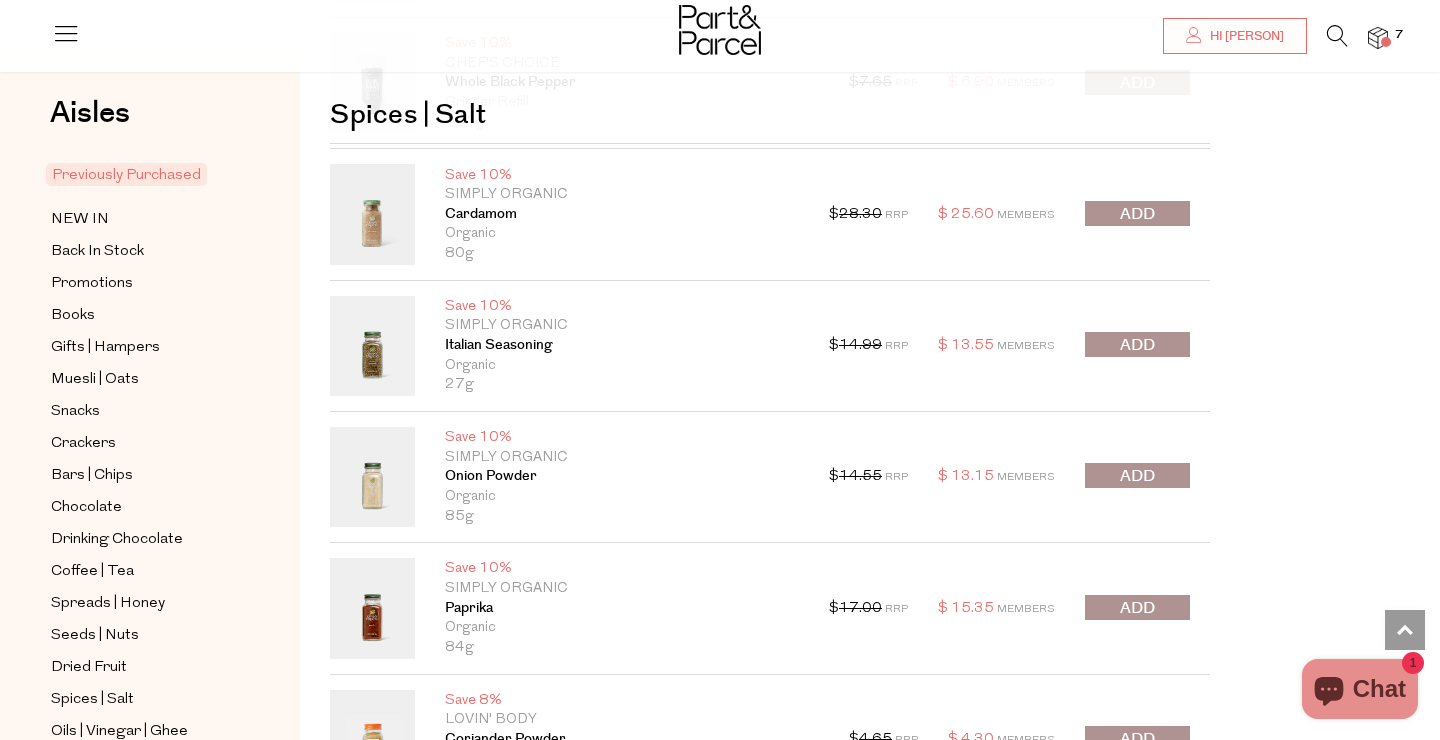 click at bounding box center (1137, 476) 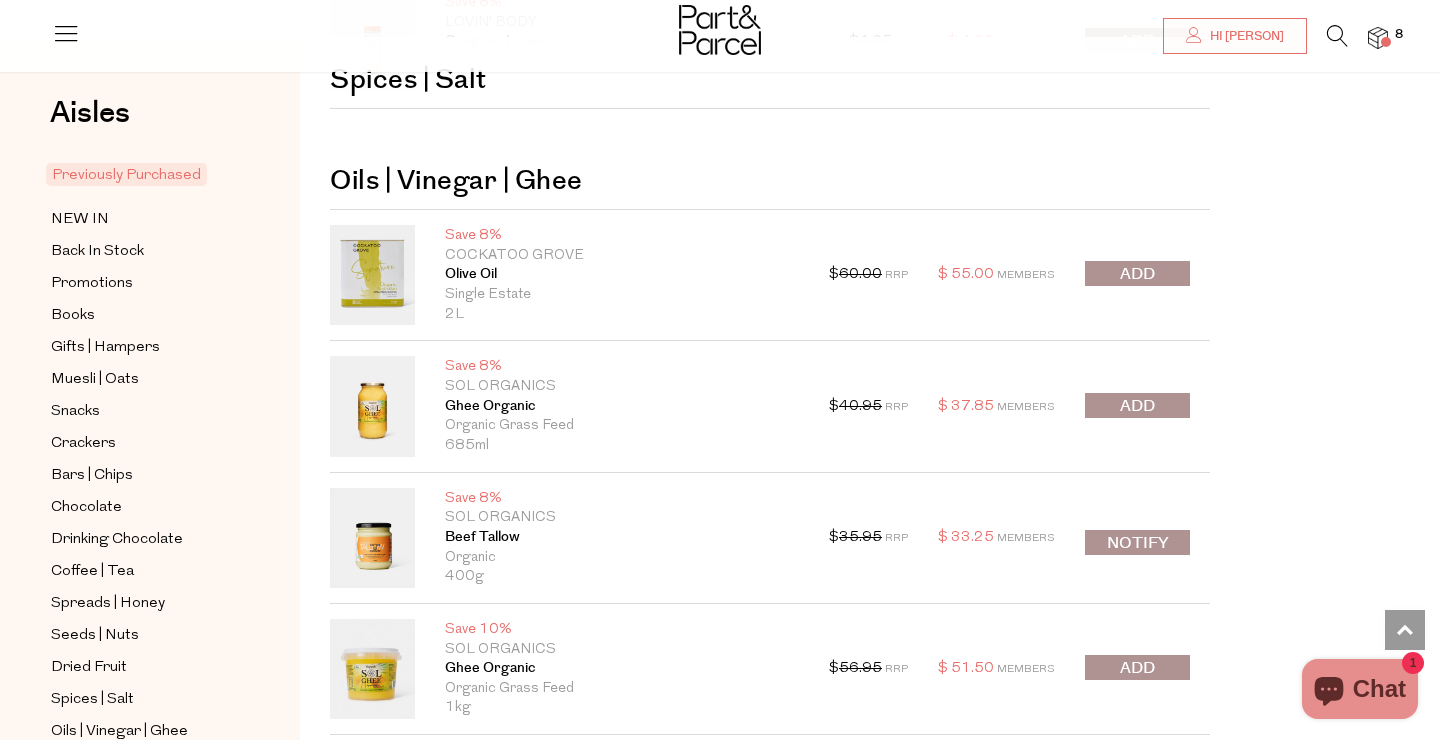 scroll, scrollTop: 7298, scrollLeft: 0, axis: vertical 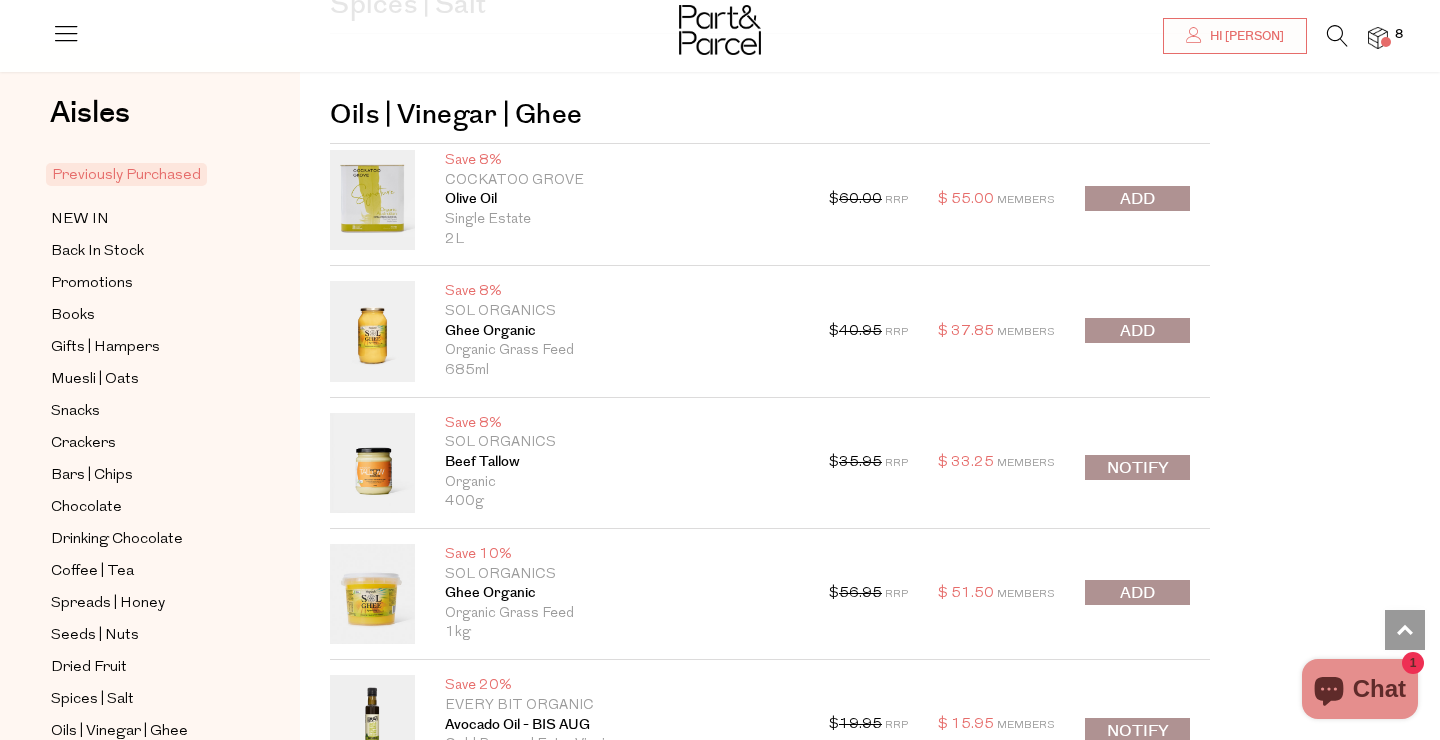 click at bounding box center [1137, 593] 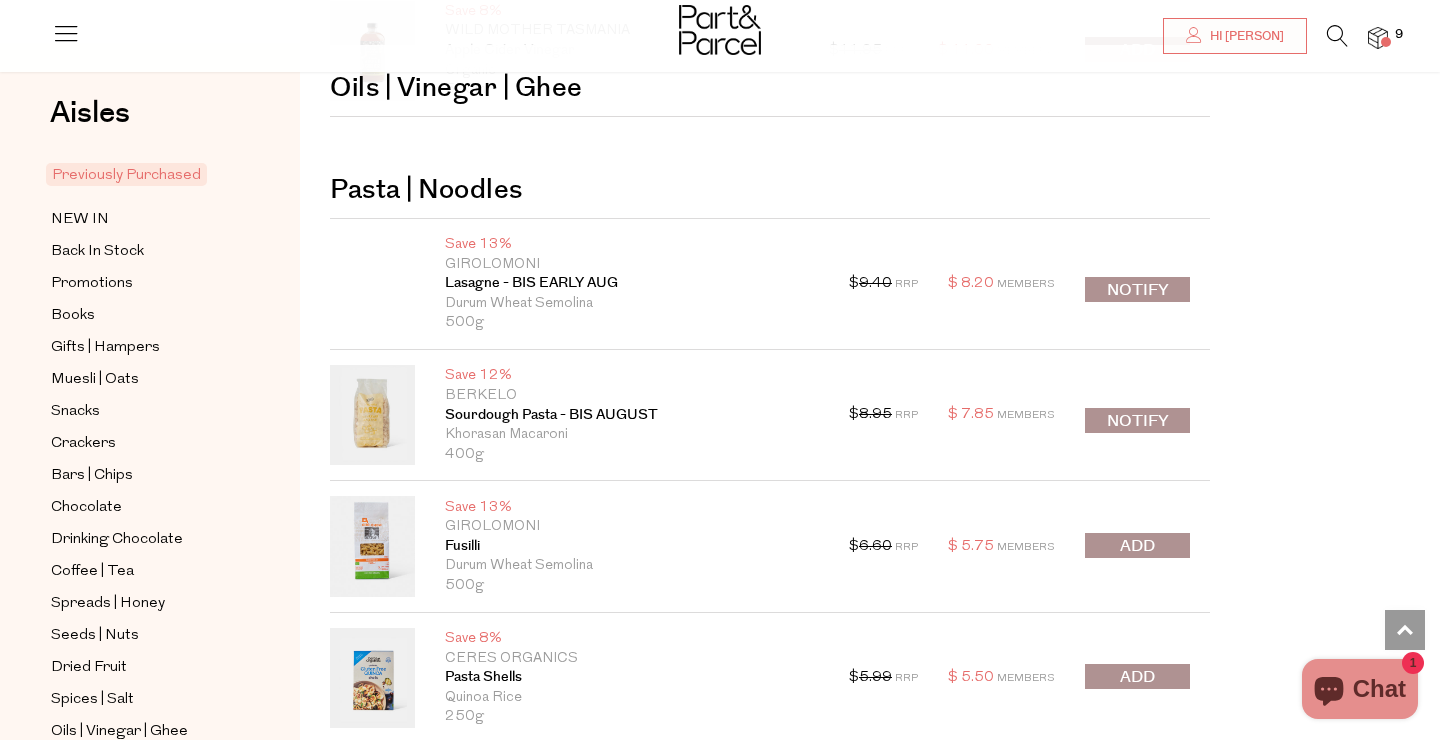 scroll, scrollTop: 8662, scrollLeft: 0, axis: vertical 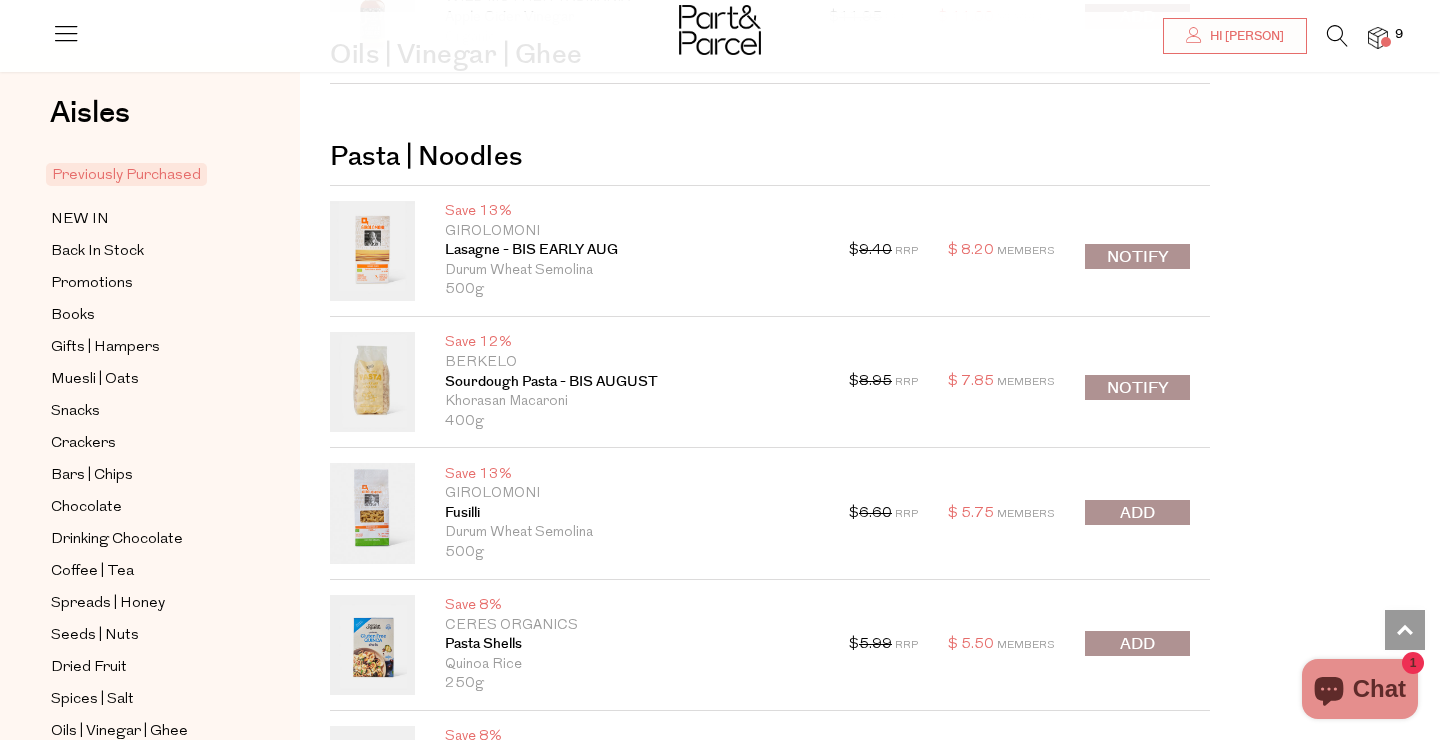 click at bounding box center (1137, 513) 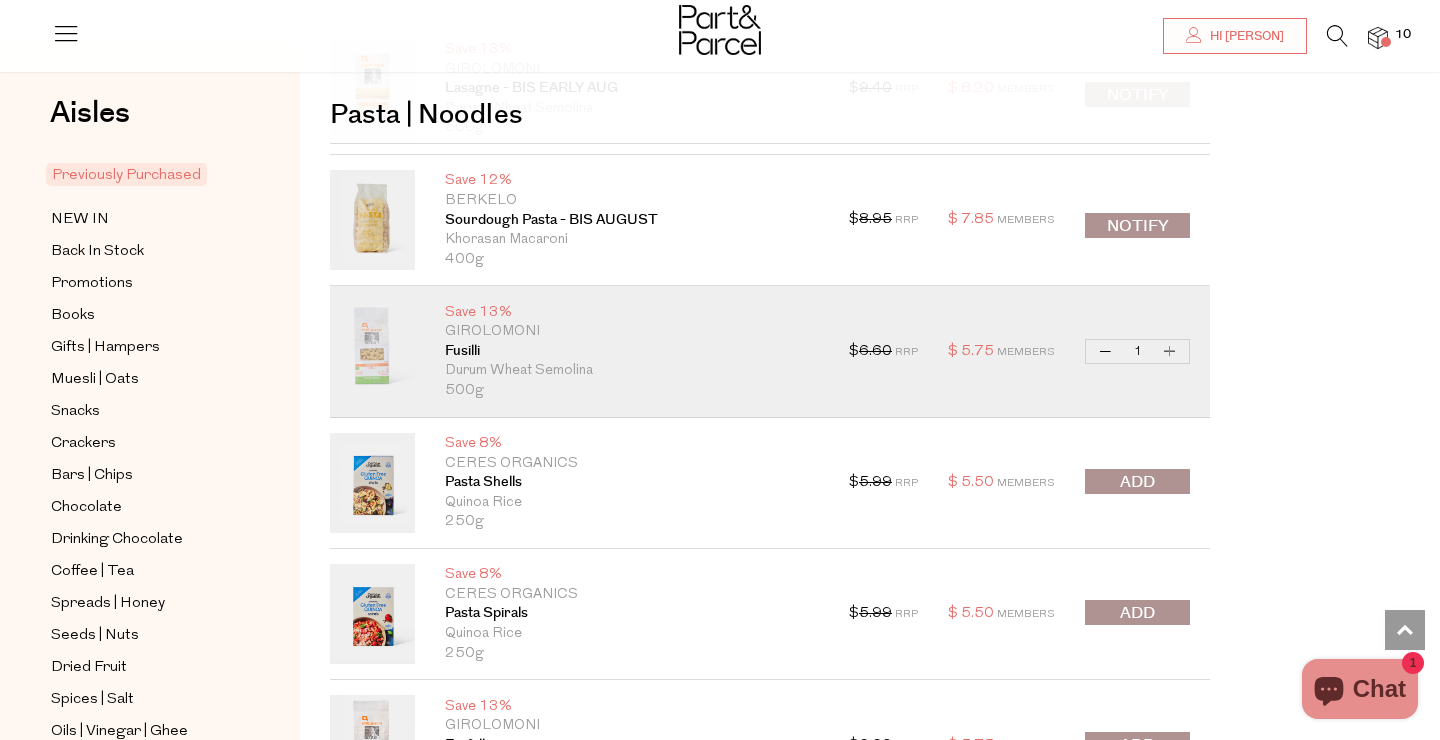 scroll, scrollTop: 8835, scrollLeft: 0, axis: vertical 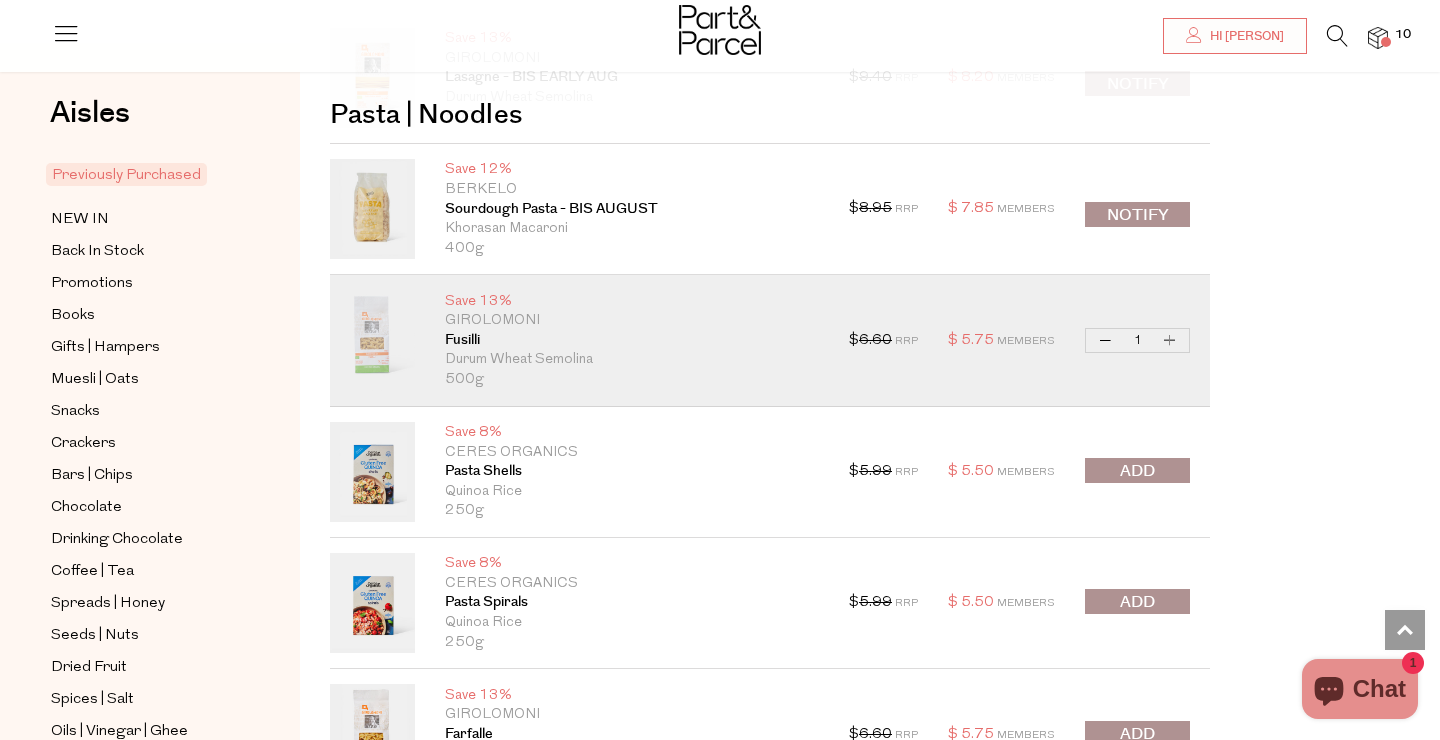 click at bounding box center [1137, 602] 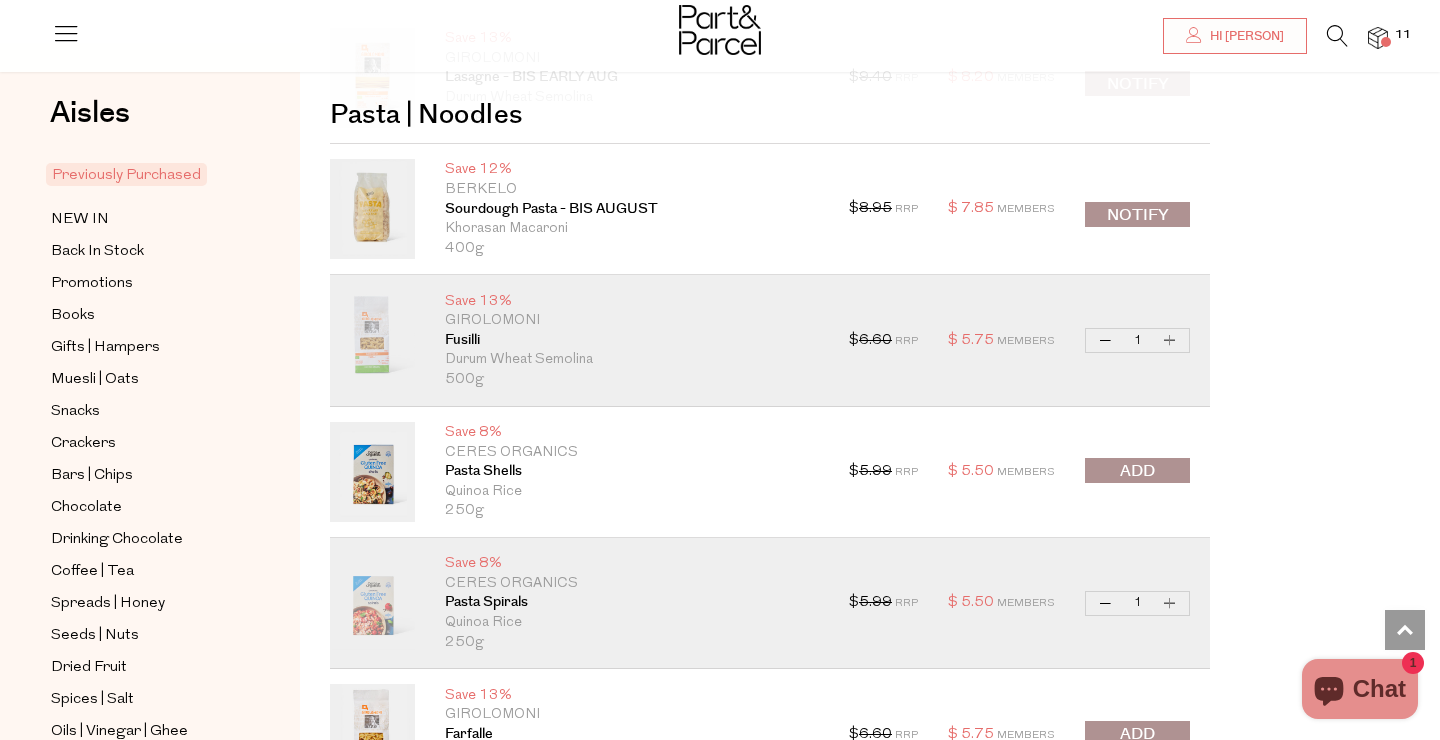 click on "Increase Pasta Spirals" at bounding box center [1170, 603] 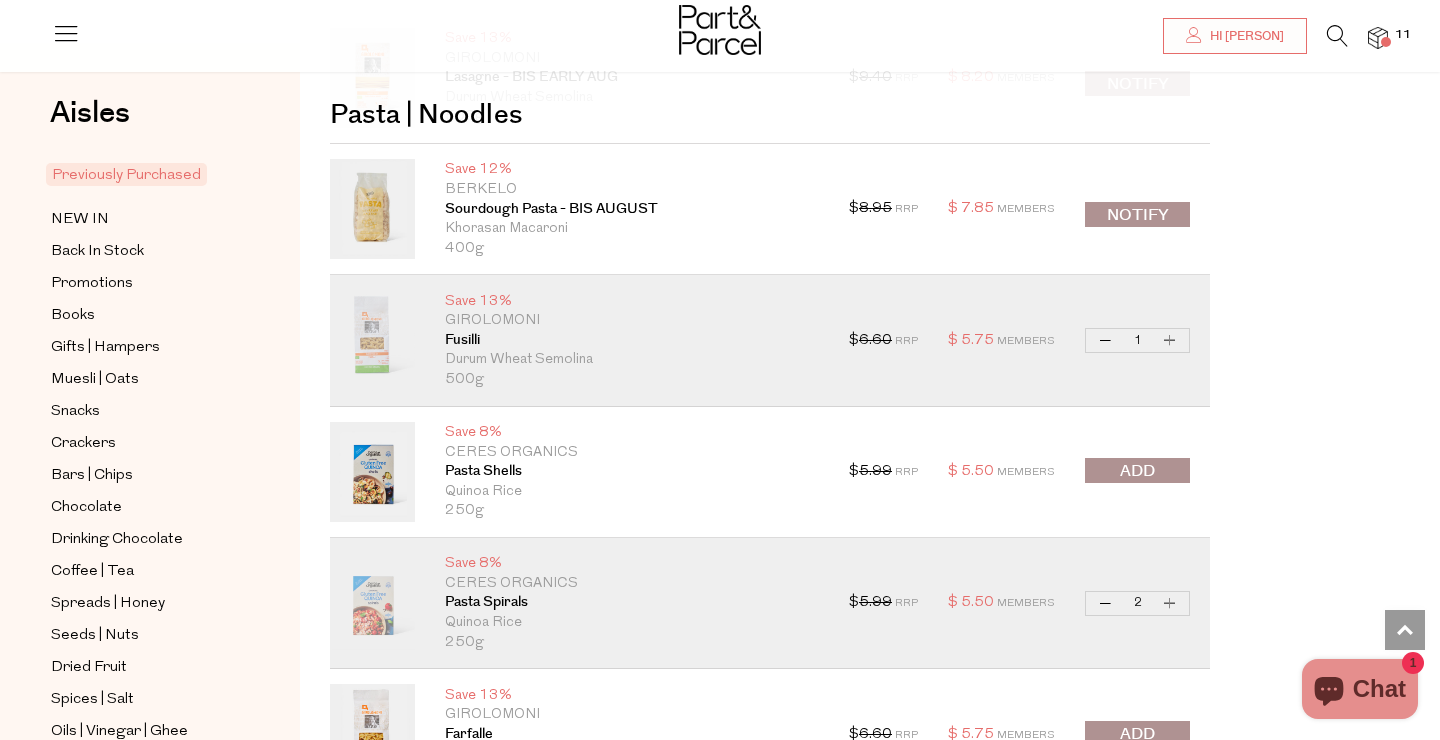 type on "2" 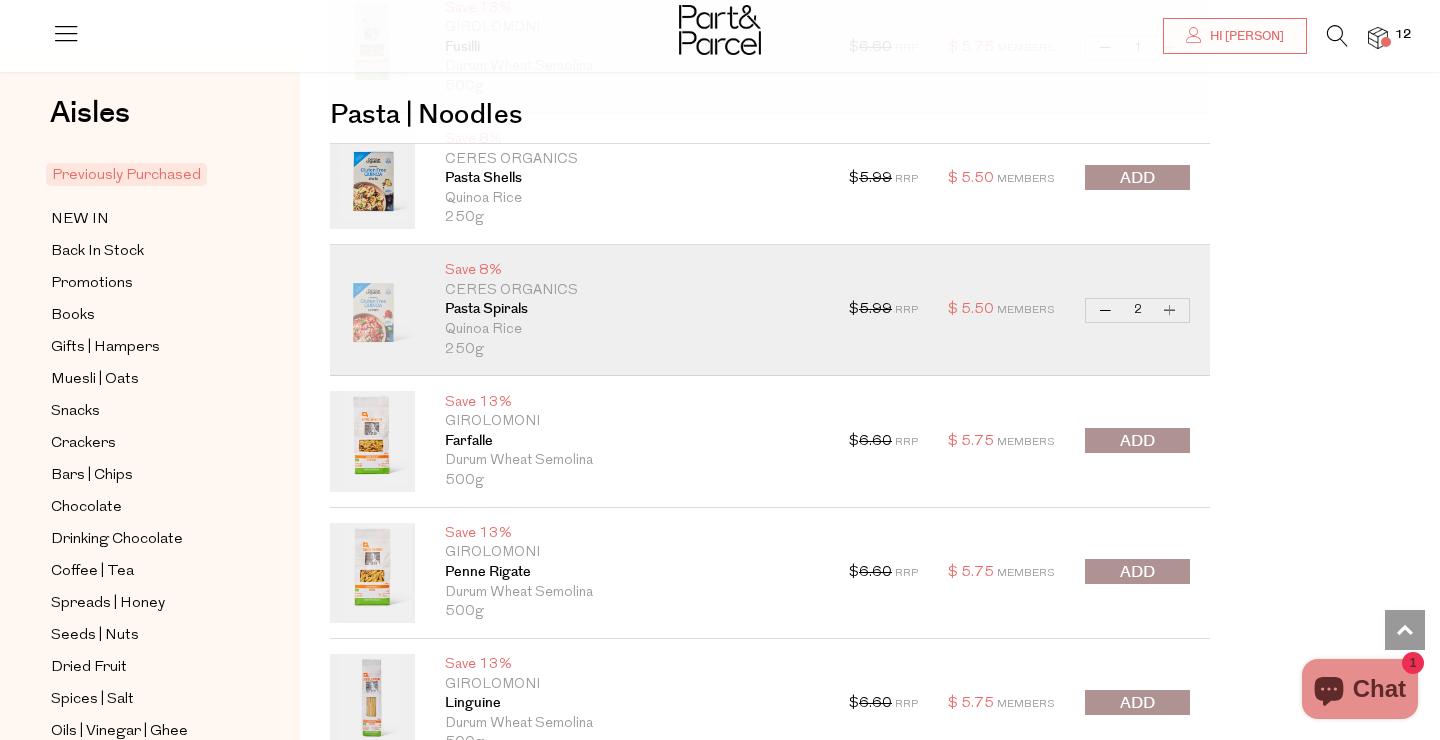 scroll, scrollTop: 9132, scrollLeft: 0, axis: vertical 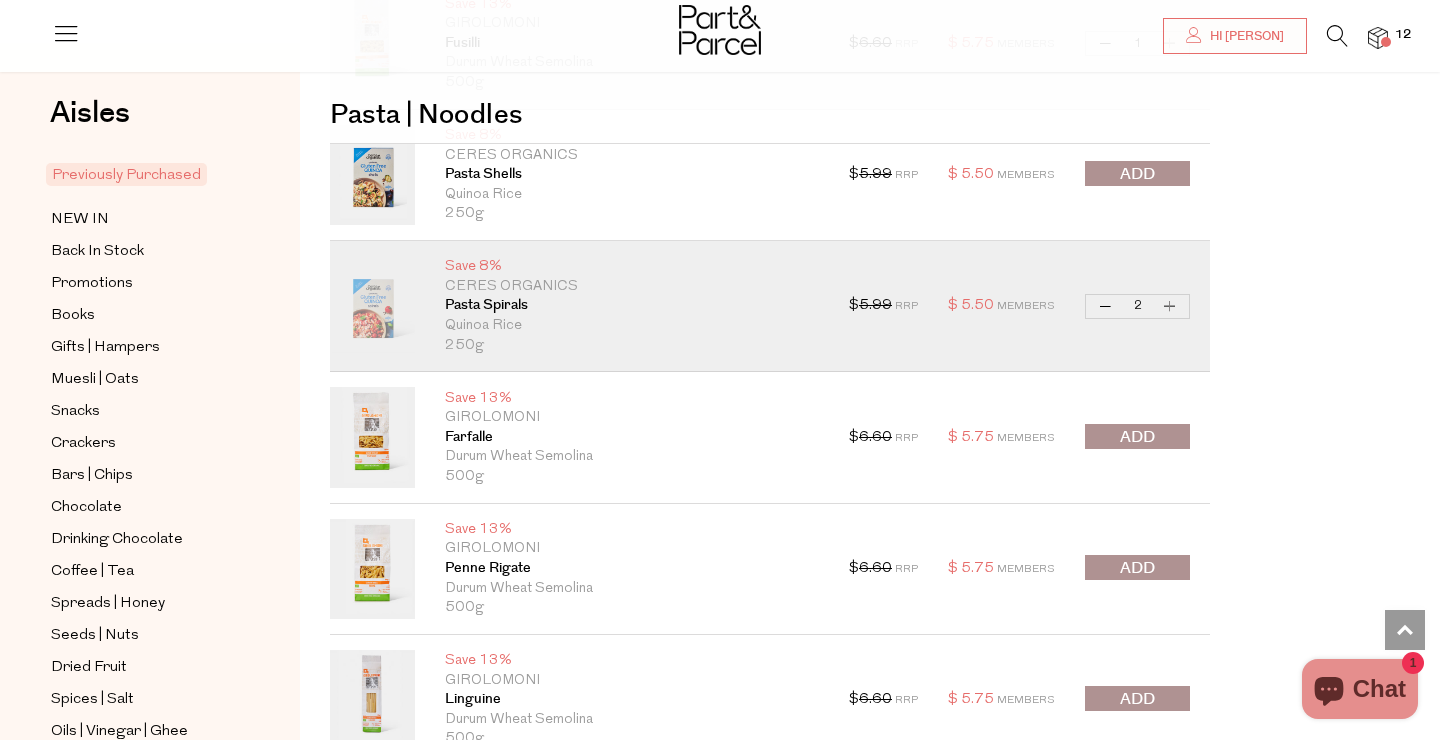 click on "$  6.60
RRP
$
5.75
Members
Decrease Farfalle
1
Increase Farfalle
Only 17 Available" at bounding box center [1019, 437] 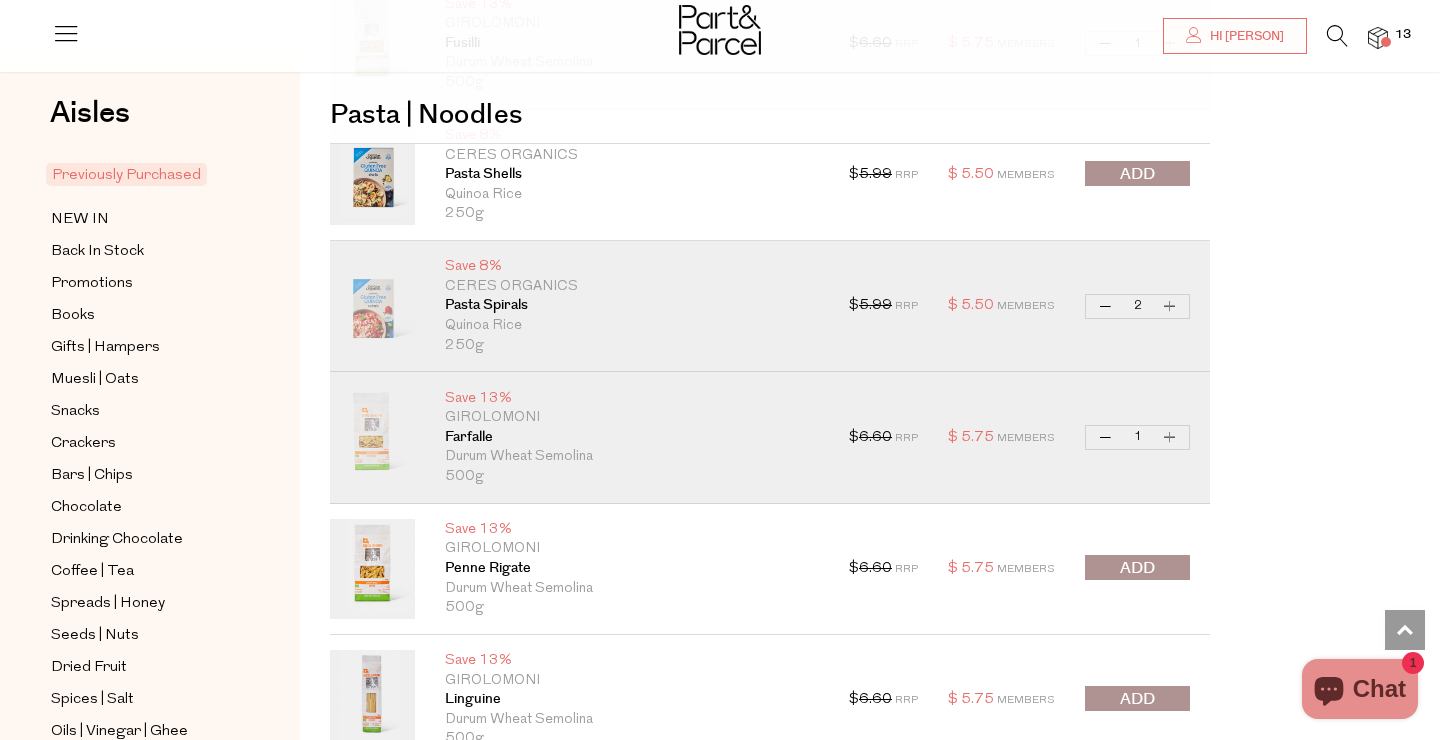 click at bounding box center (1137, 568) 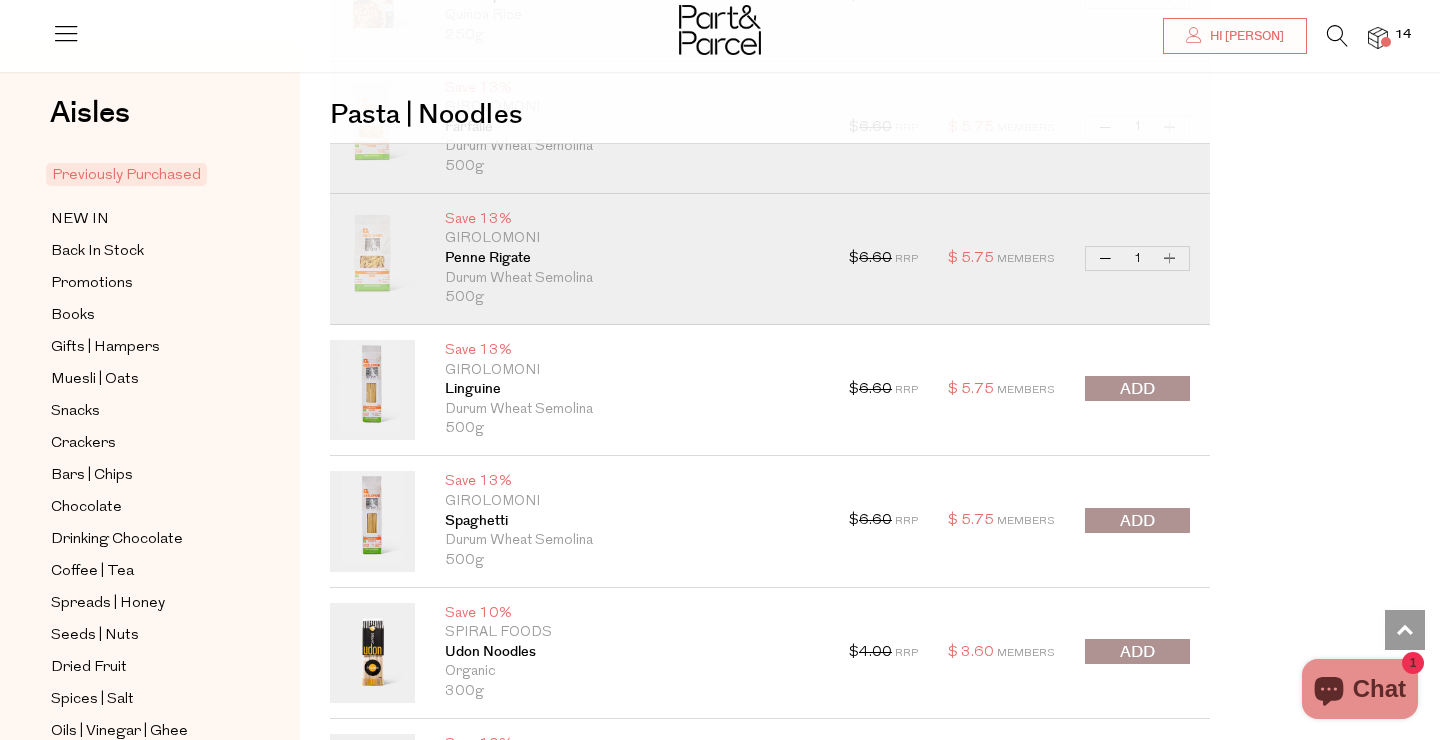 scroll, scrollTop: 9493, scrollLeft: 0, axis: vertical 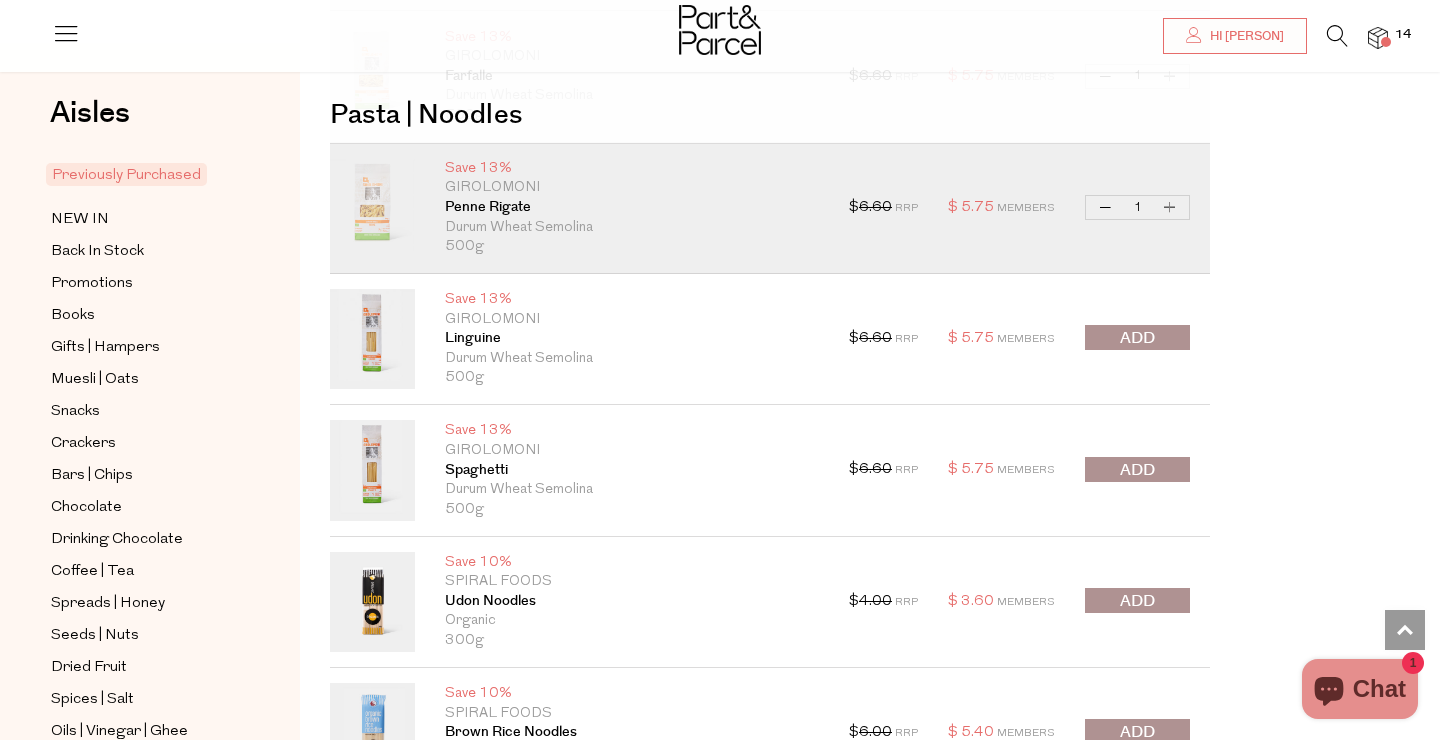 click at bounding box center [1137, 470] 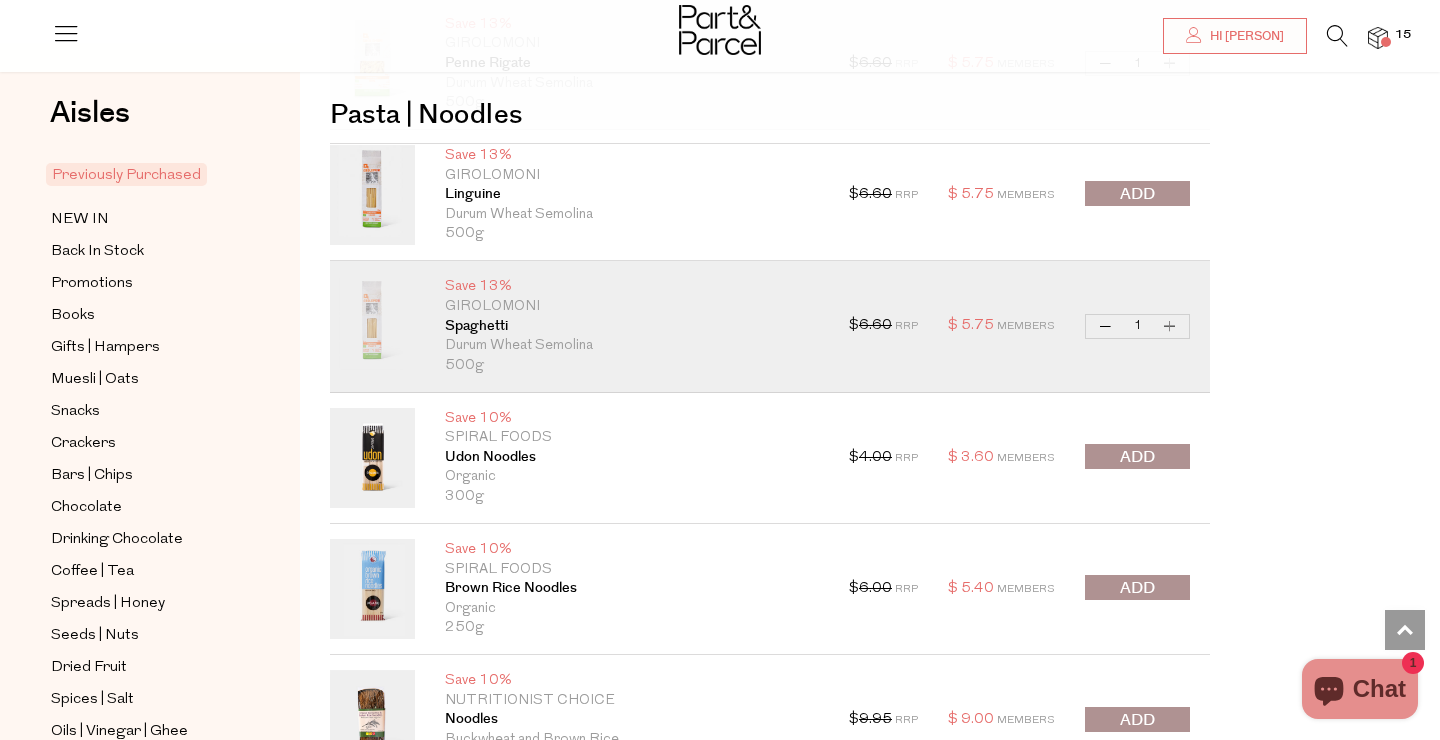 scroll, scrollTop: 9641, scrollLeft: 0, axis: vertical 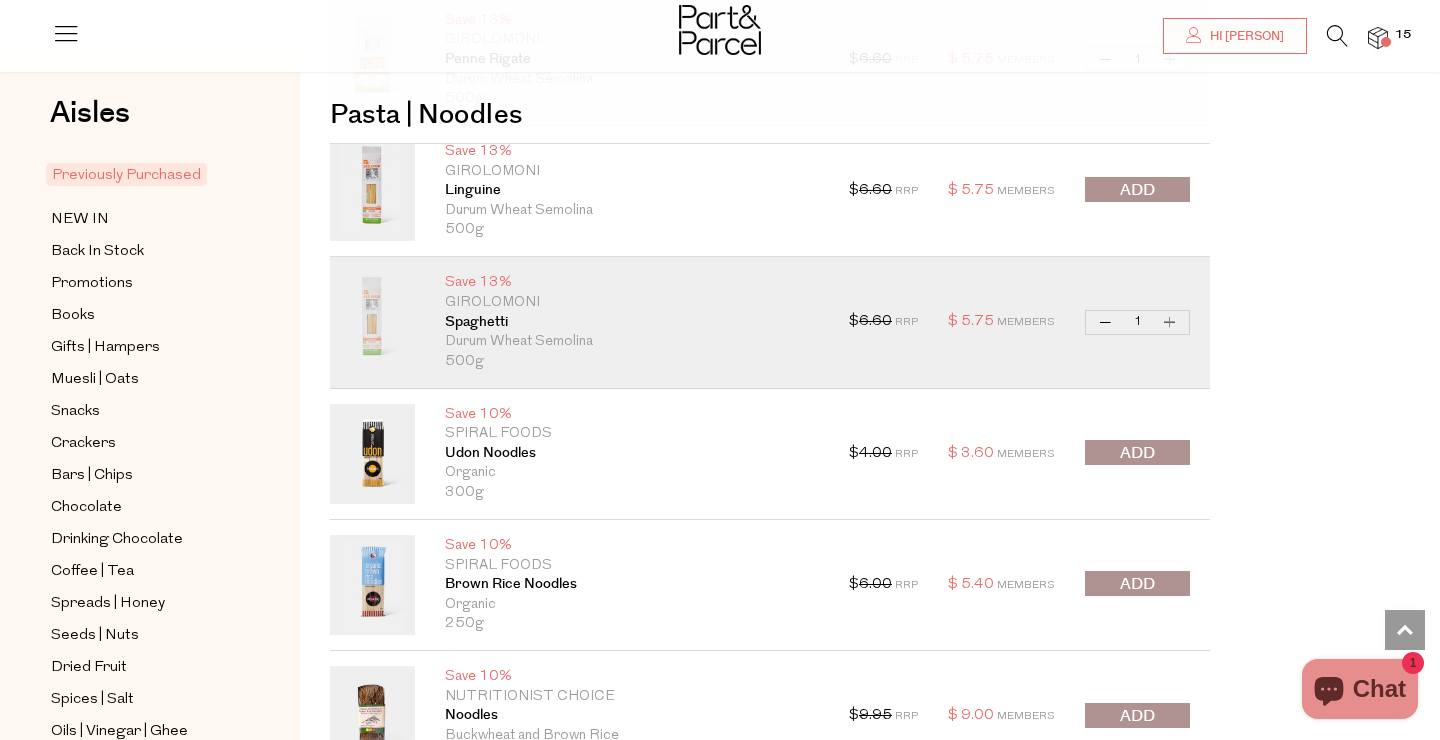 click at bounding box center (1137, 453) 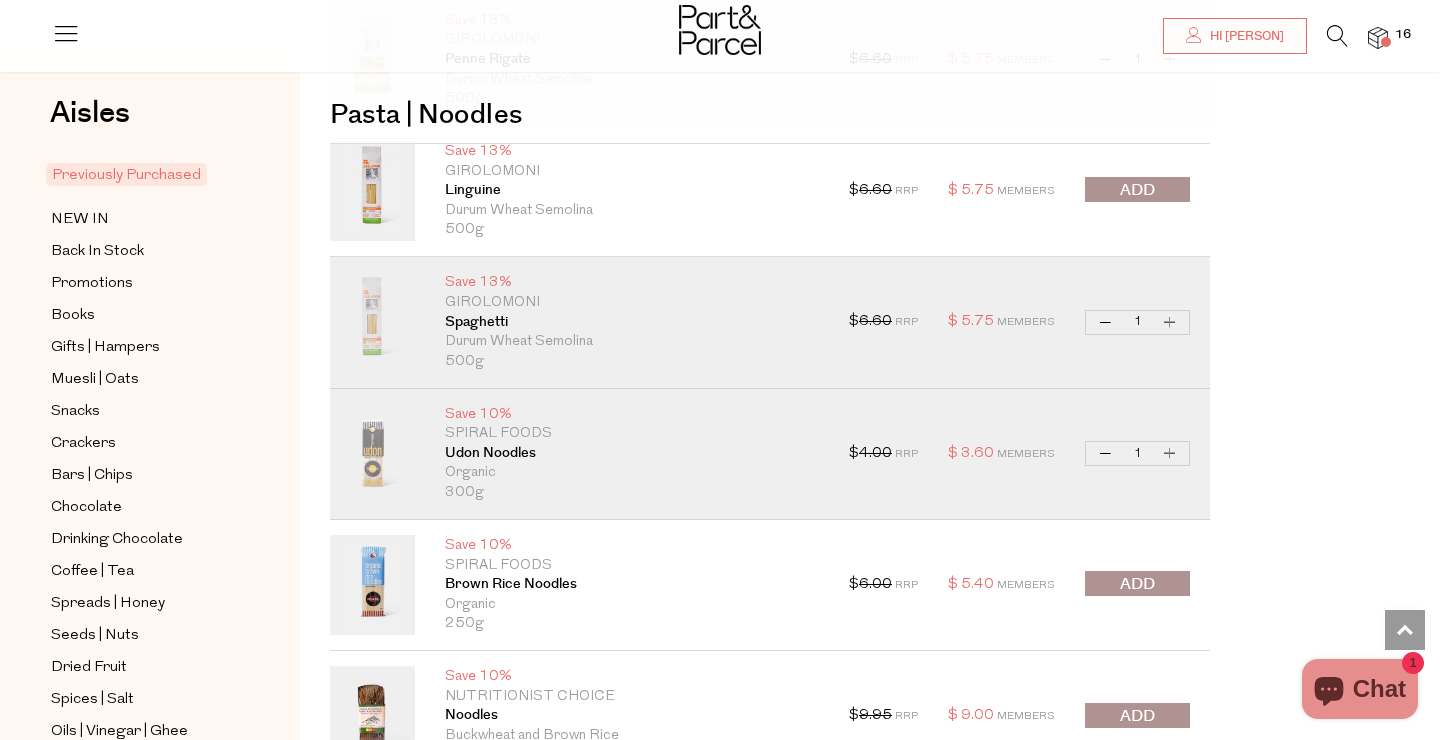 click on "Increase Udon Noodles" at bounding box center [1170, 453] 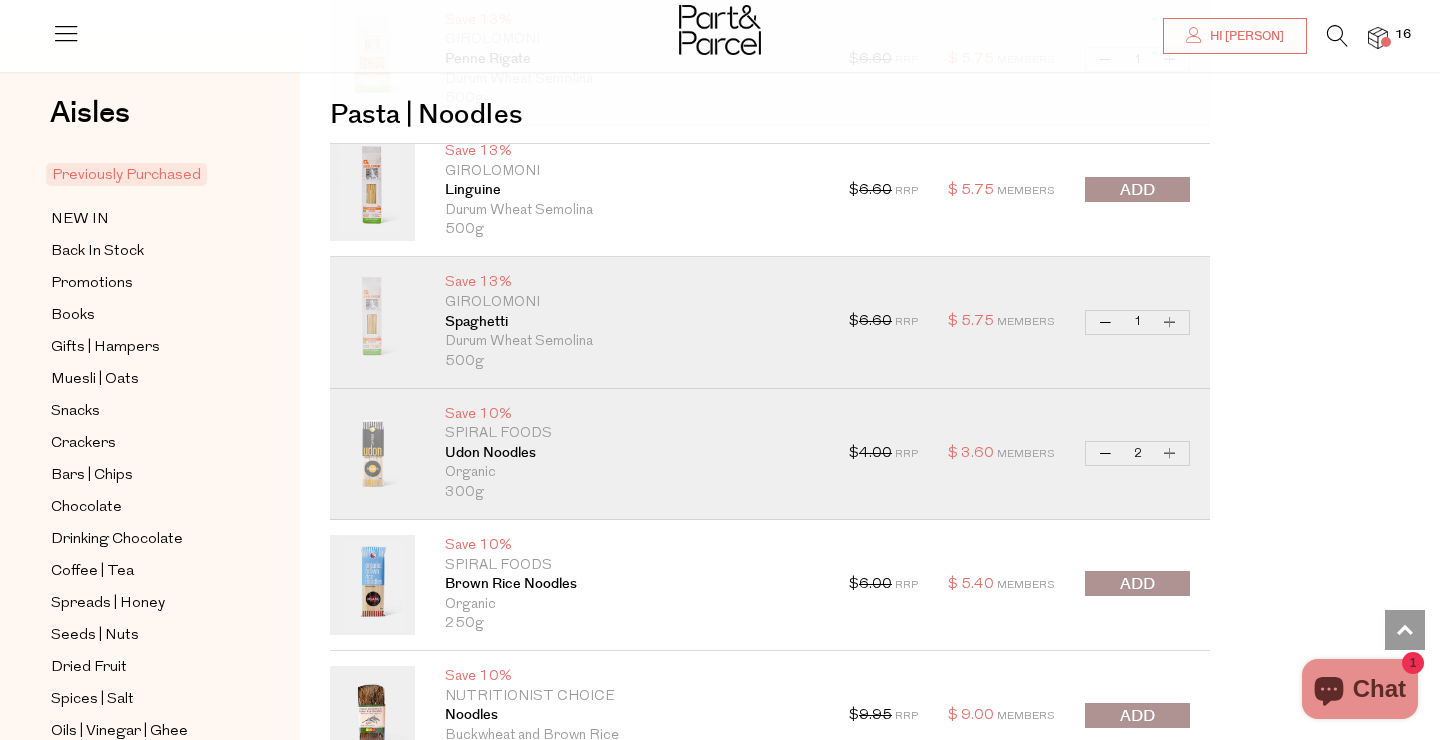 type on "2" 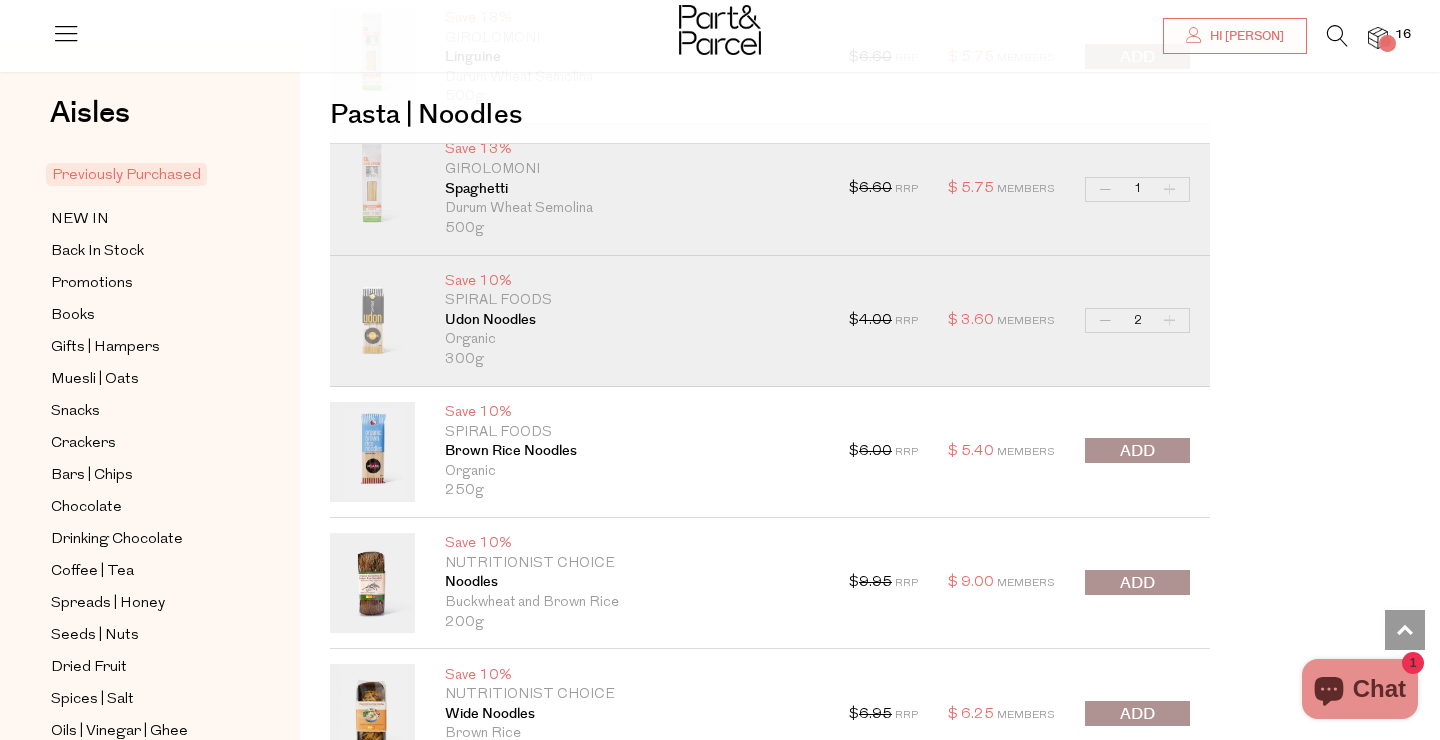 scroll, scrollTop: 9898, scrollLeft: 0, axis: vertical 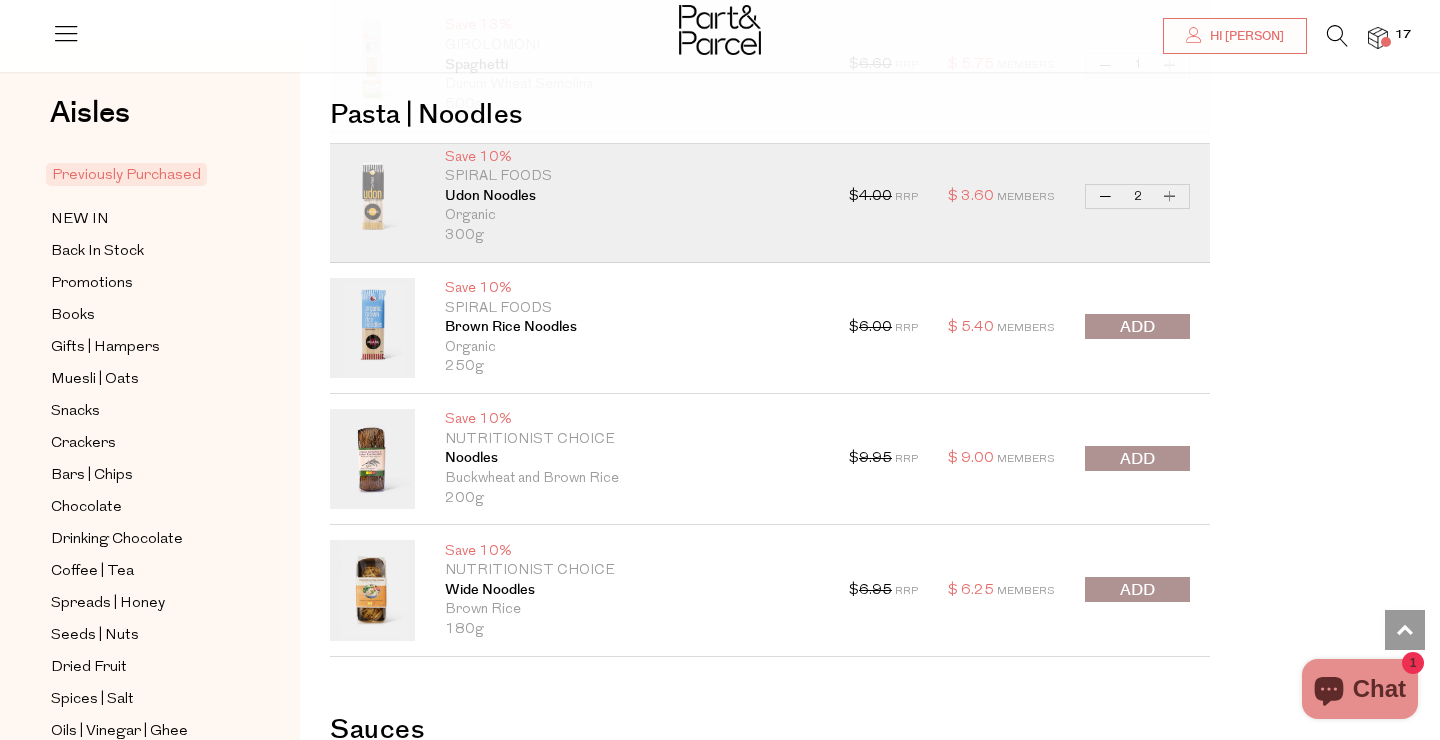 click at bounding box center [1137, 459] 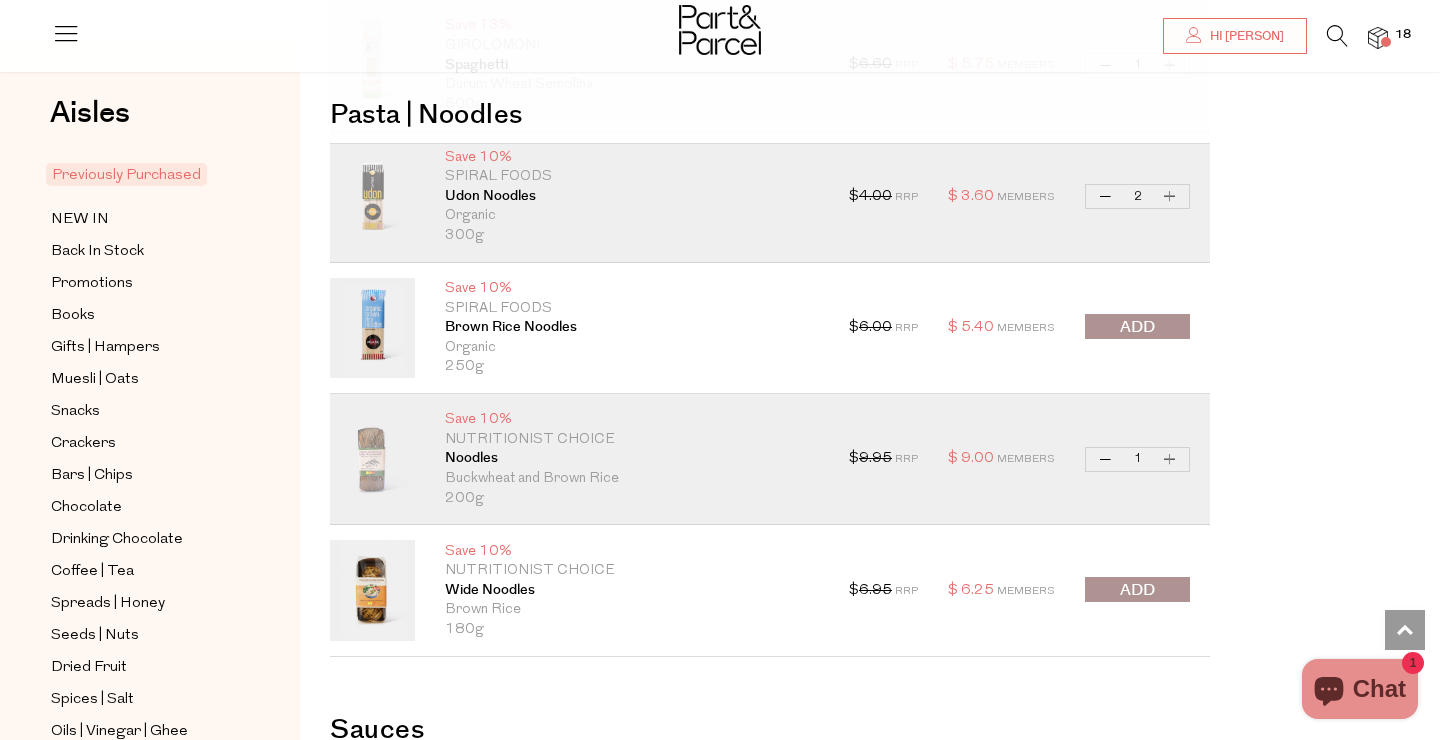 click on "Nutritionist Choice" at bounding box center (632, 571) 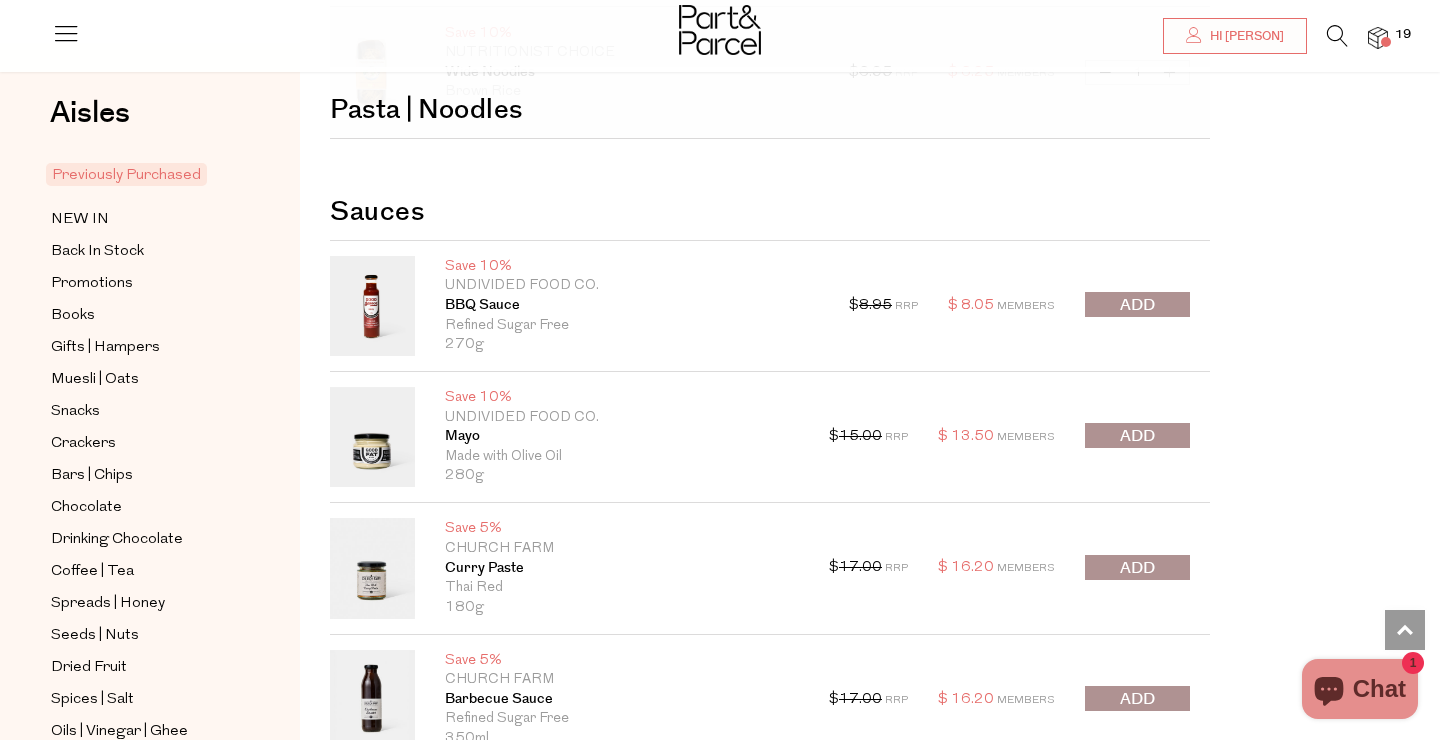 scroll, scrollTop: 10417, scrollLeft: 0, axis: vertical 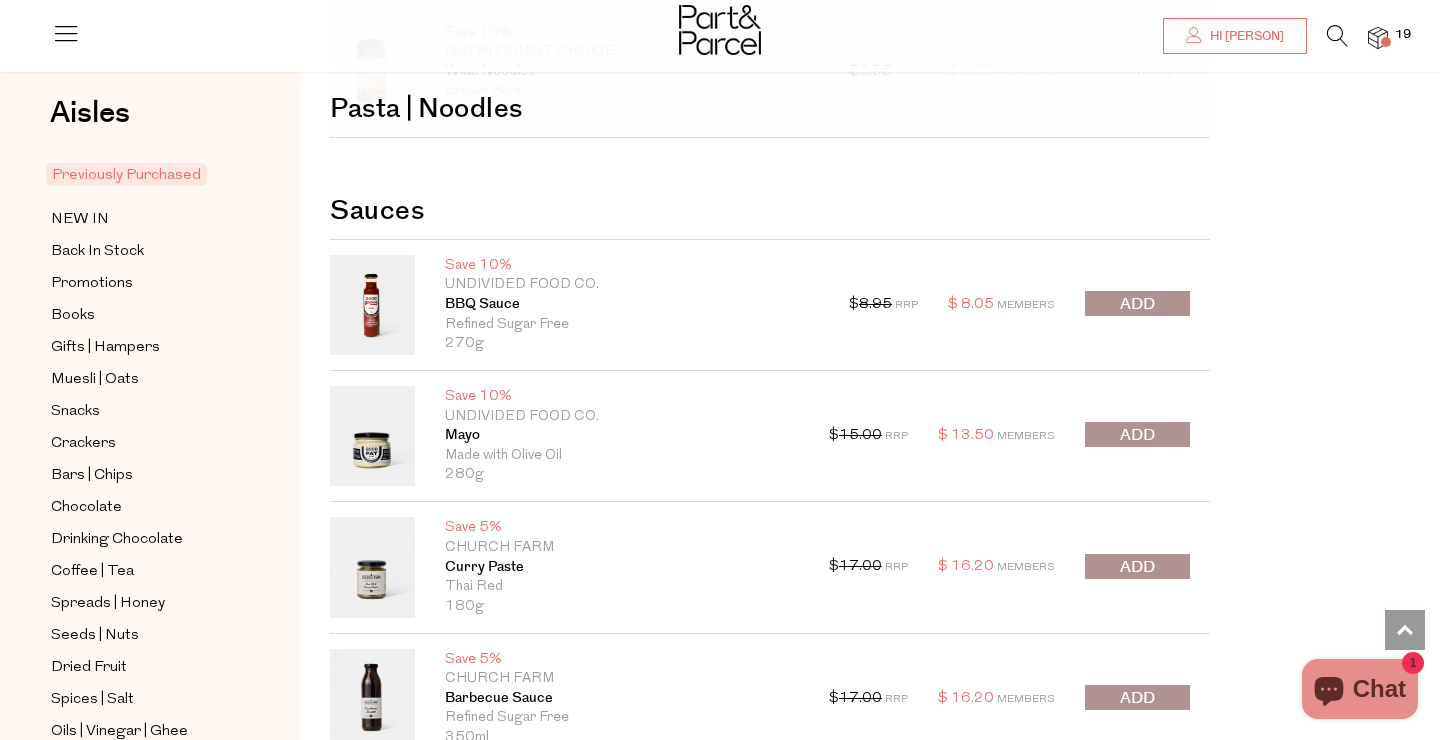 click at bounding box center (1137, 435) 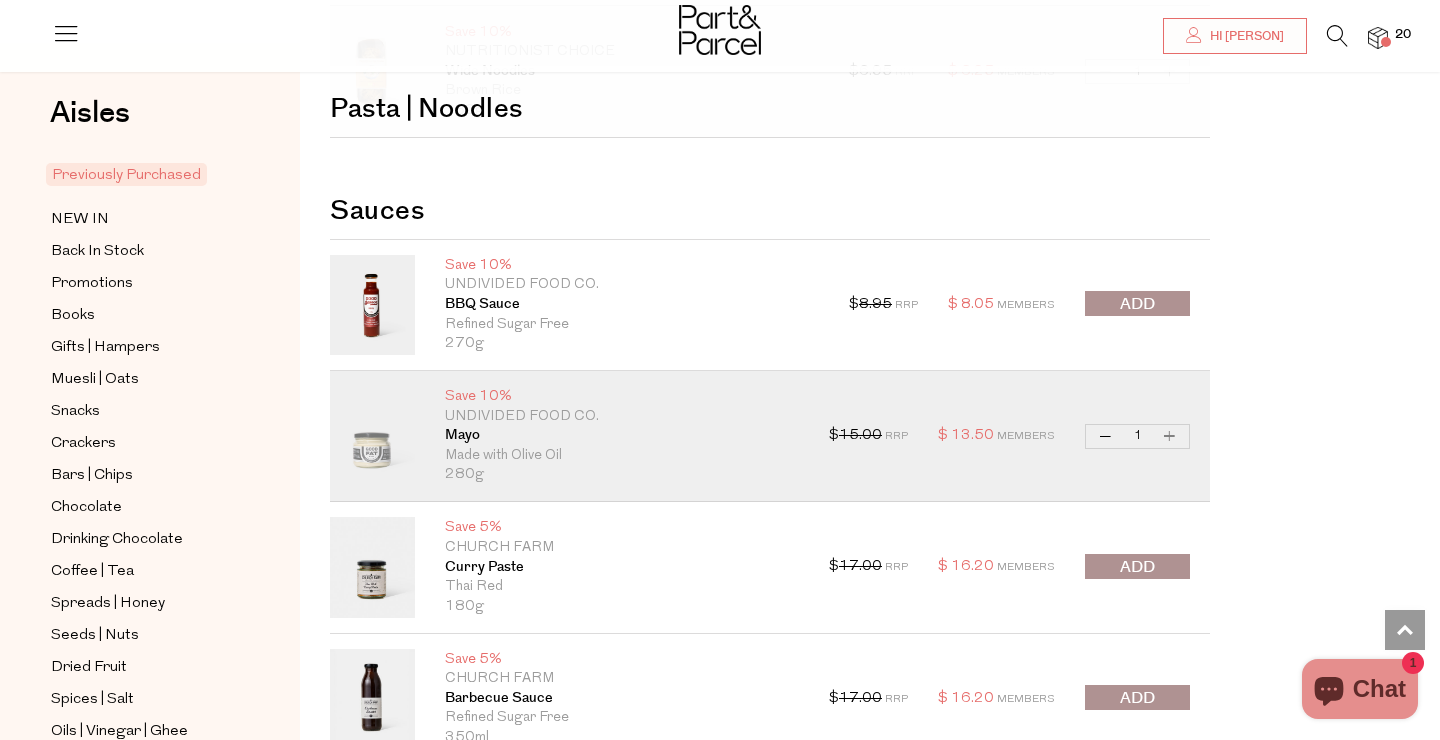 click on "Increase Mayo" at bounding box center (1170, 436) 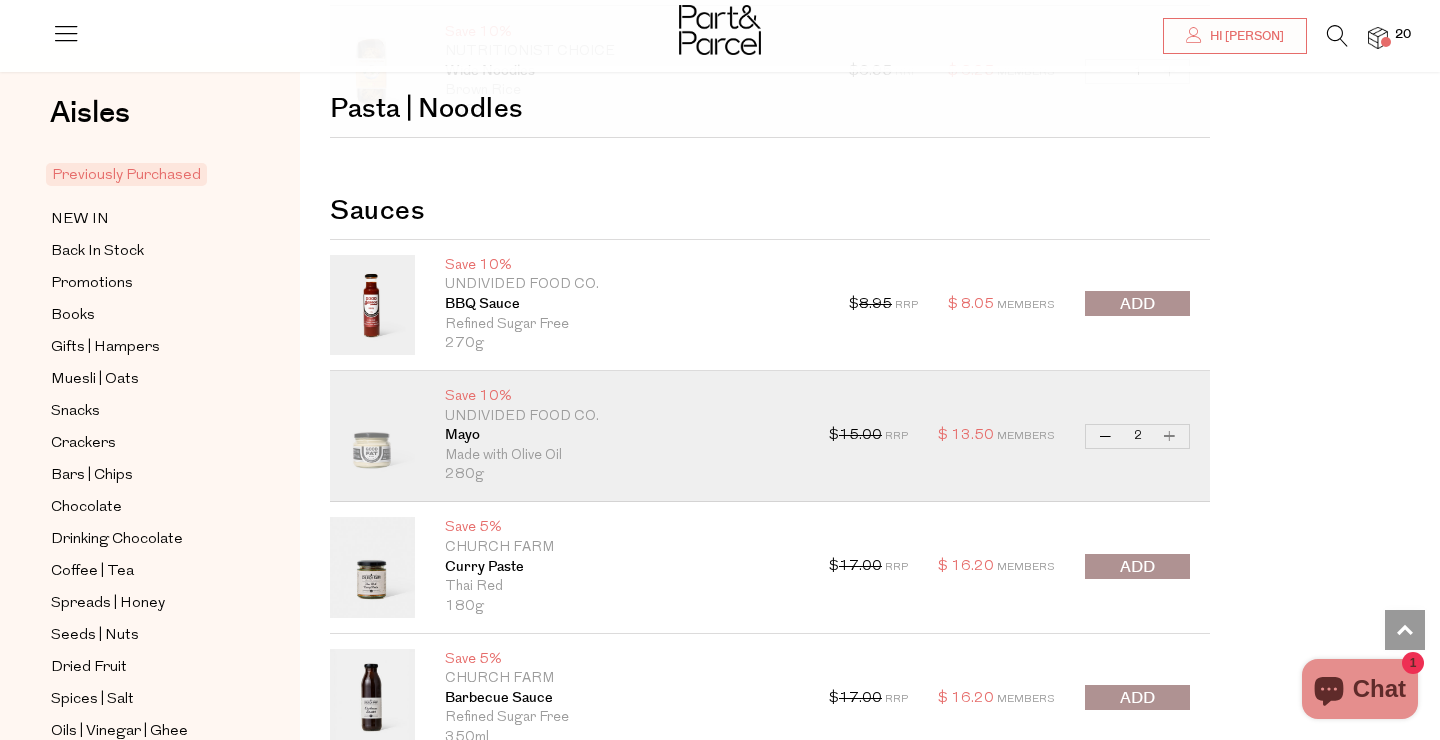type on "2" 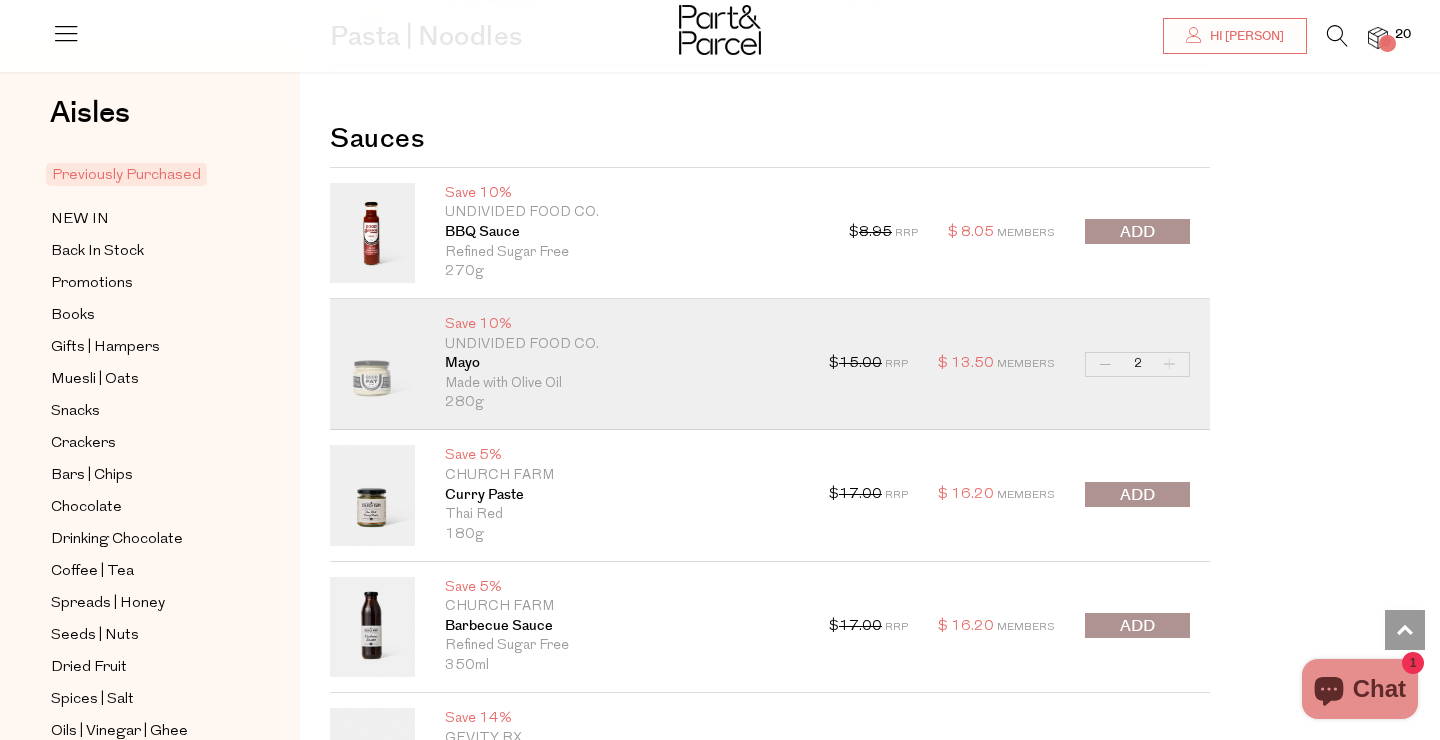 scroll, scrollTop: 10647, scrollLeft: 0, axis: vertical 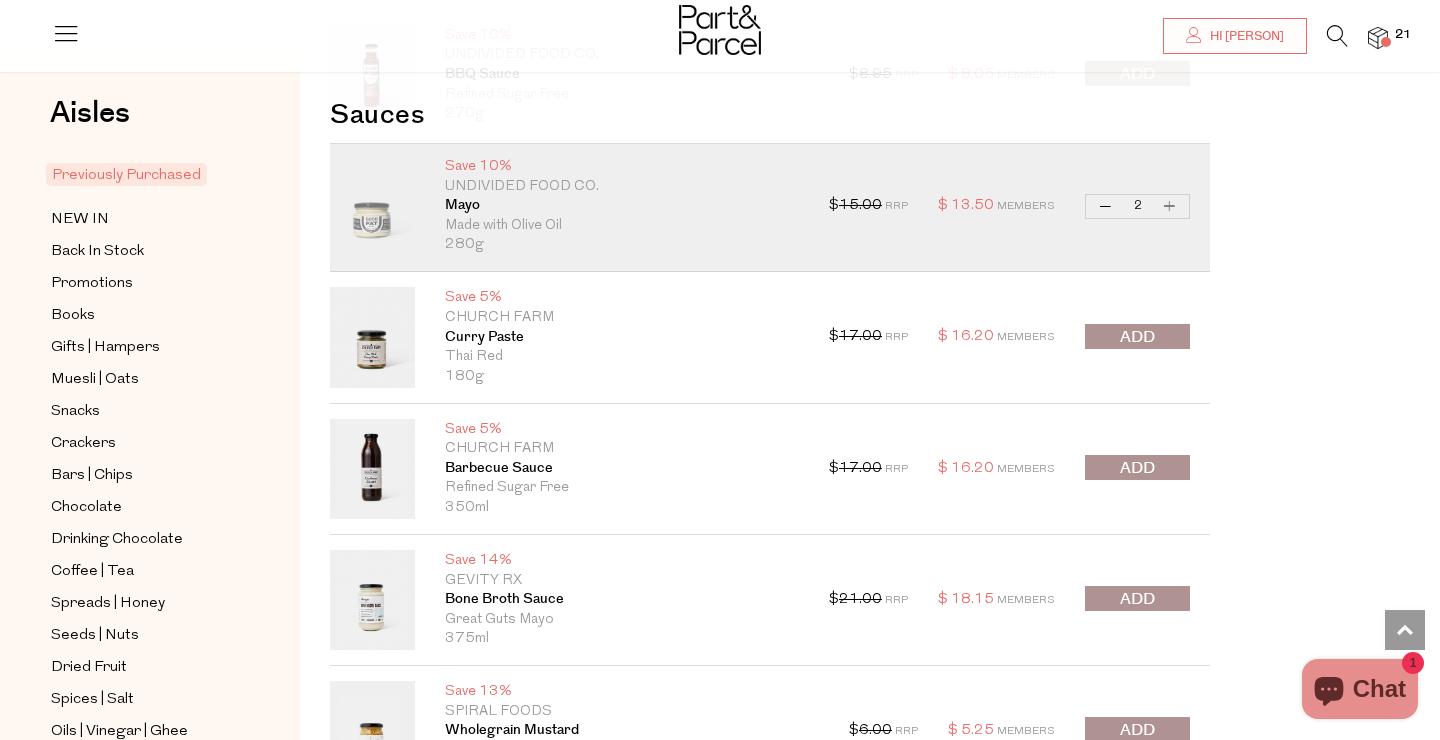 click on "Increase Mayo" at bounding box center [1170, 206] 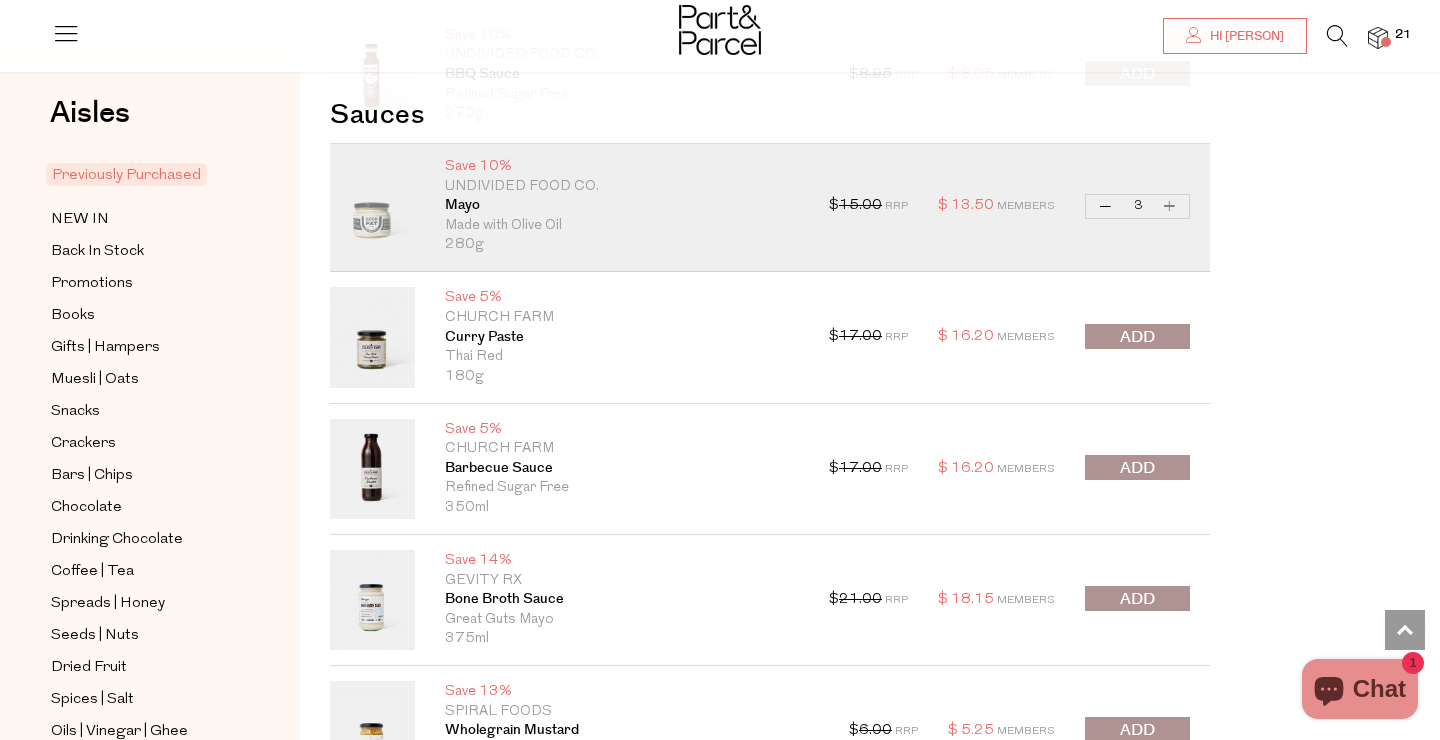 type on "3" 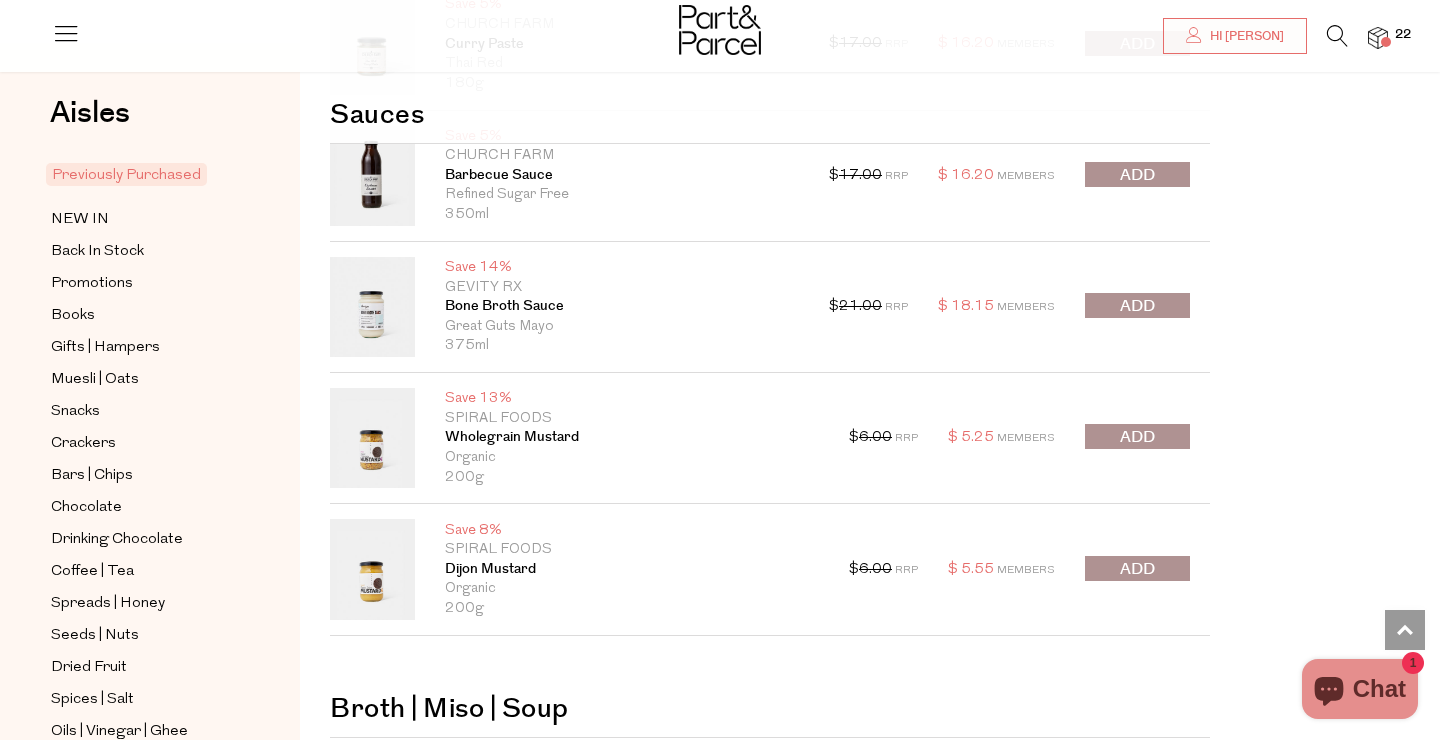 scroll, scrollTop: 10984, scrollLeft: 0, axis: vertical 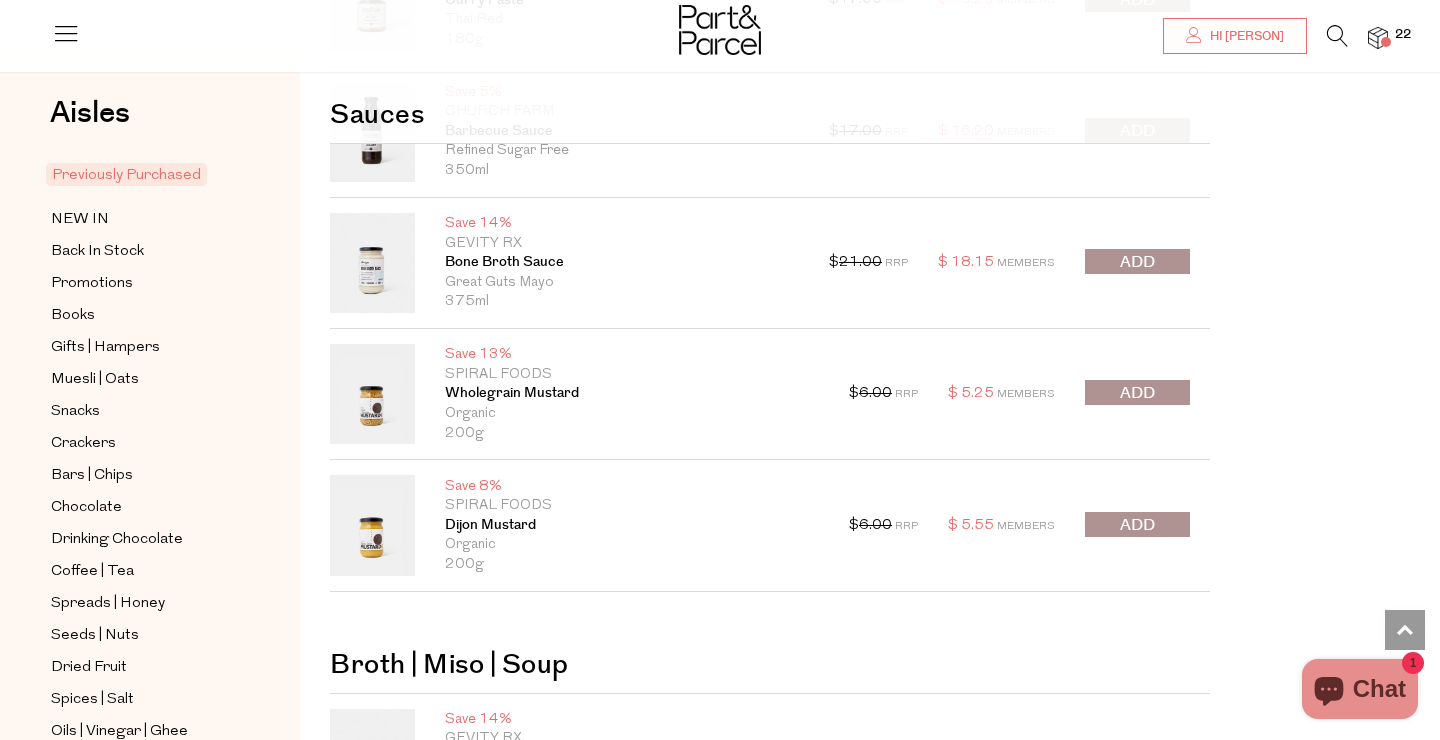 click at bounding box center (1137, 392) 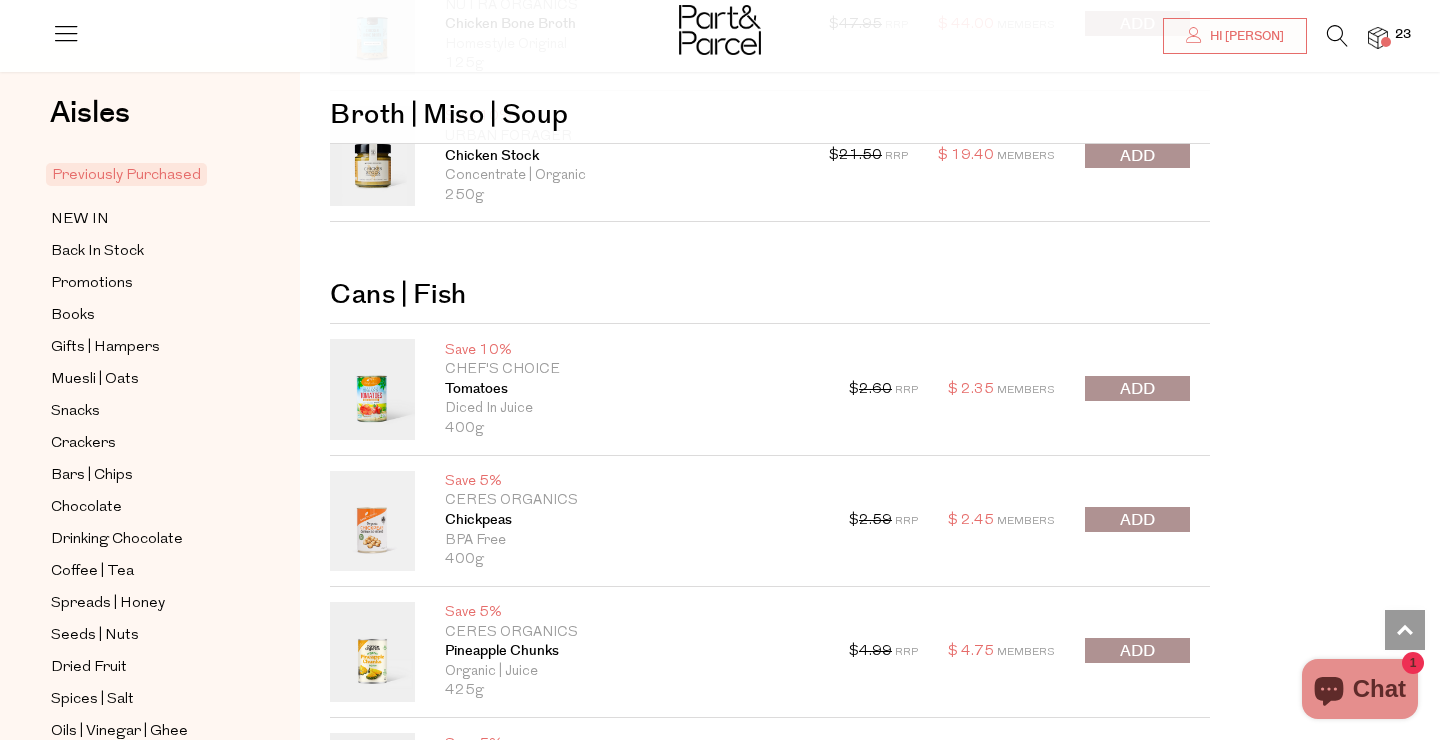 scroll, scrollTop: 12021, scrollLeft: 0, axis: vertical 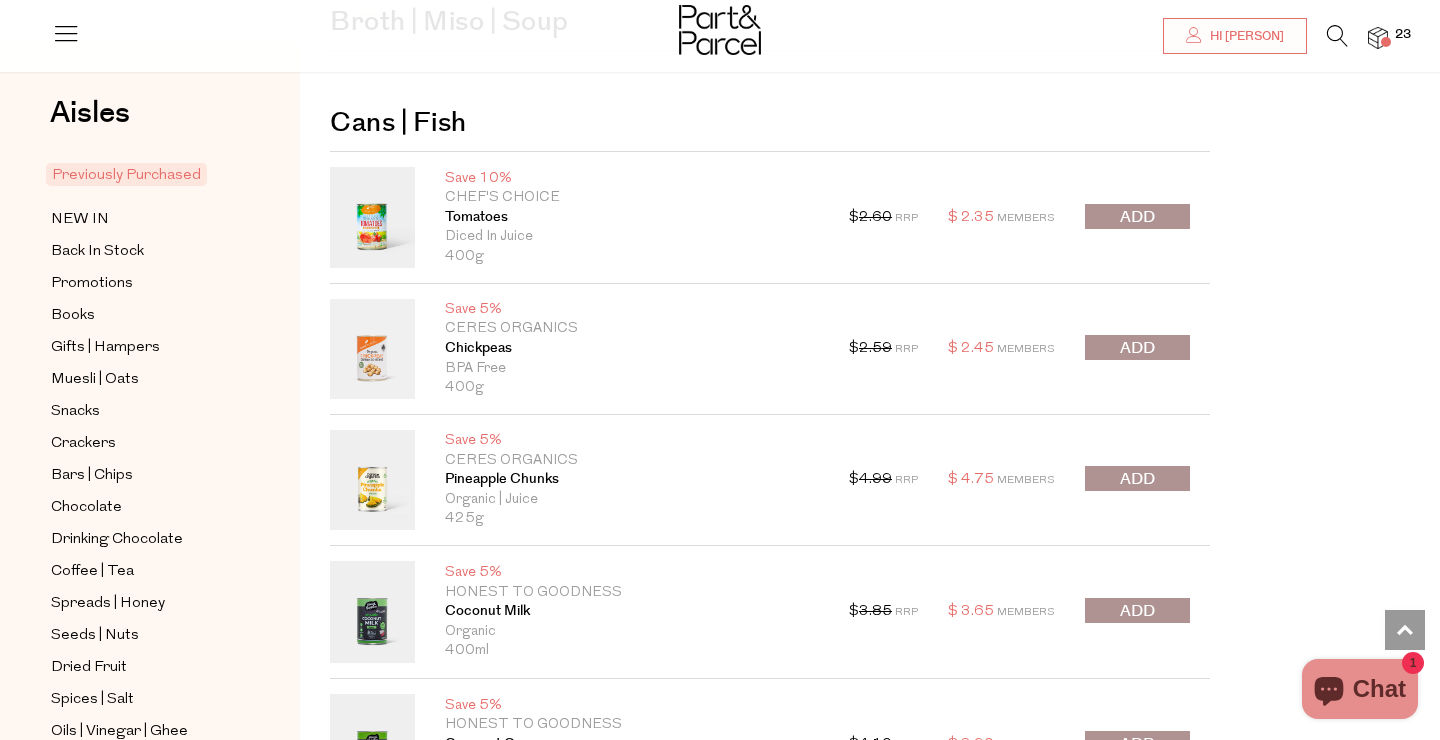 click at bounding box center (1137, 478) 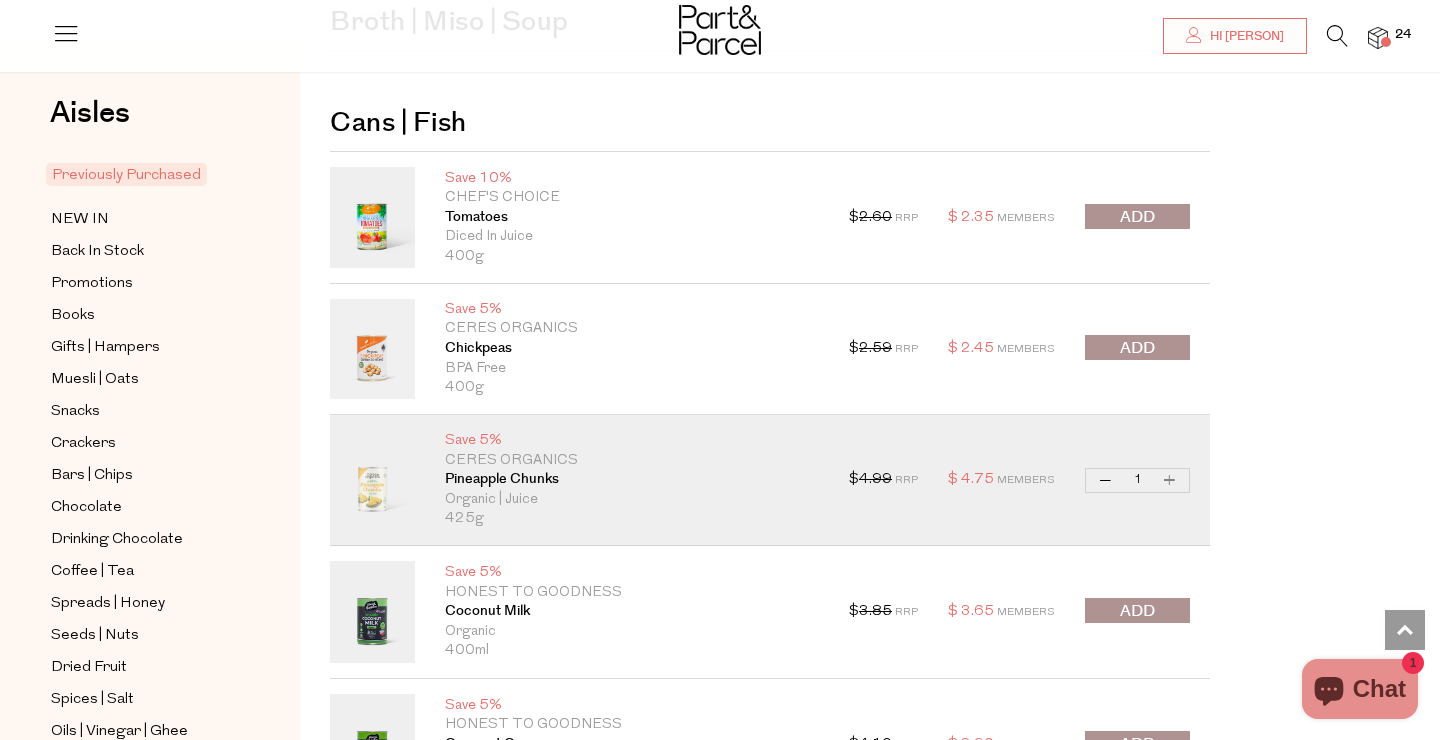 click on "Increase Pineapple Chunks" at bounding box center (1170, 480) 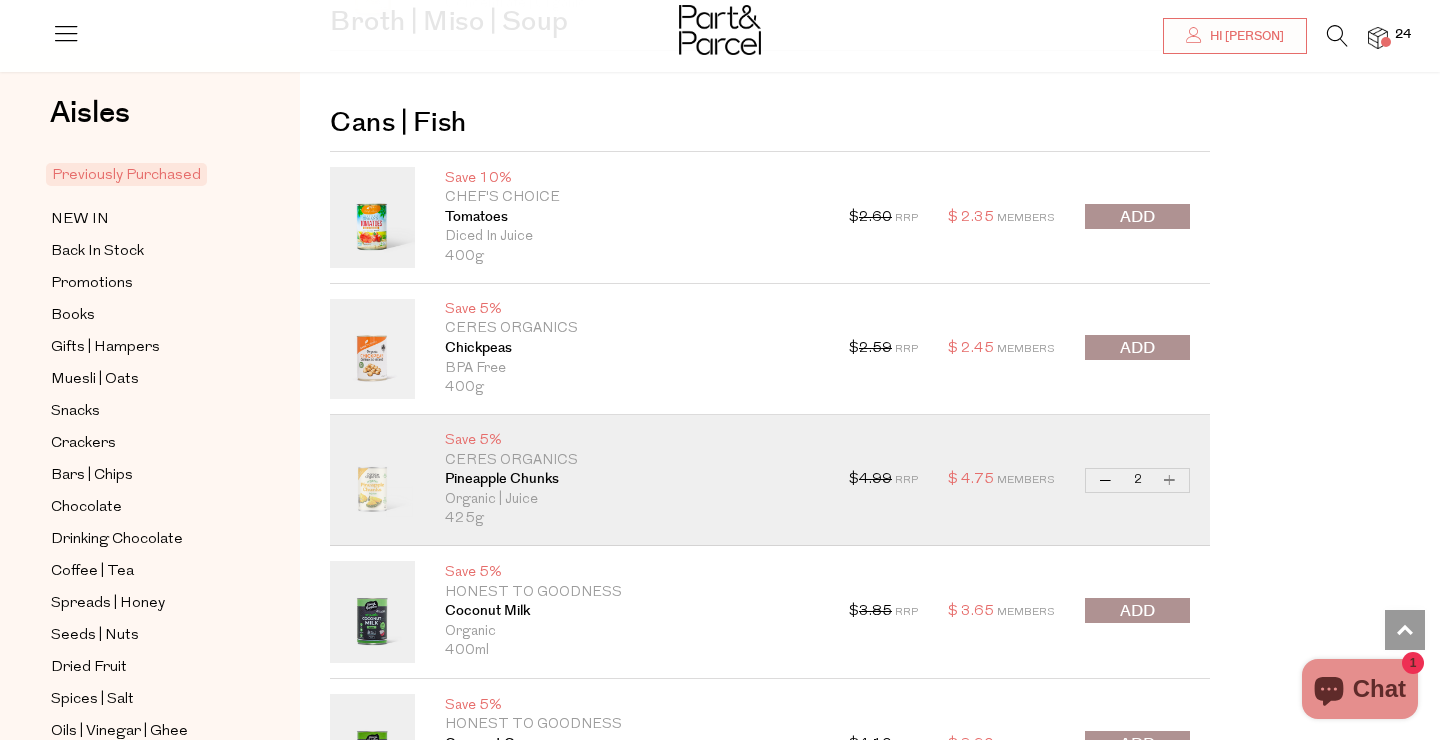 type on "2" 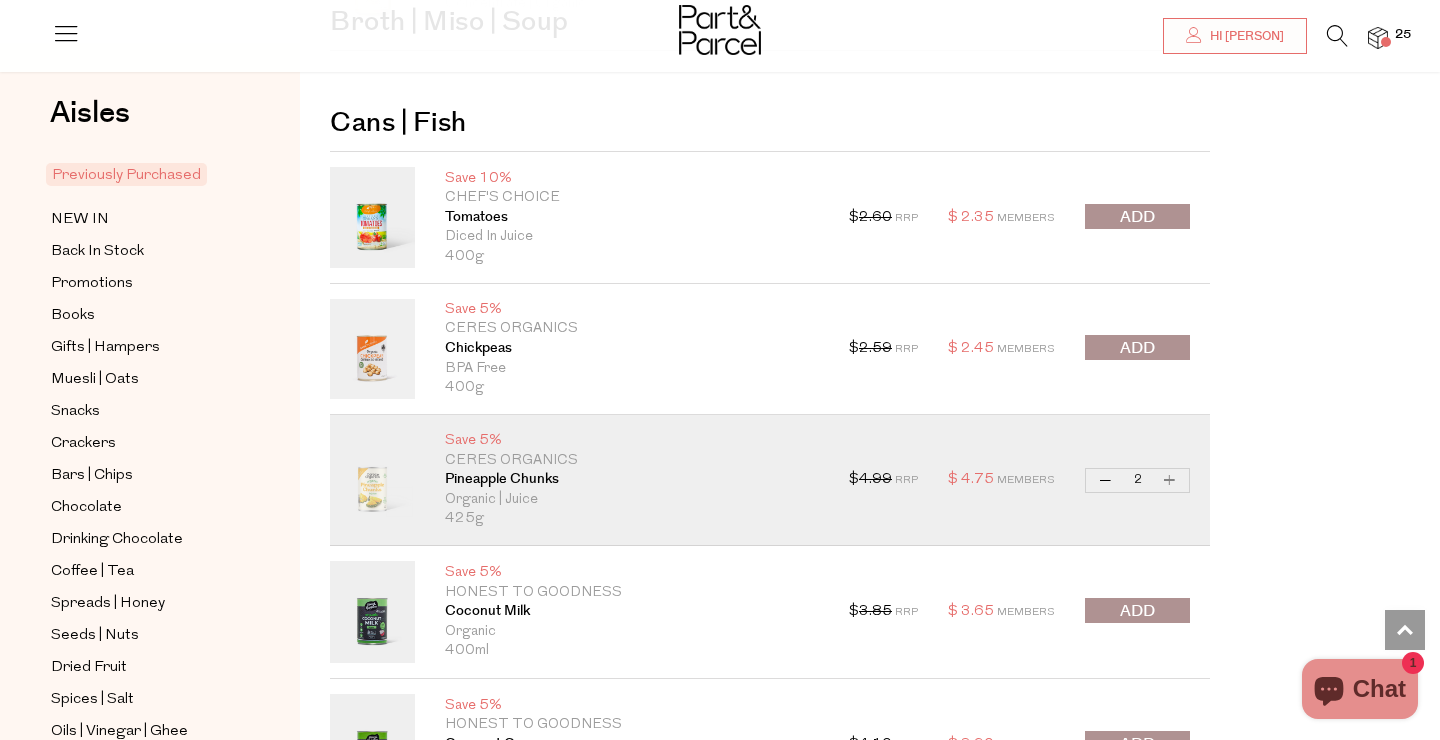 click on "Increase Pineapple Chunks" at bounding box center (1170, 480) 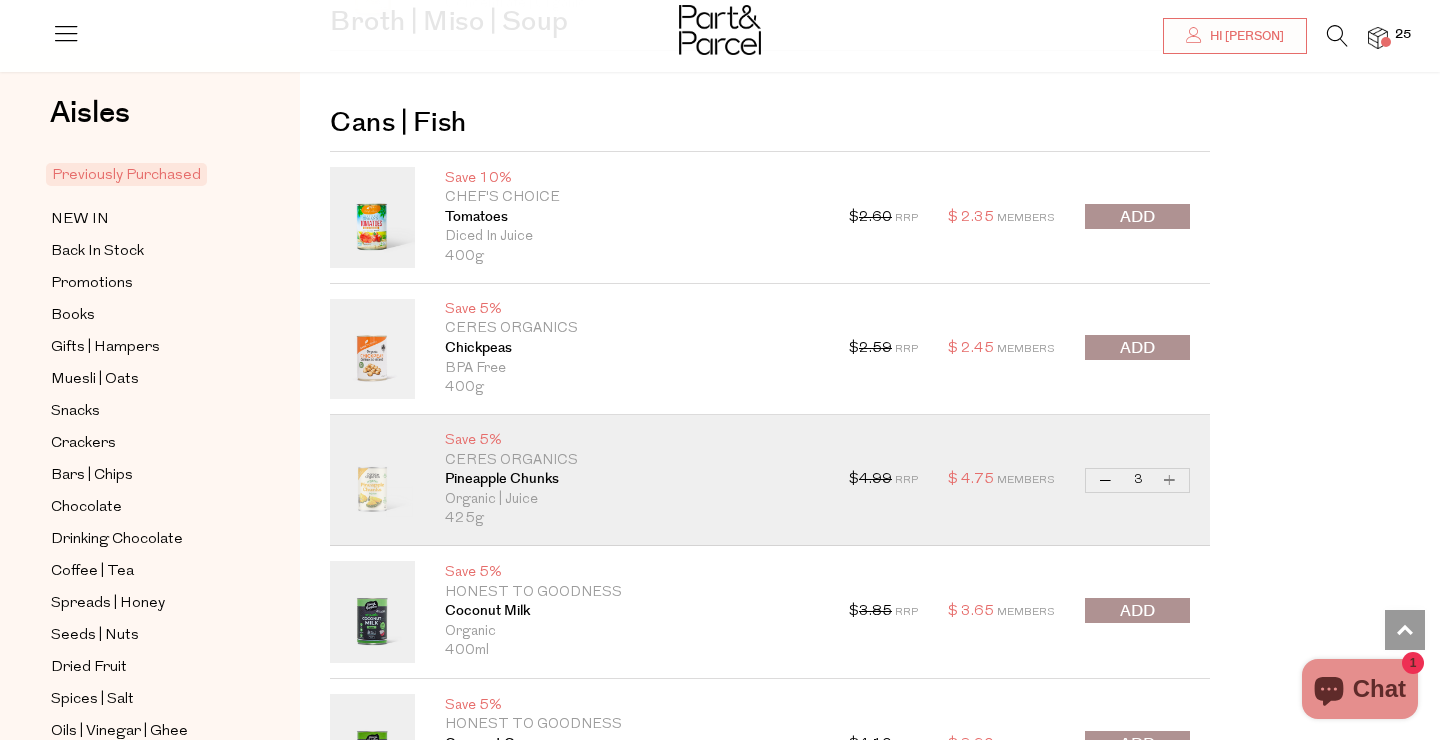 type on "3" 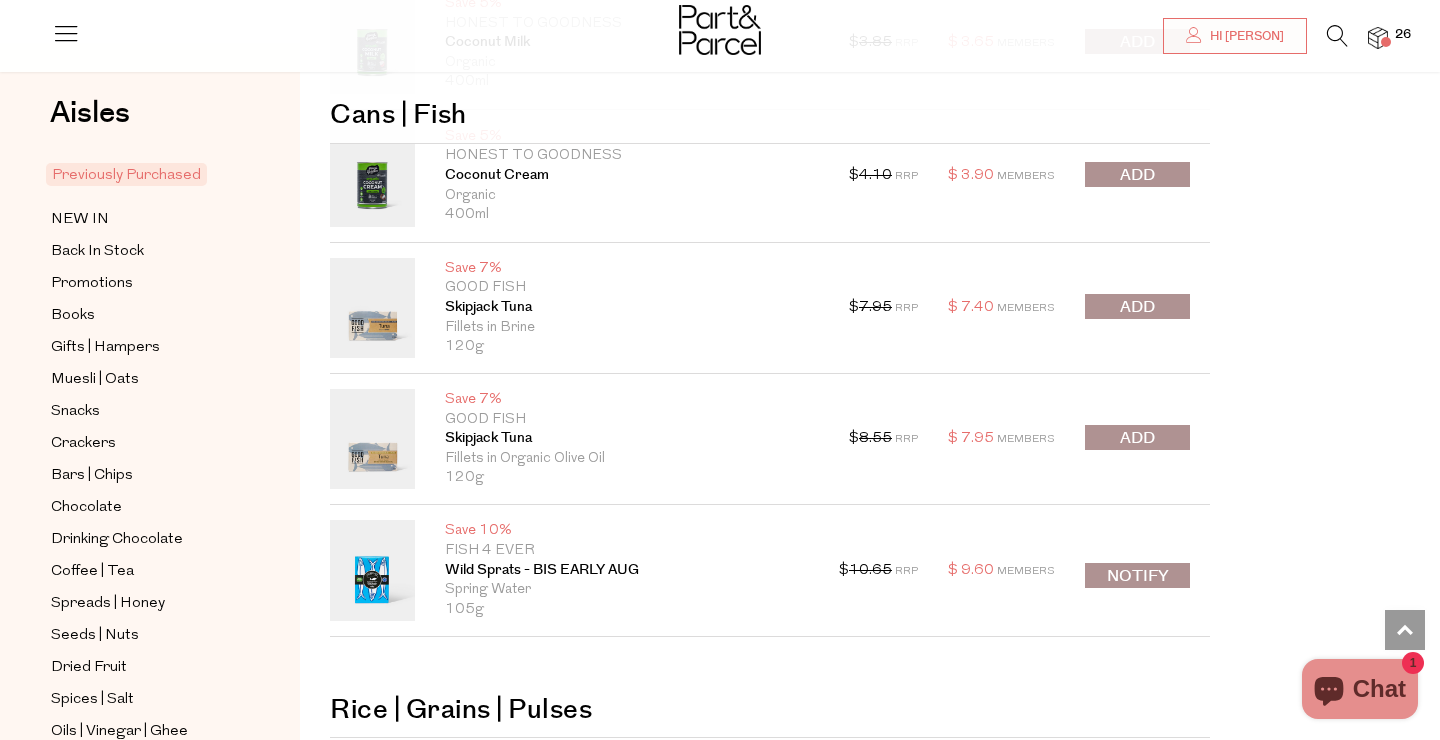 scroll, scrollTop: 12663, scrollLeft: 0, axis: vertical 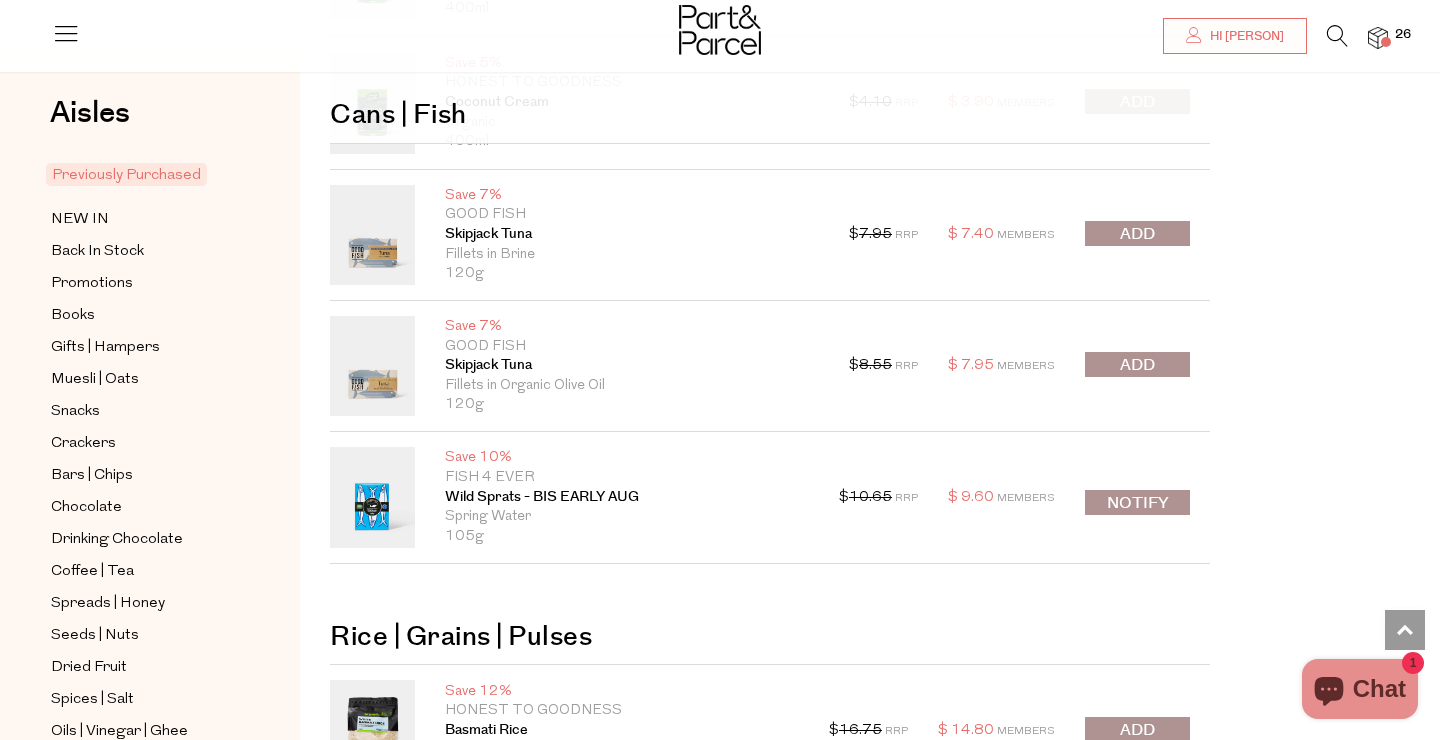 click at bounding box center (1137, 233) 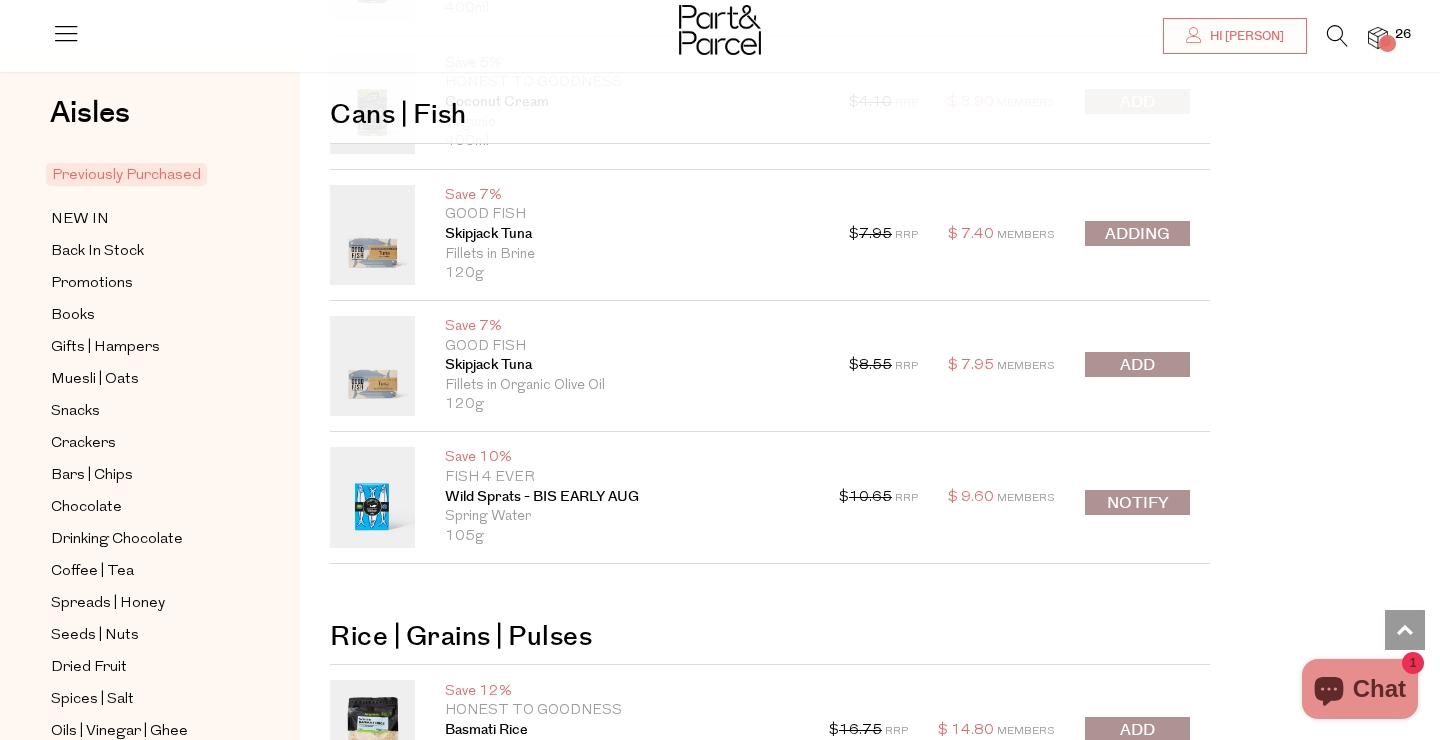 click at bounding box center (1137, 366) 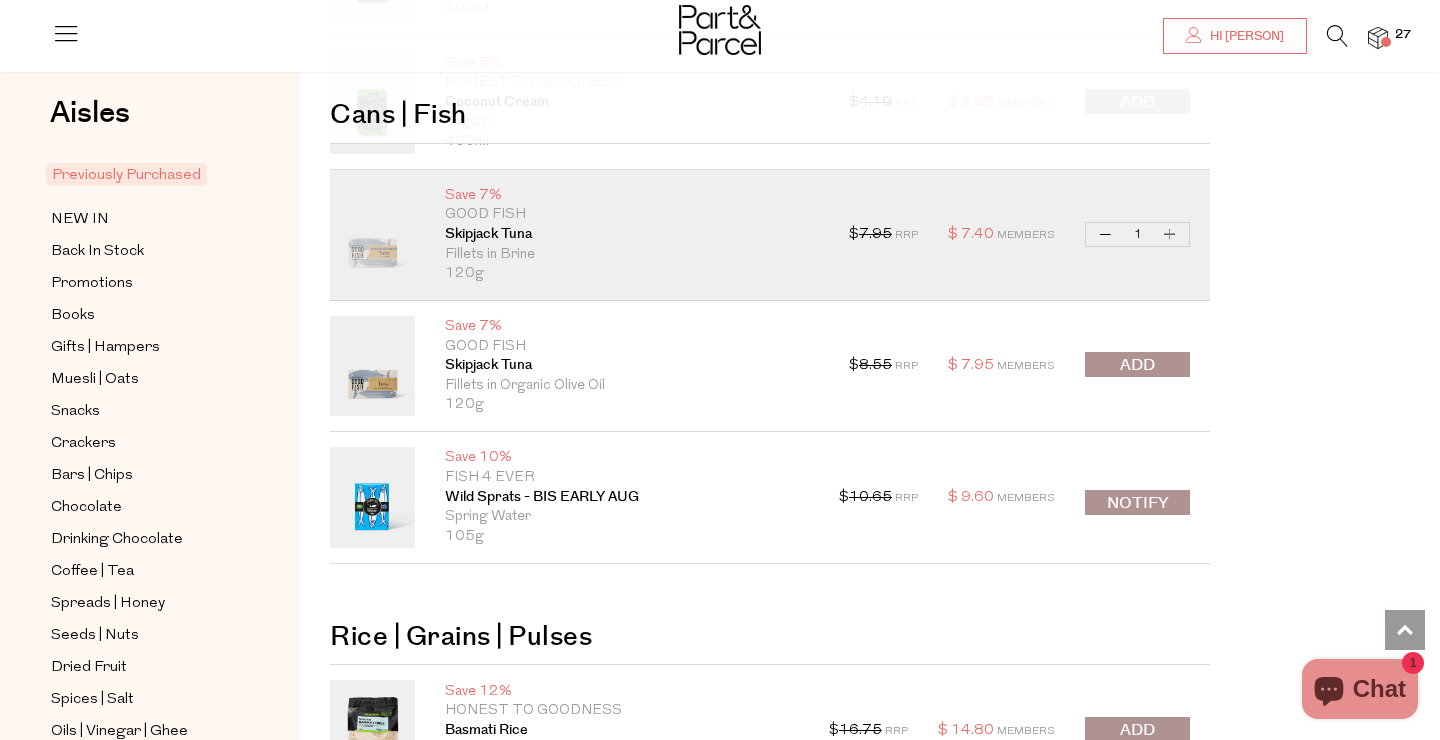 click at bounding box center (1137, 364) 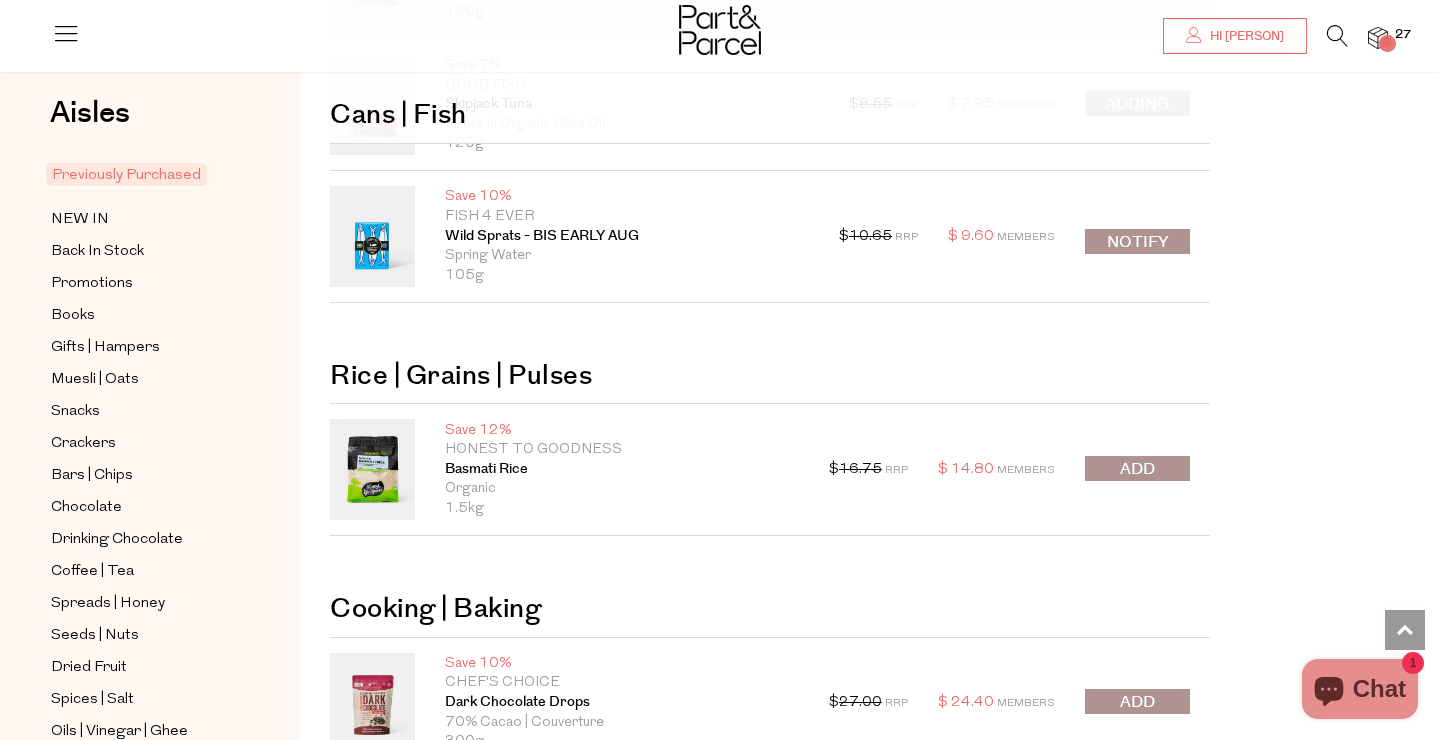 scroll, scrollTop: 13082, scrollLeft: 0, axis: vertical 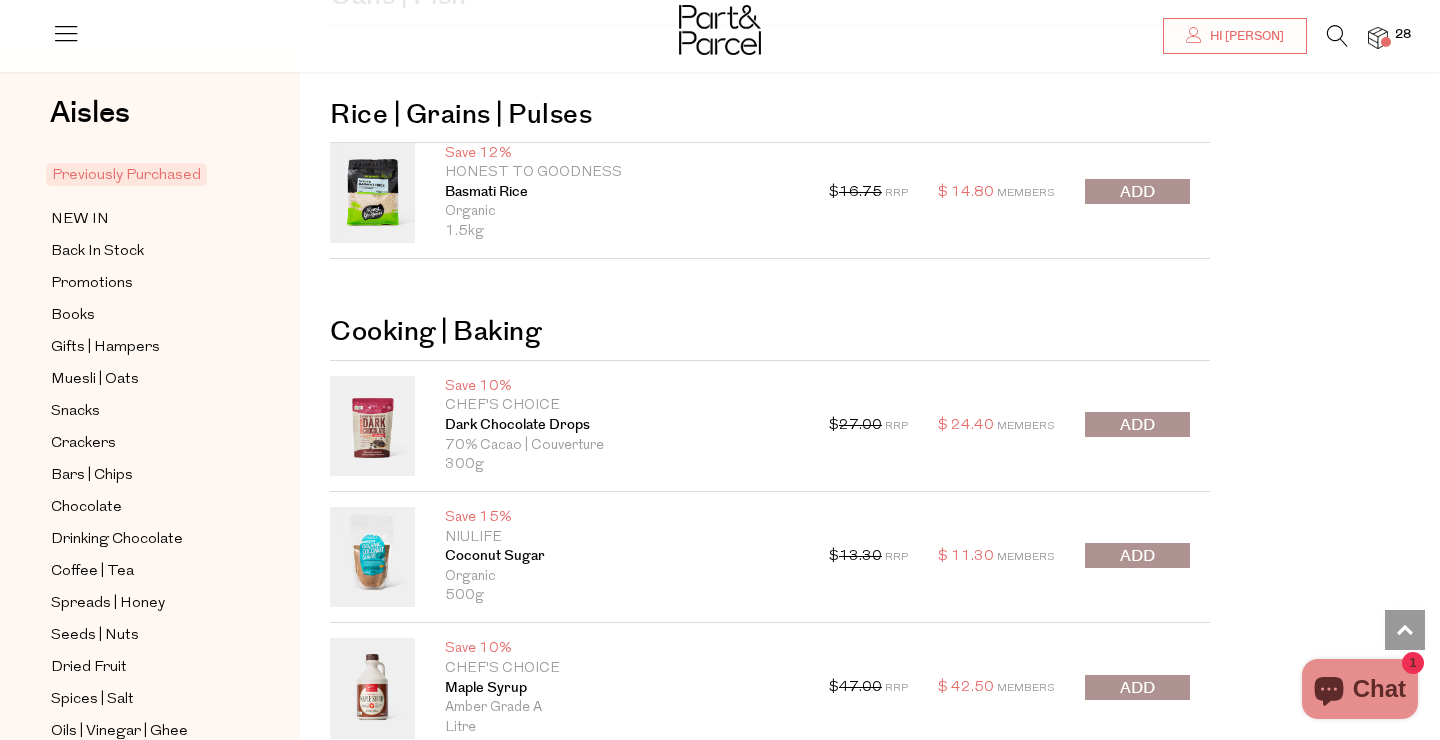 click at bounding box center [1137, 425] 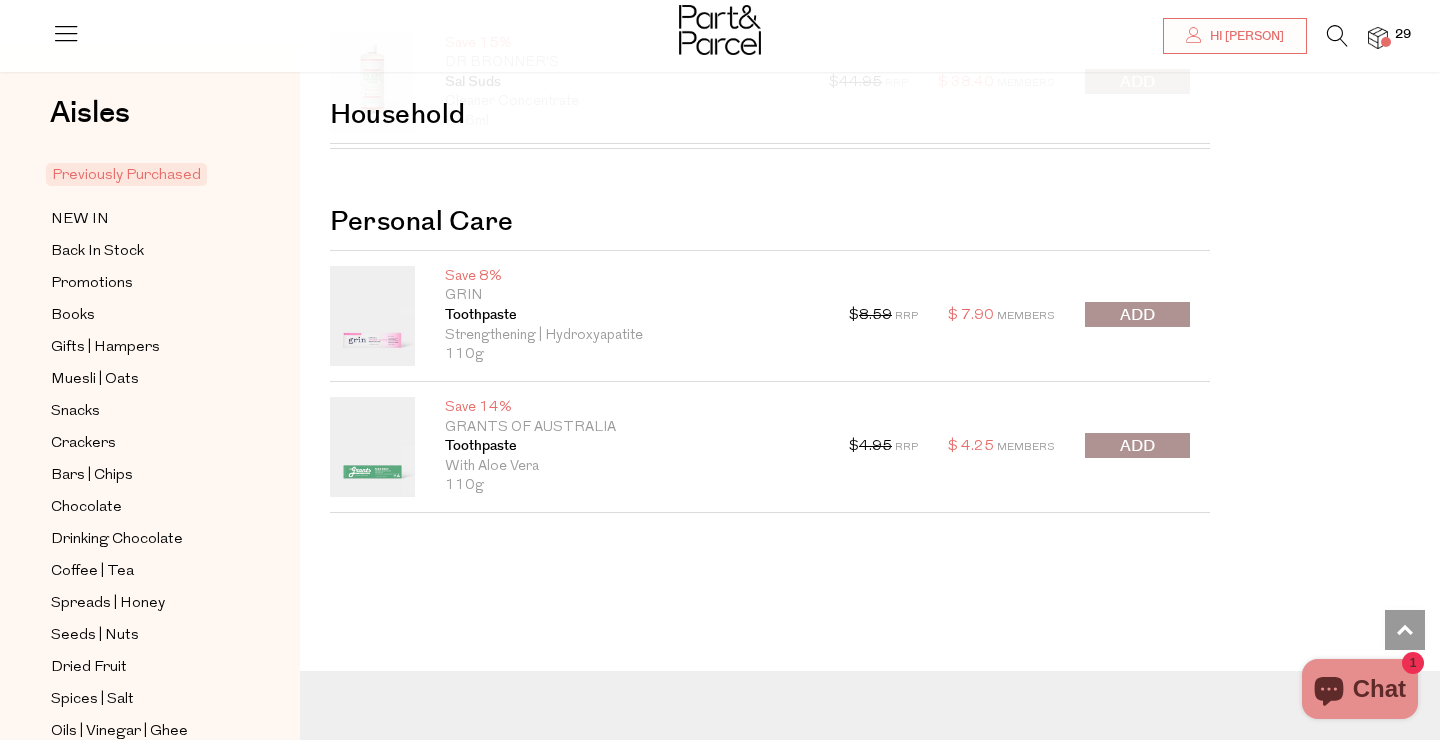 scroll, scrollTop: 14797, scrollLeft: 0, axis: vertical 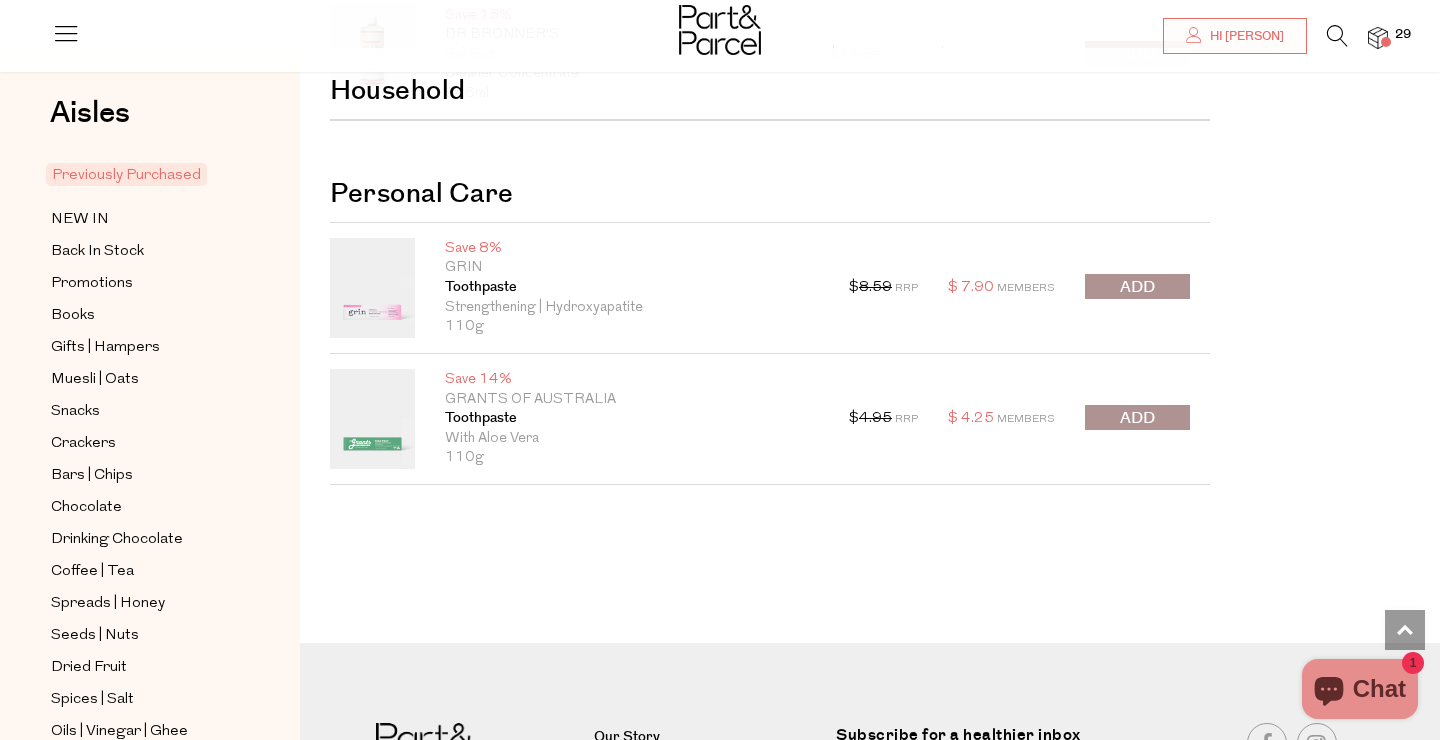 click at bounding box center [1137, 286] 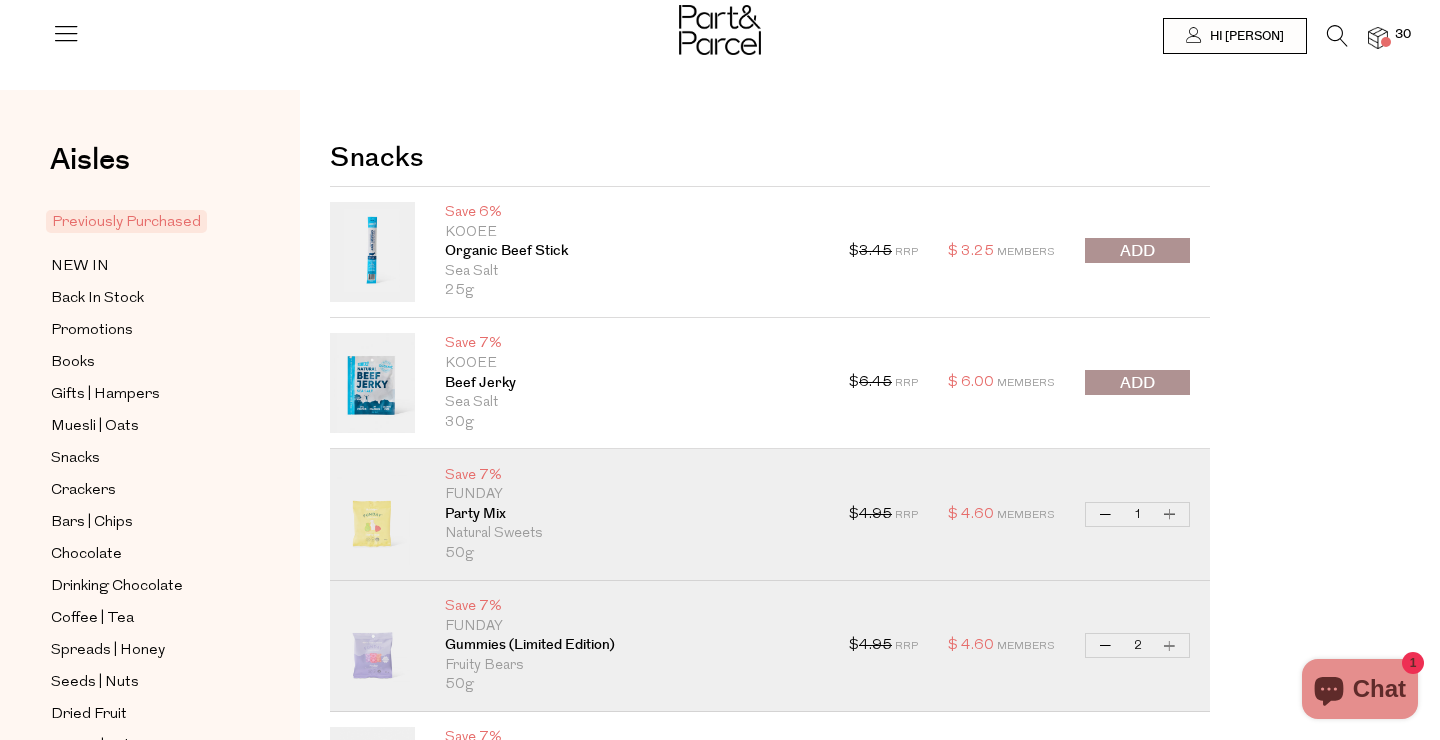 scroll, scrollTop: 0, scrollLeft: 0, axis: both 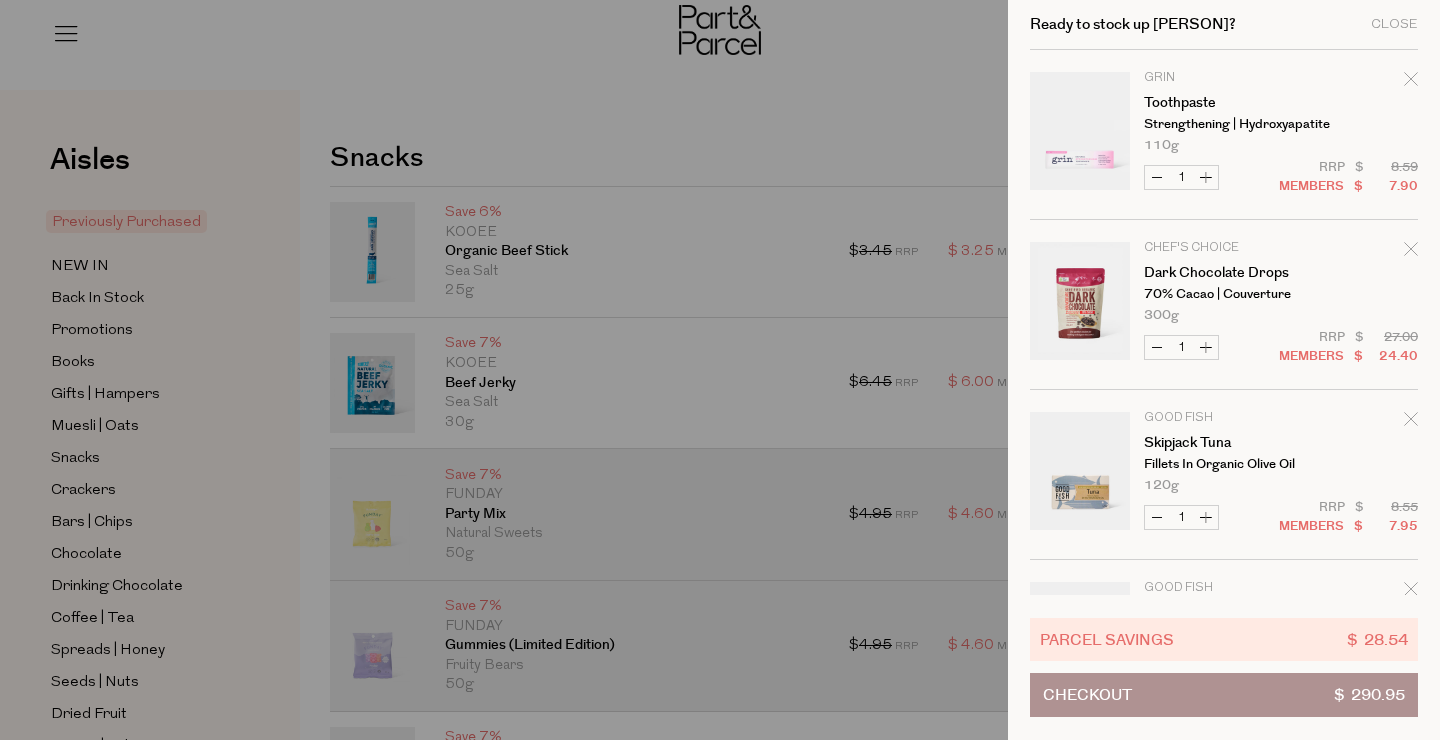 click on "Increase Toothpaste" at bounding box center [1206, 177] 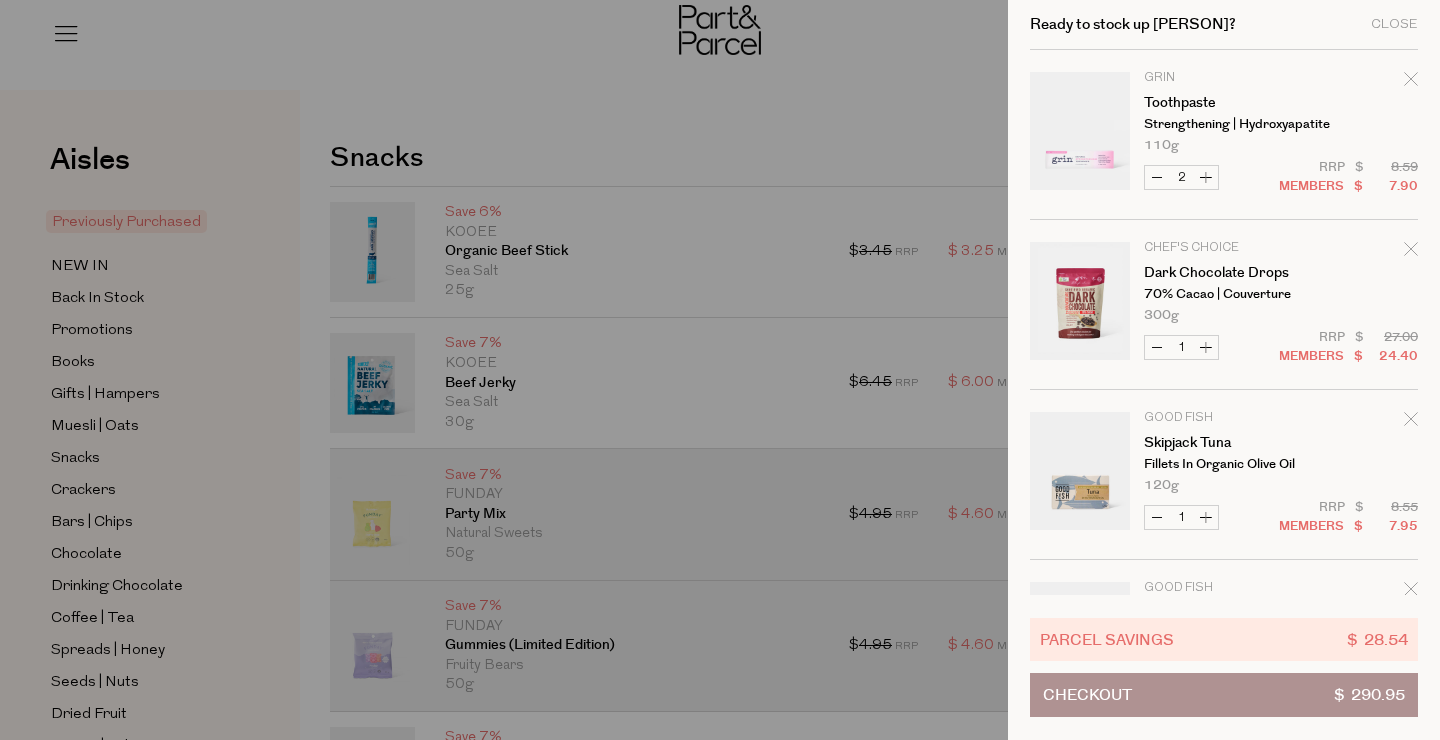 type on "2" 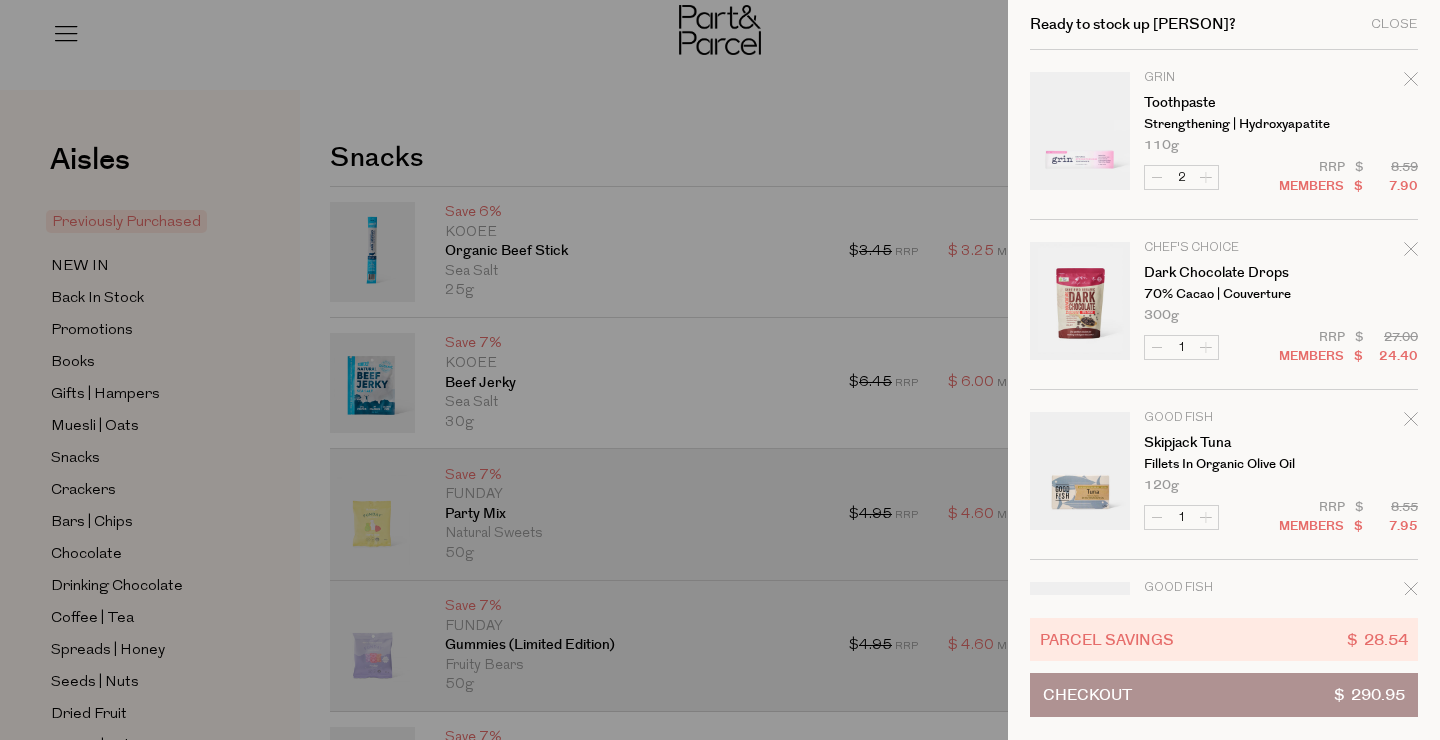click on "Image
Product
Total
Qty
Grin
Toothpaste
Strengthening | Hydroxyapatite
110g
Only 53 Available
2 $" at bounding box center (1224, 2005) 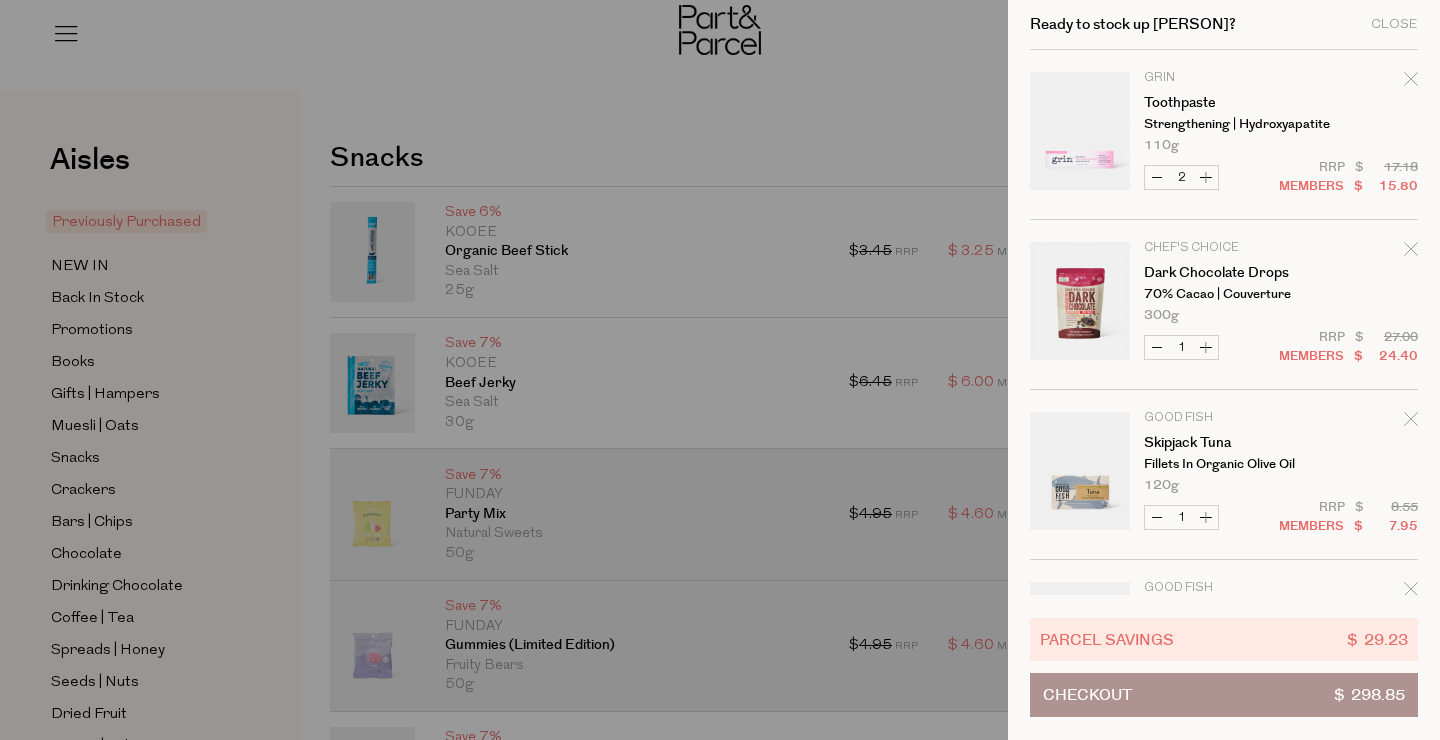 click on "Increase Dark Chocolate Drops" at bounding box center [1206, 347] 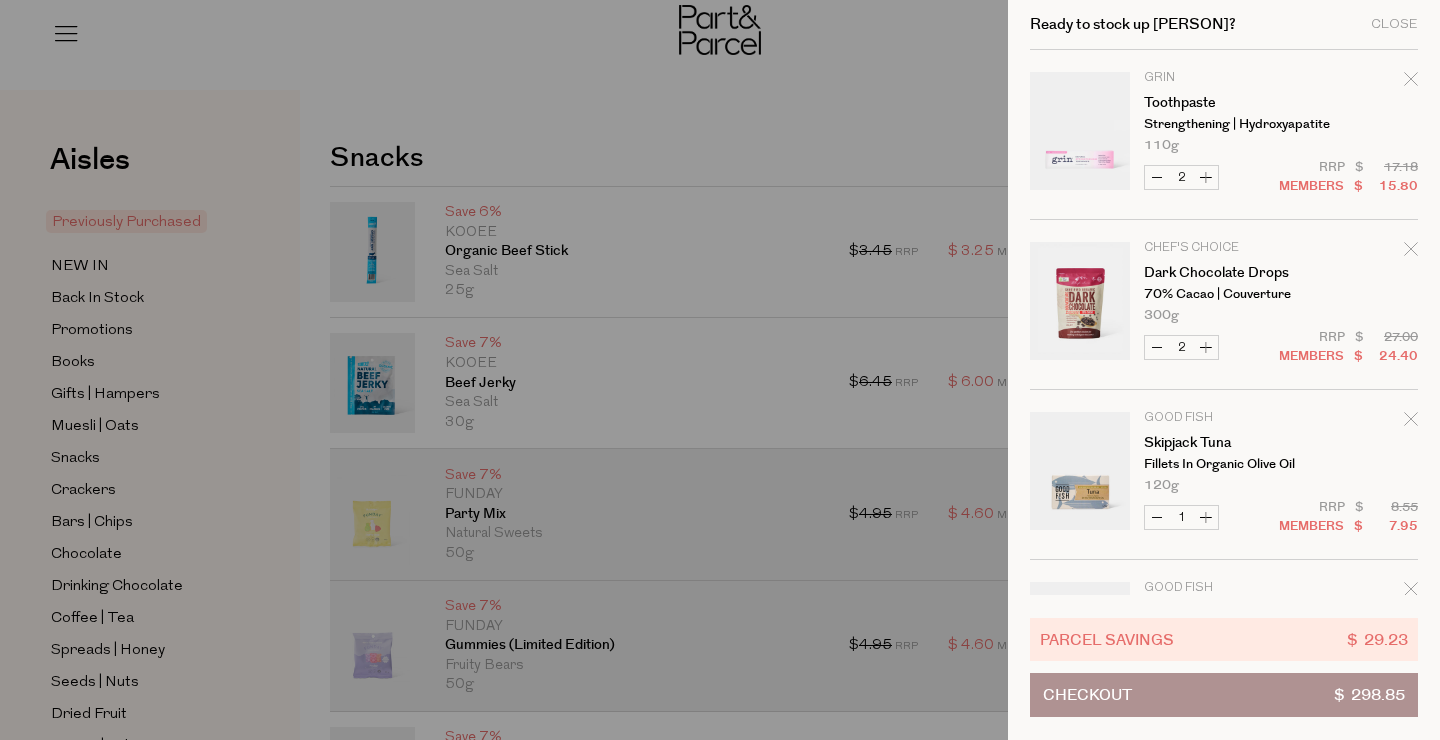 type on "2" 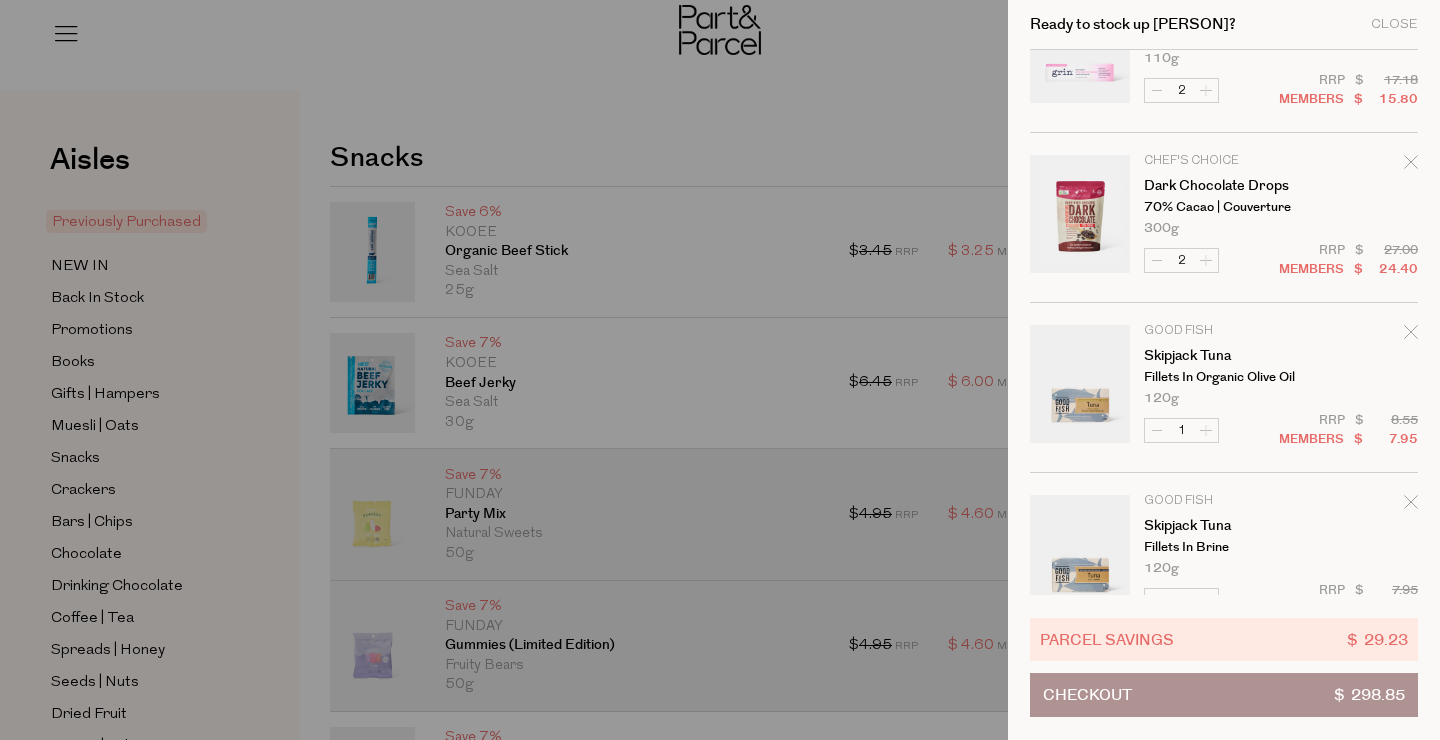scroll, scrollTop: 102, scrollLeft: 0, axis: vertical 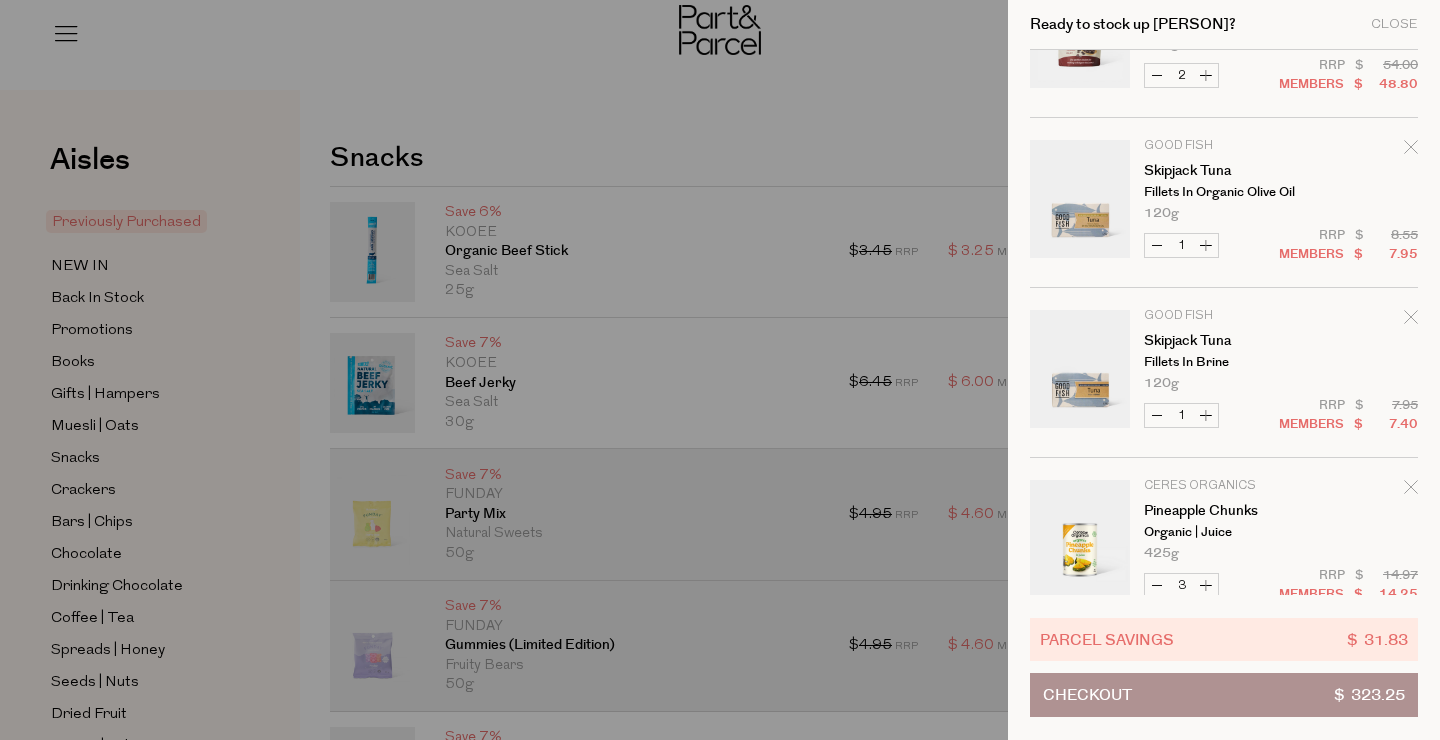 click on "Increase Skipjack Tuna" at bounding box center [1206, 245] 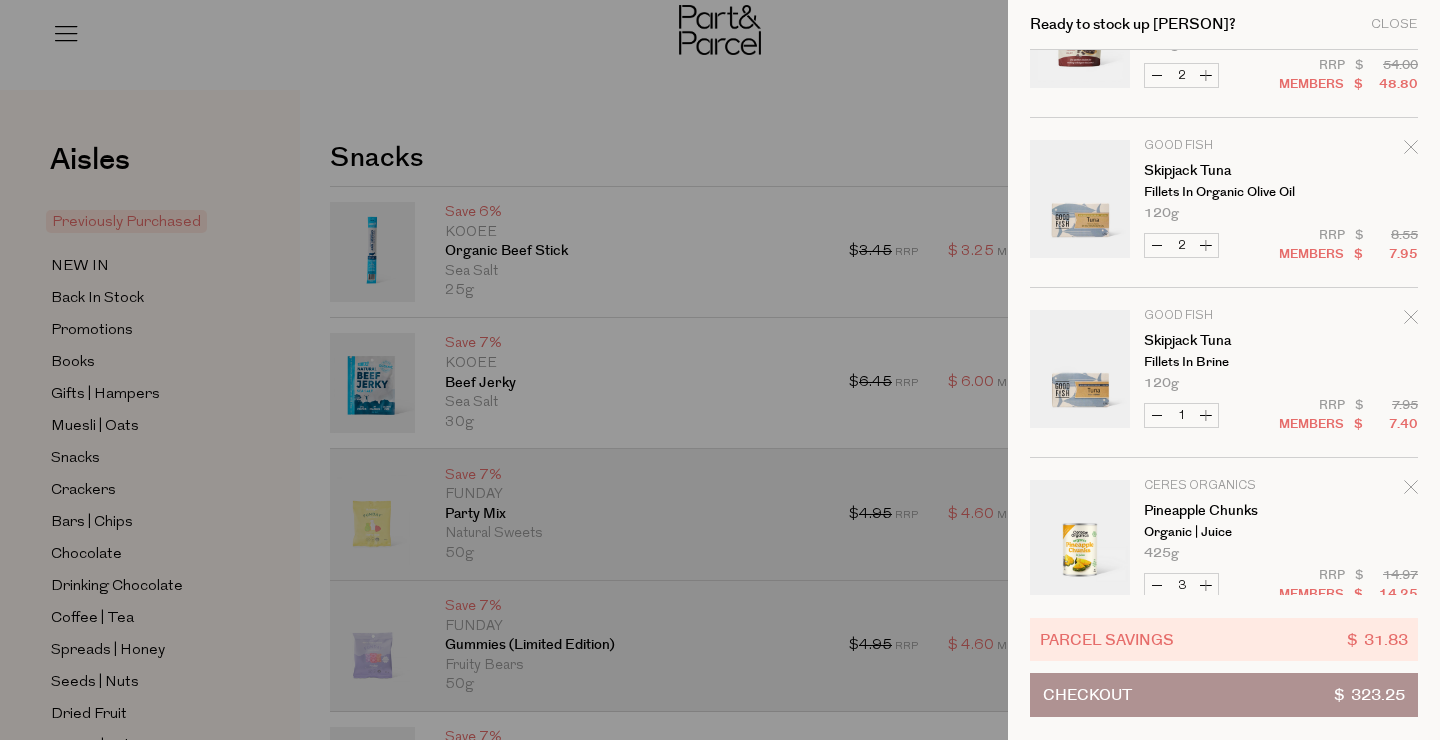 type on "2" 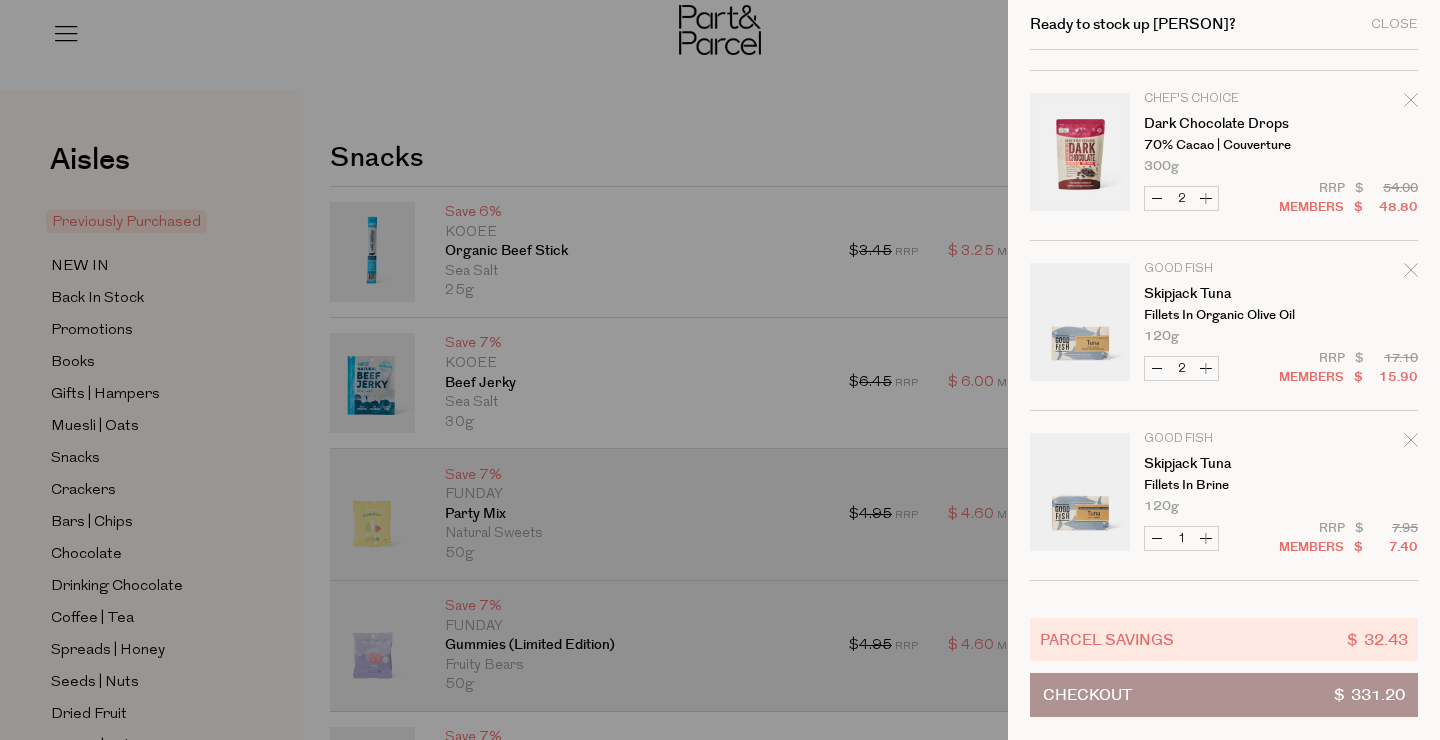 scroll, scrollTop: 152, scrollLeft: 0, axis: vertical 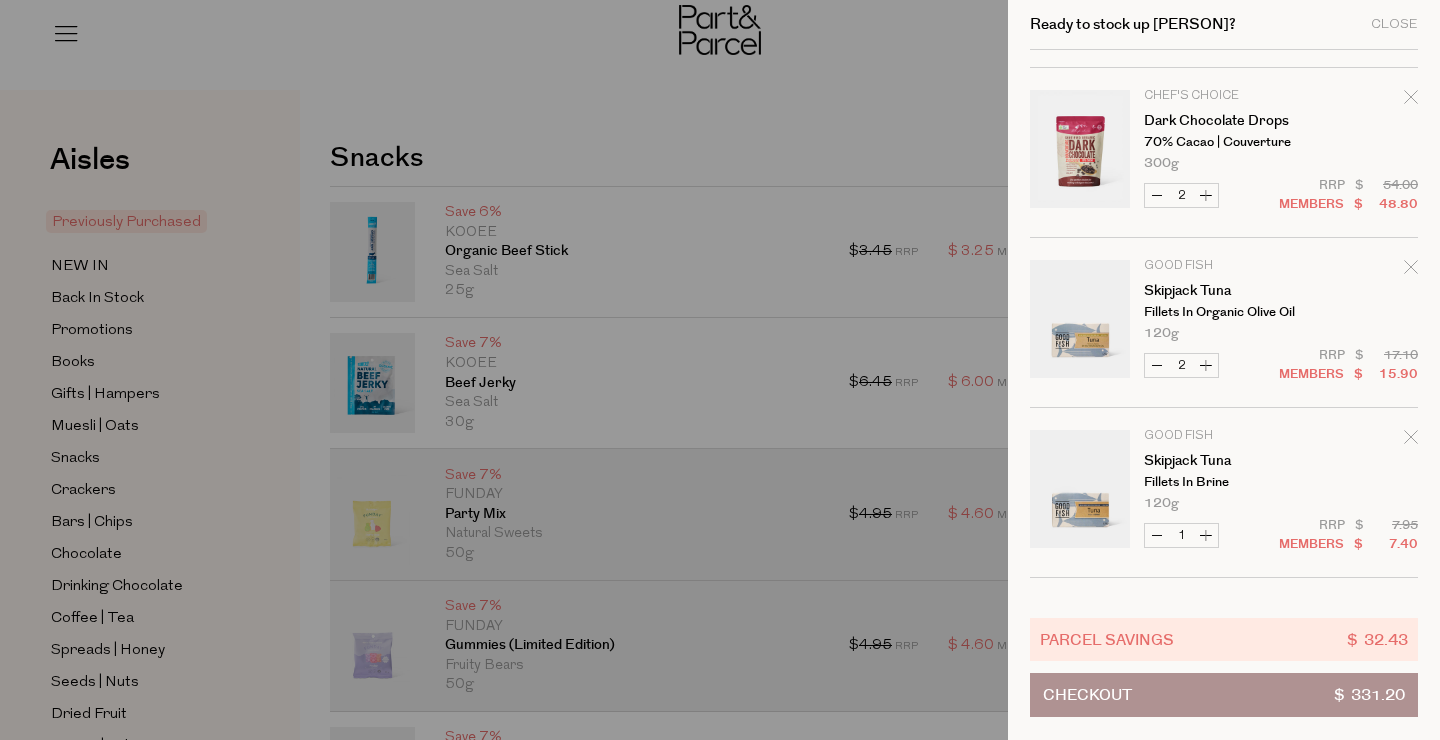 click on "Increase Skipjack Tuna" at bounding box center (1206, 535) 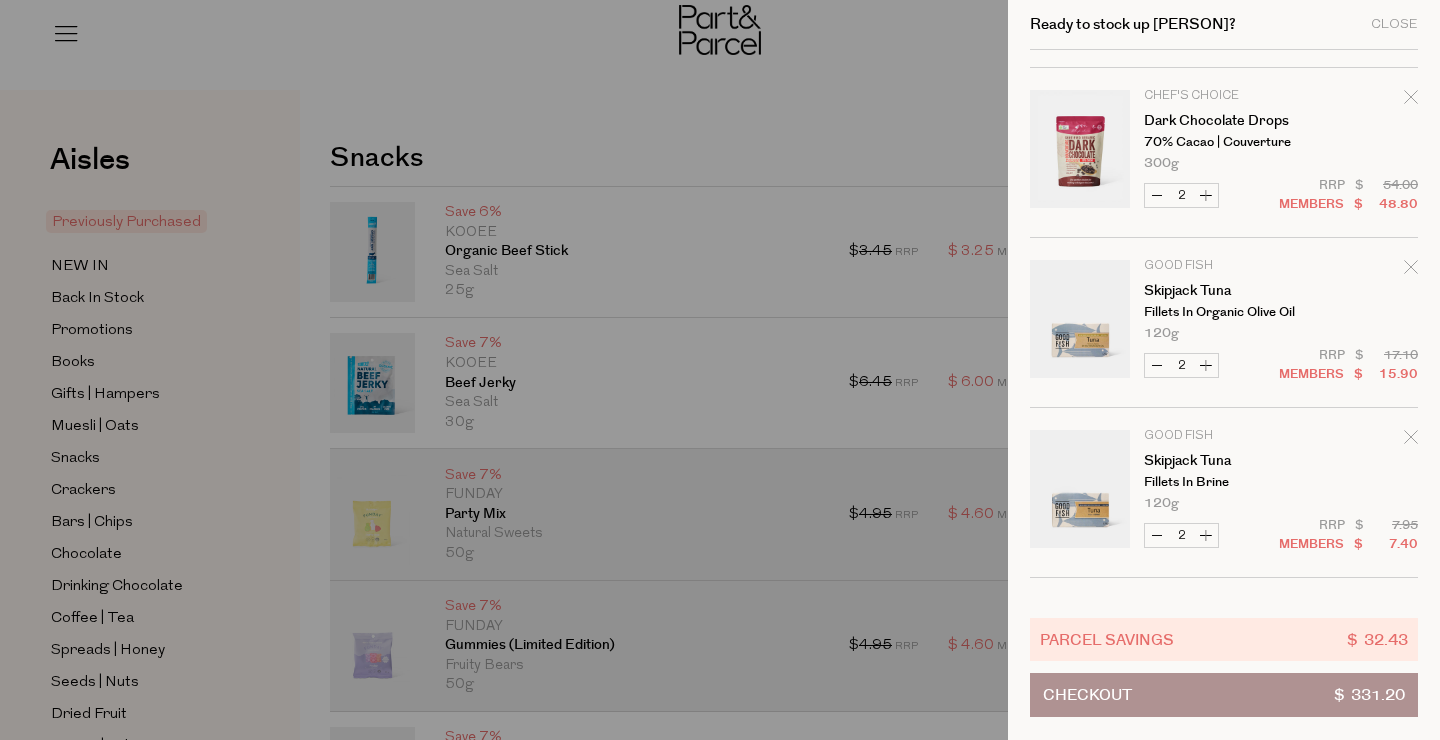 type on "2" 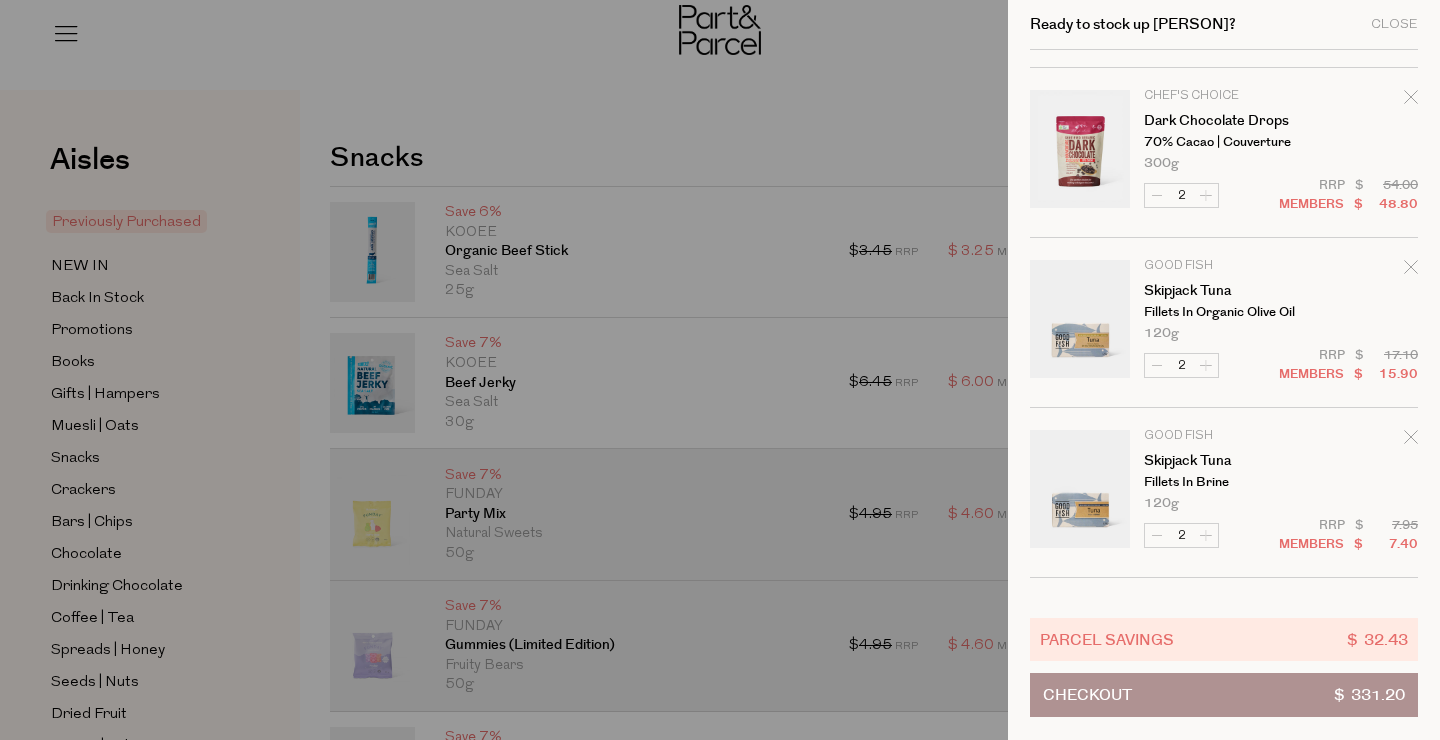click on "Image
Product
Total
Qty
Grin
Toothpaste
Strengthening | Hydroxyapatite
110g
Only 53 Available
2 $" at bounding box center (1224, 1853) 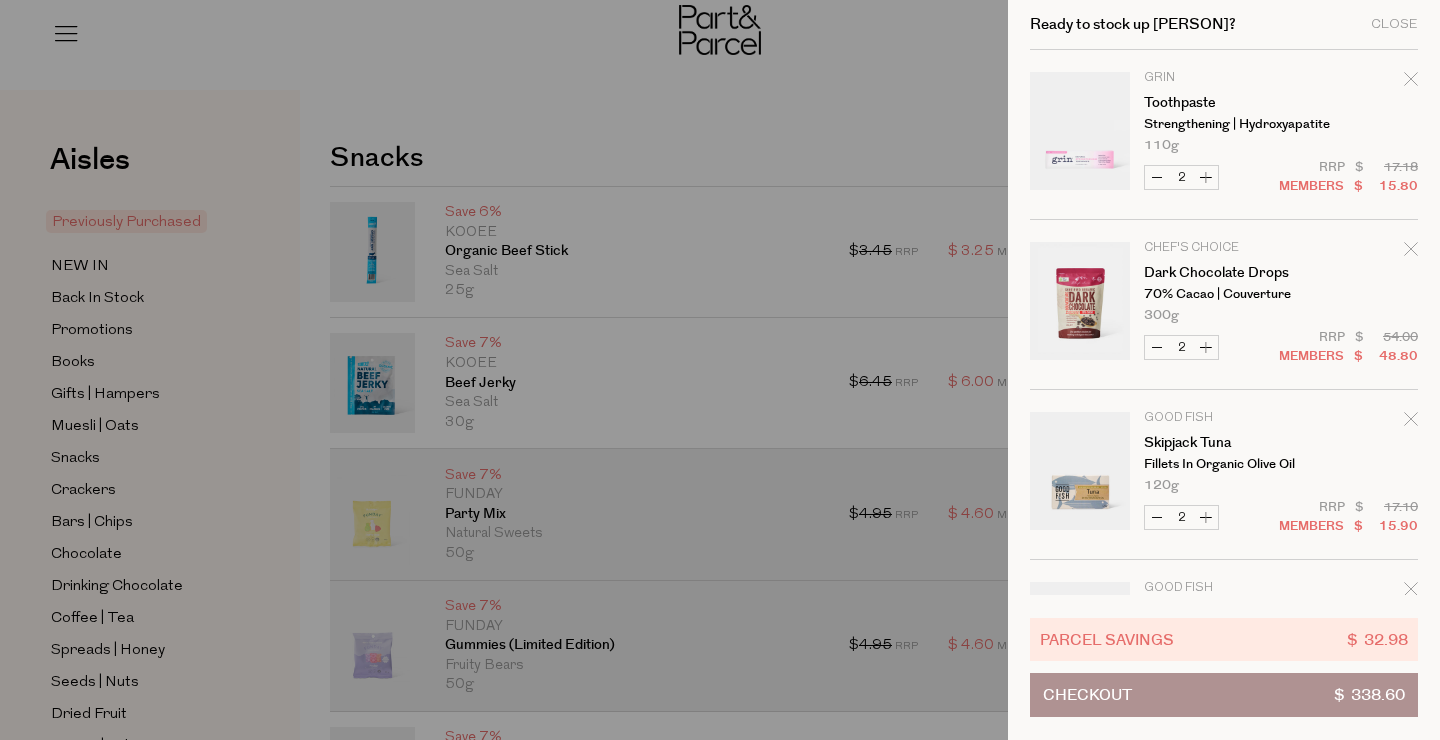 click on "Increase Skipjack Tuna" at bounding box center [1206, 517] 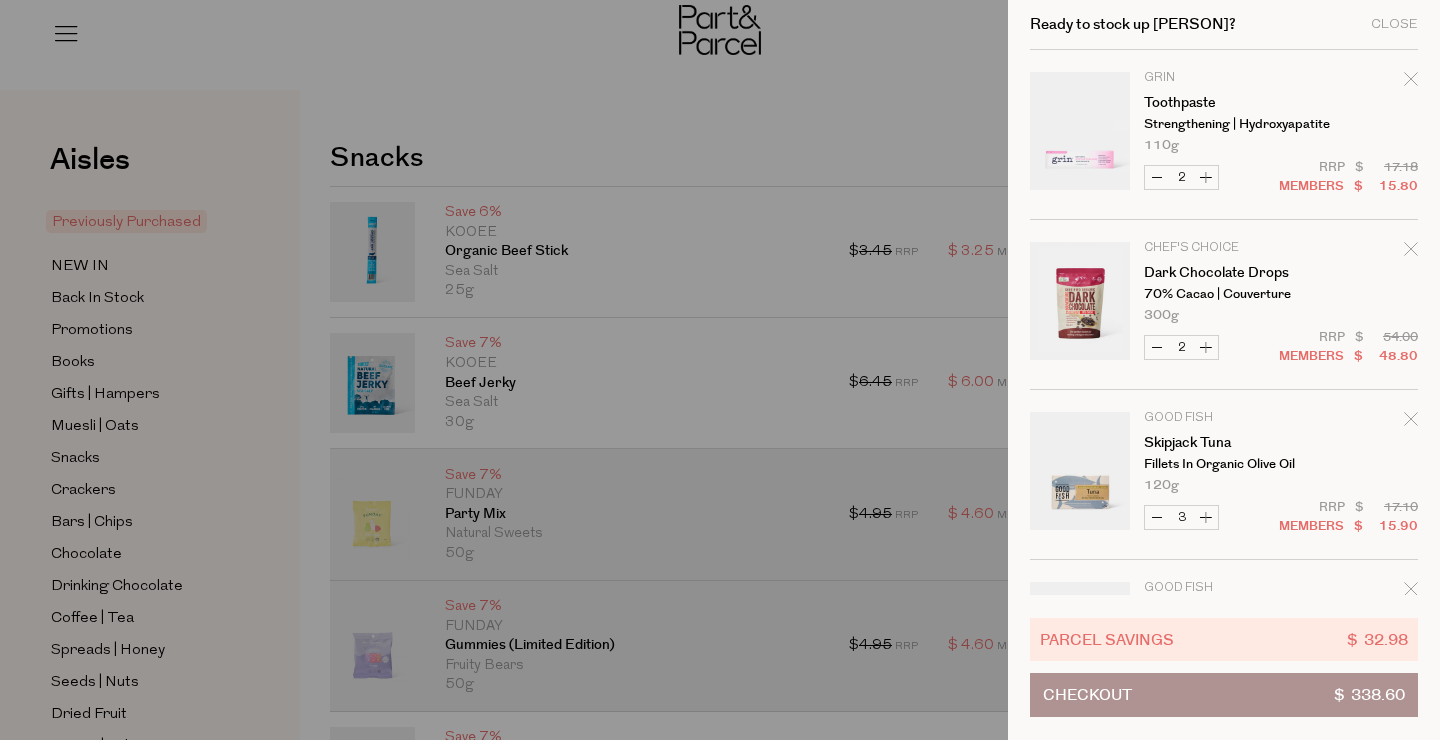 type on "3" 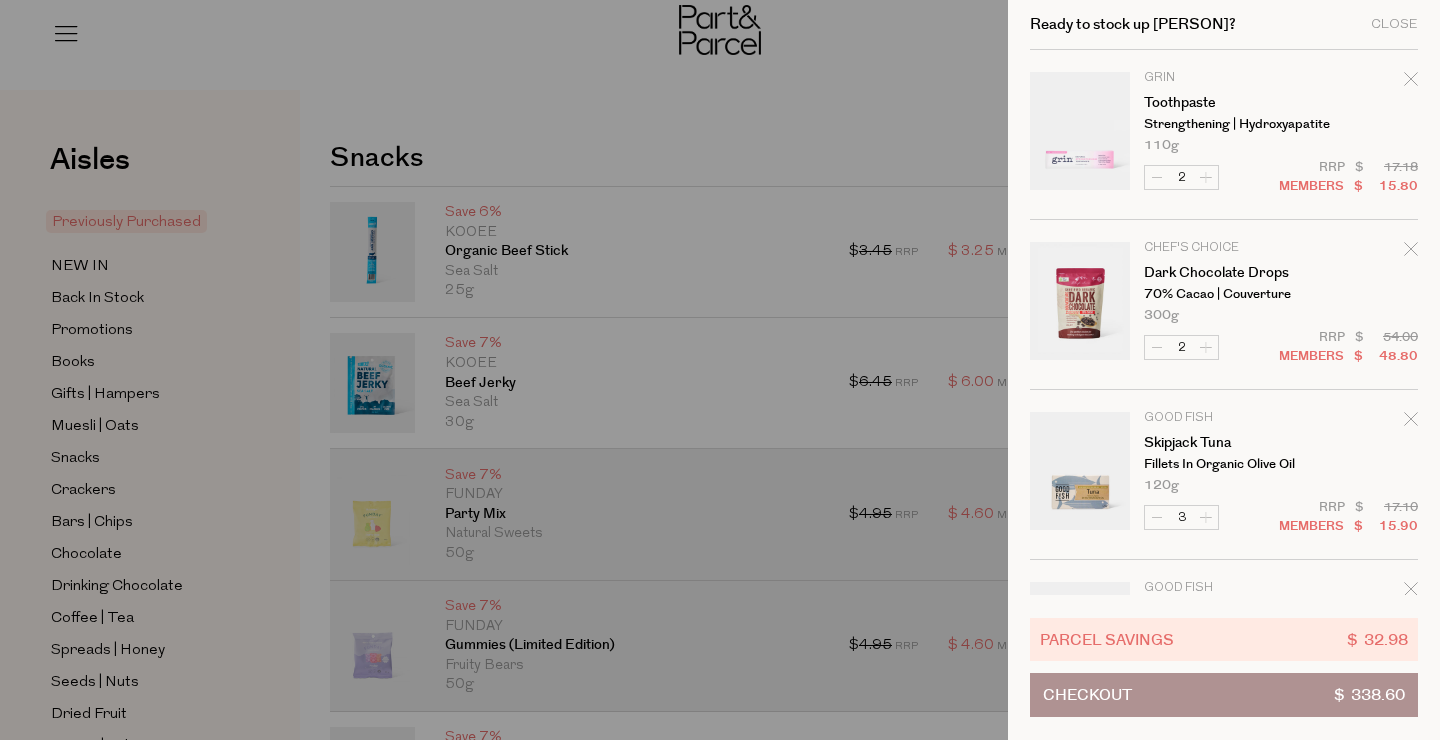 click on "Image
Product
Total
Qty
Grin
Toothpaste
Strengthening | Hydroxyapatite
110g
Only 53 Available
2 $" at bounding box center [1224, 2005] 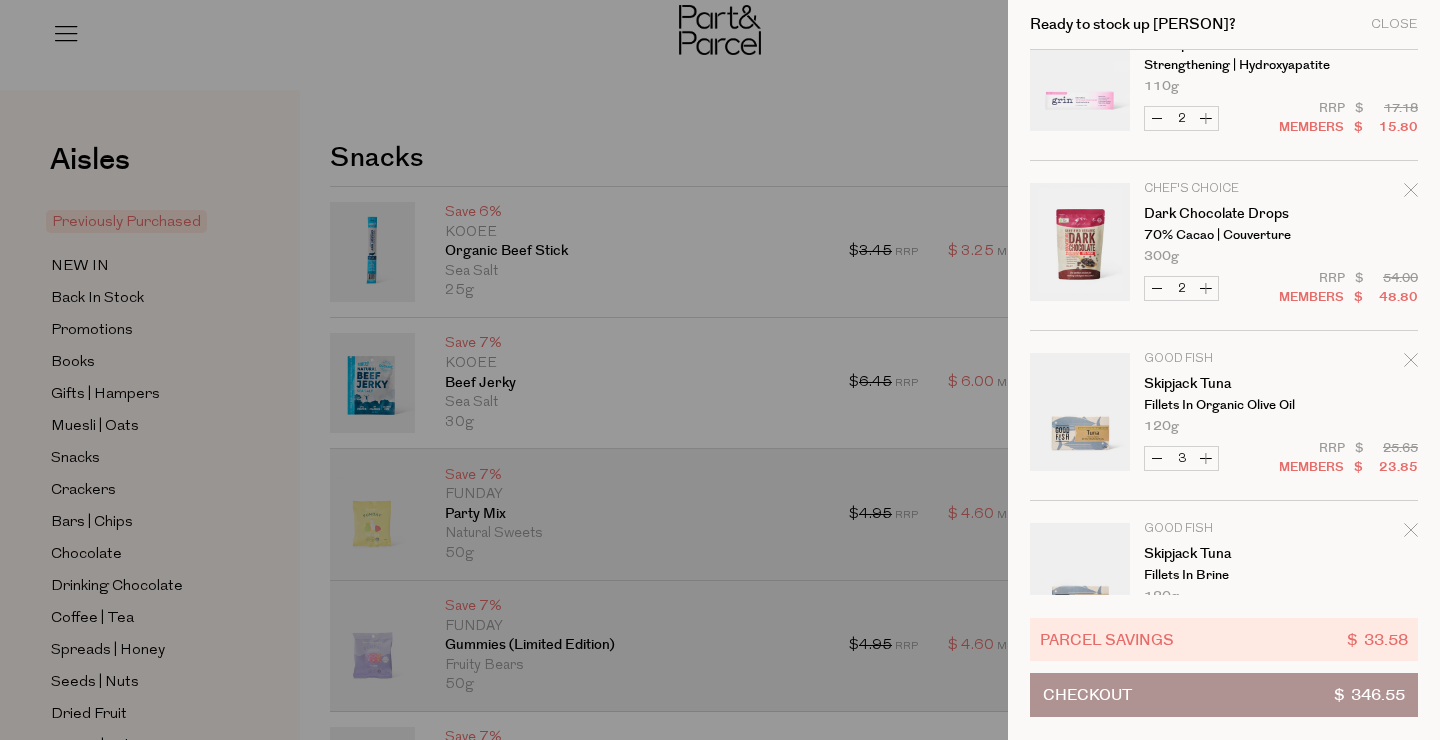 scroll, scrollTop: 62, scrollLeft: 0, axis: vertical 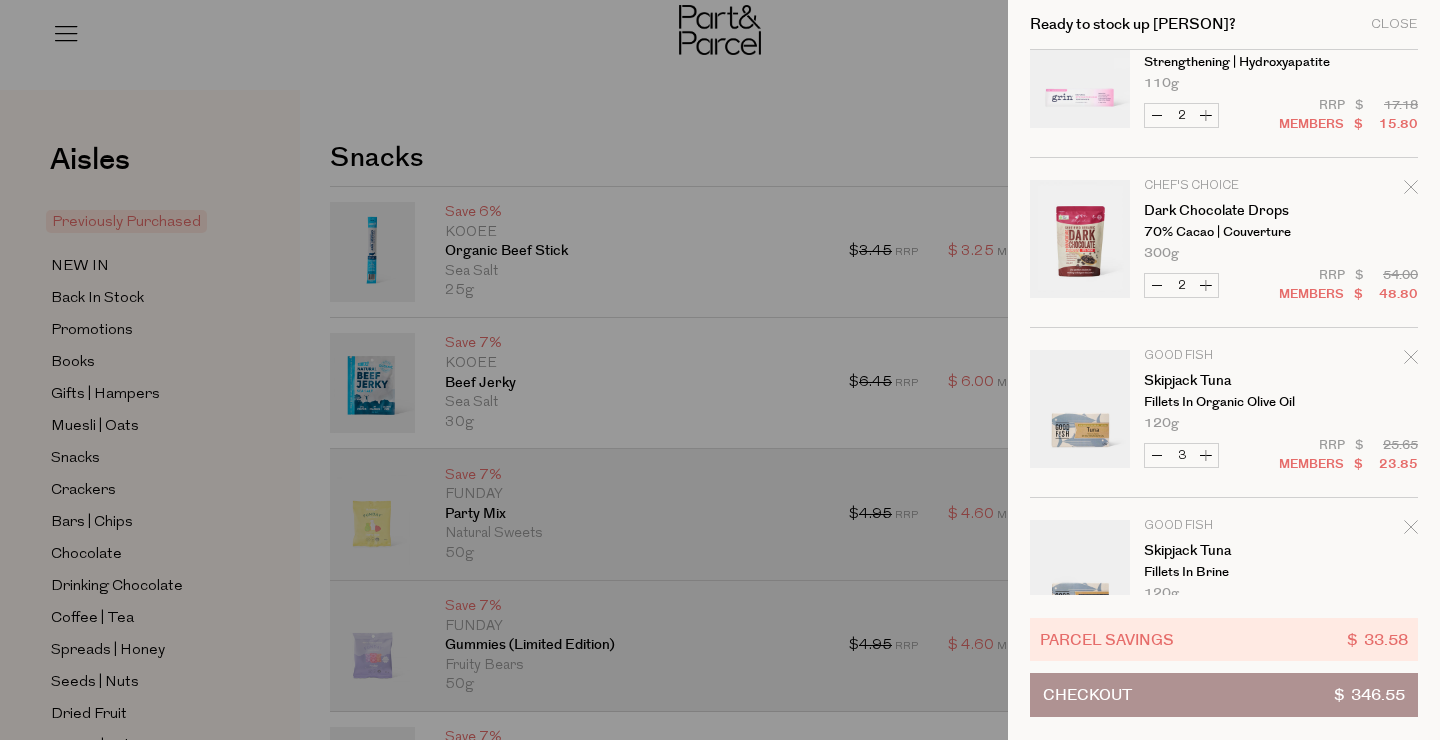 click on "Increase Skipjack Tuna" at bounding box center [1206, 455] 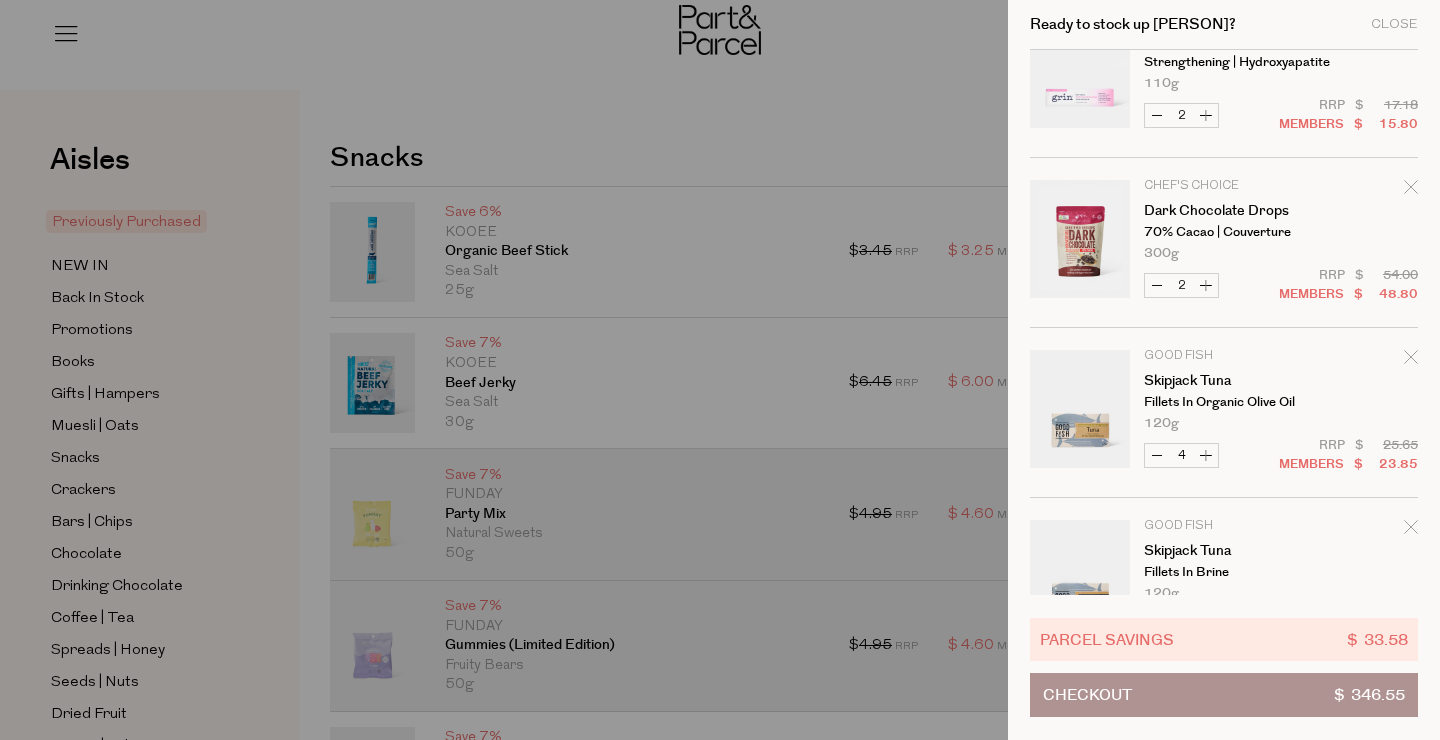type on "4" 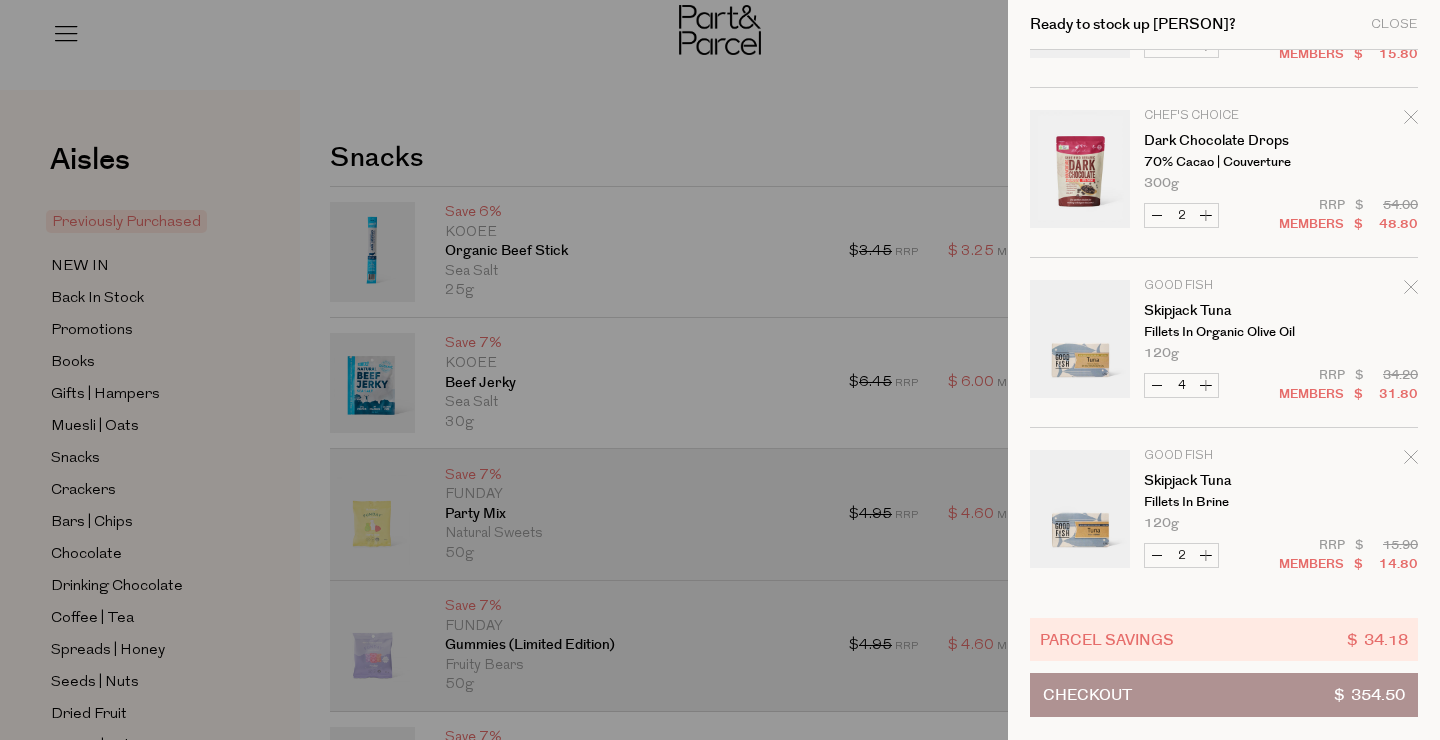 scroll, scrollTop: 237, scrollLeft: 0, axis: vertical 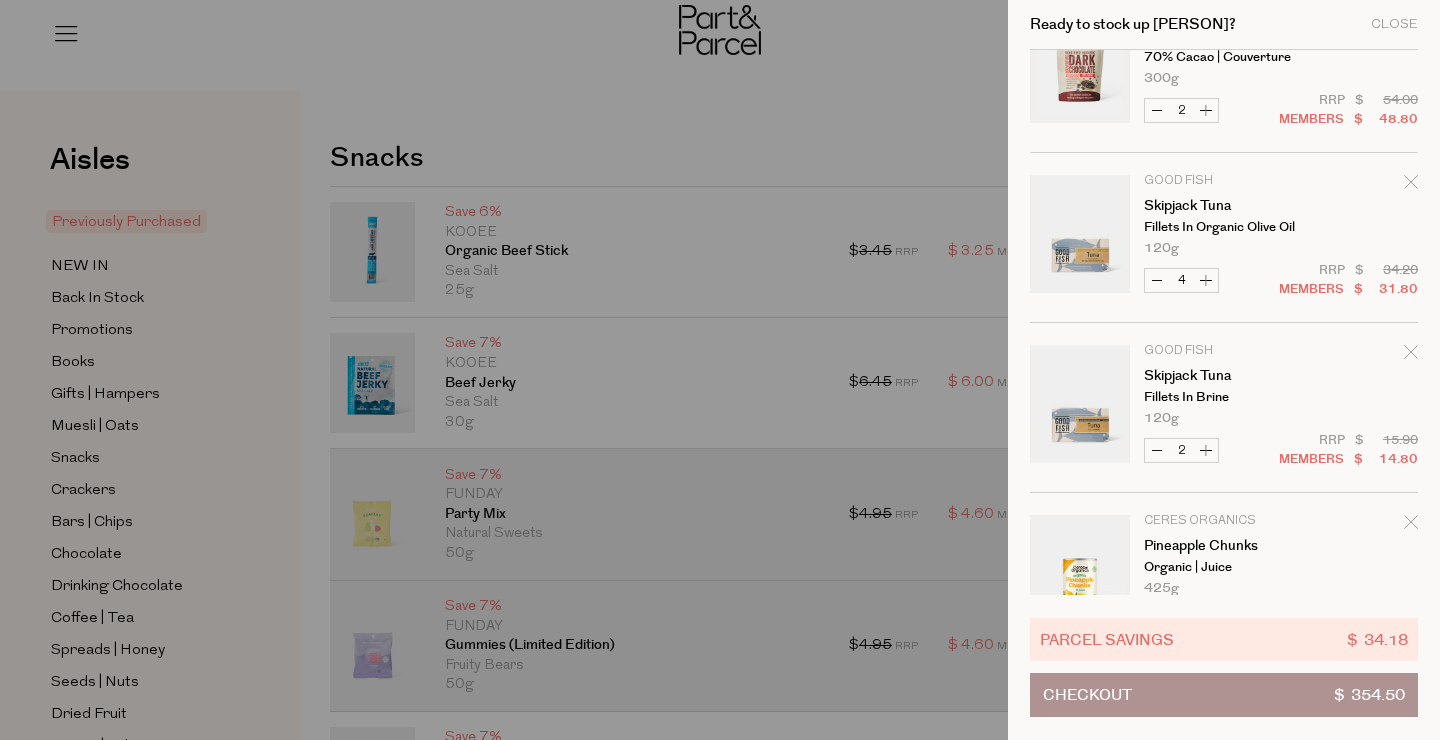 click on "Increase Skipjack Tuna" at bounding box center [1206, 450] 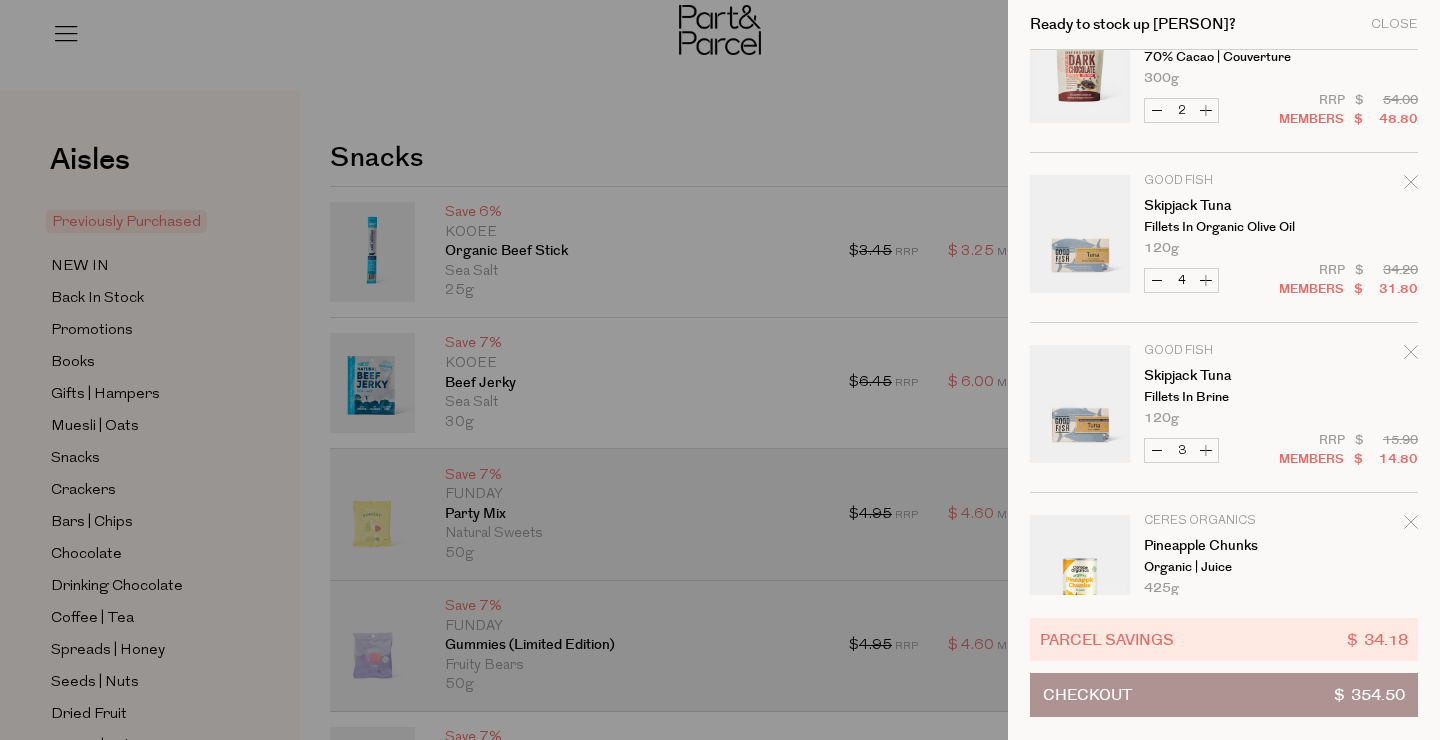 type on "3" 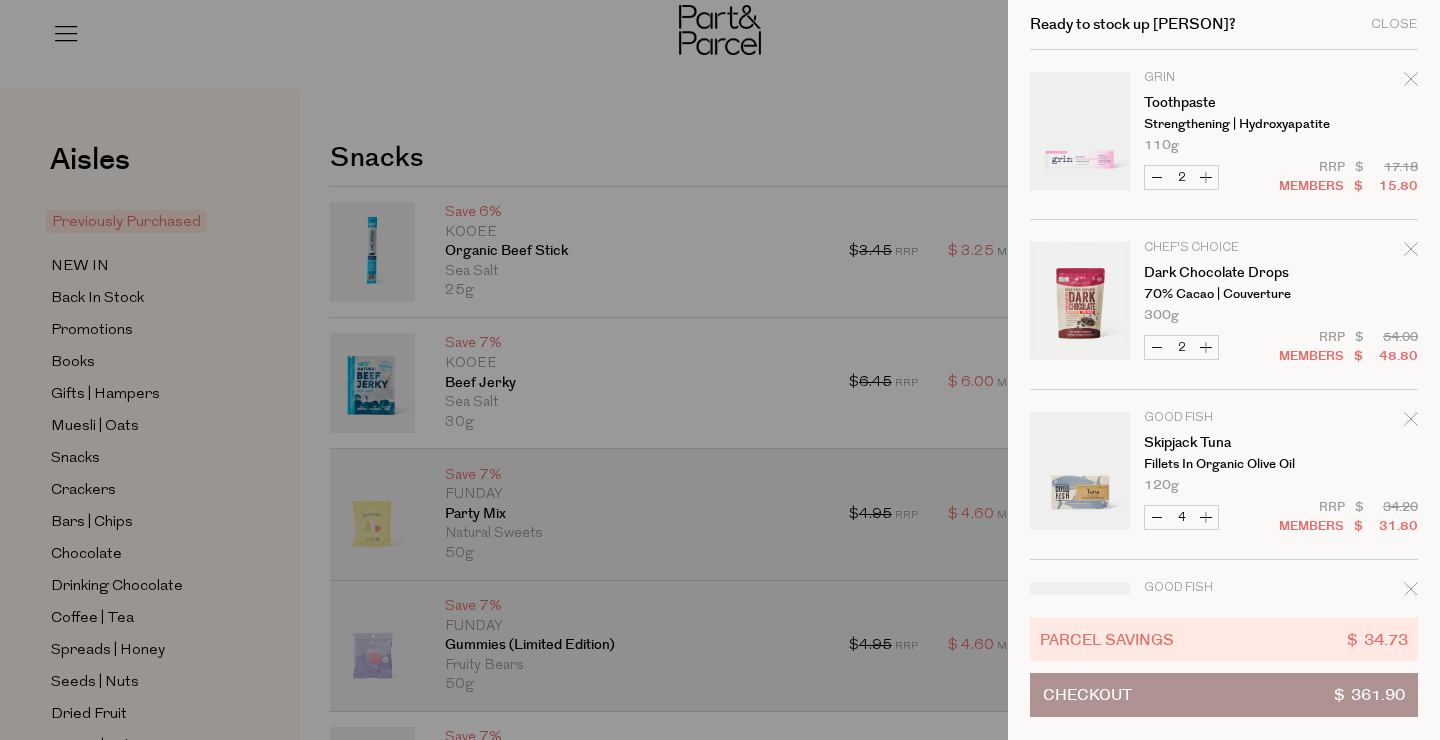 click on "Decrease Skipjack Tuna" at bounding box center (1157, 517) 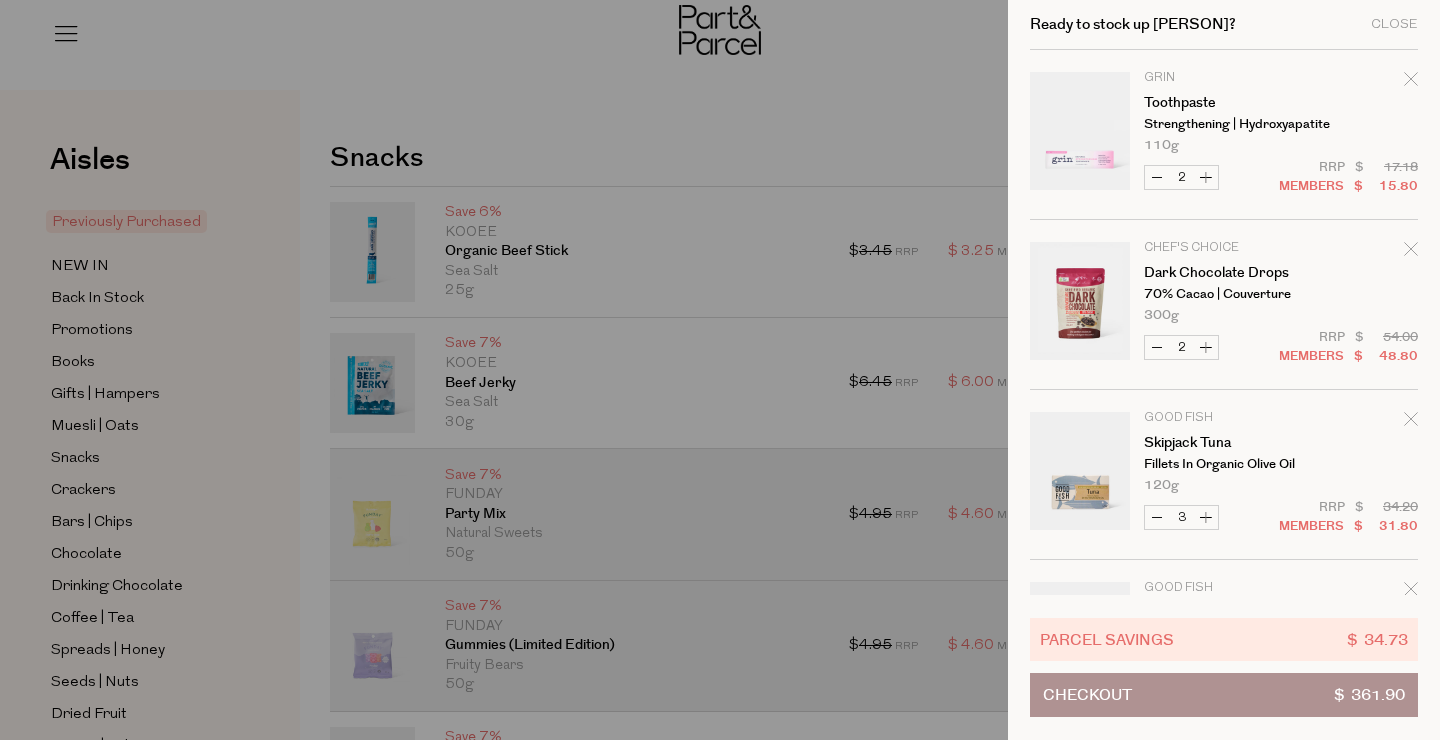 type on "3" 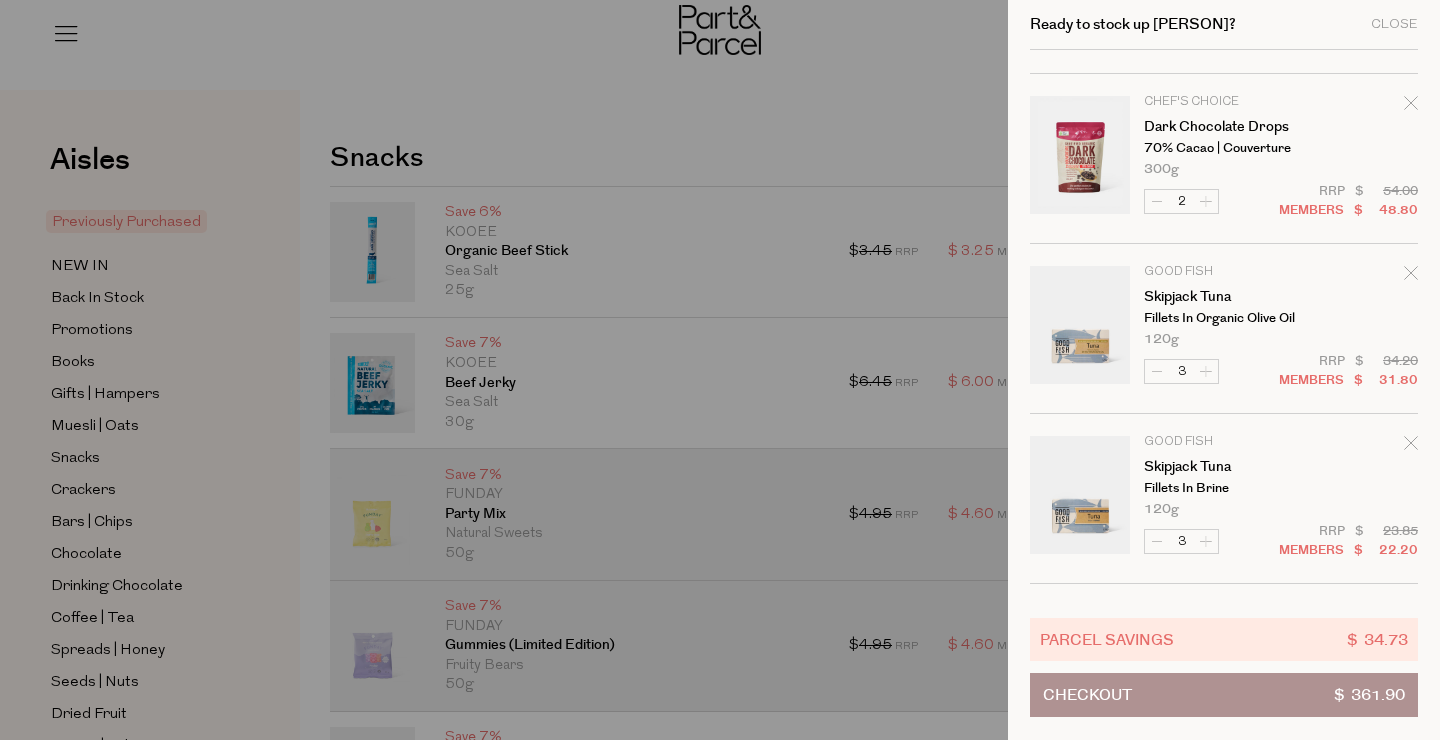 scroll, scrollTop: 148, scrollLeft: 0, axis: vertical 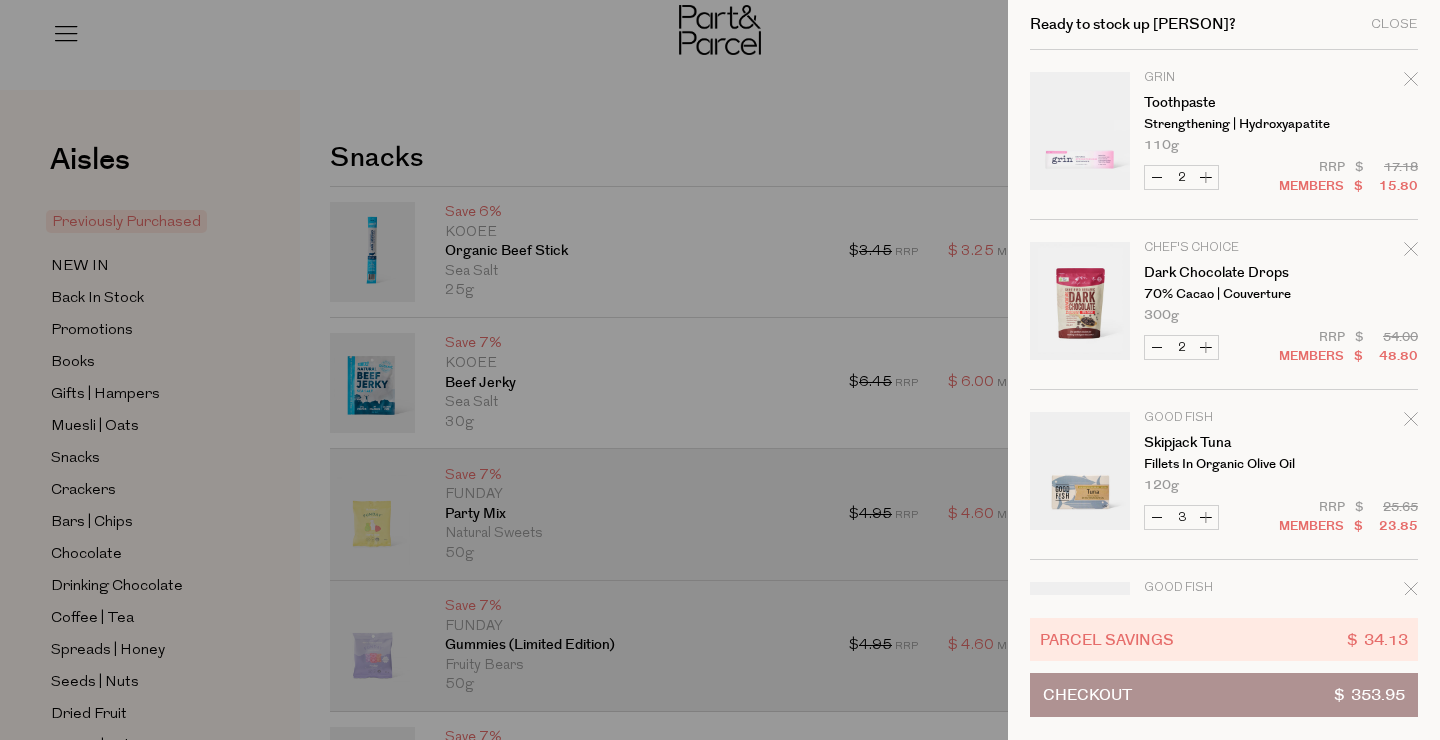 click on "Good Fish
Skipjack Tuna
Fillets in Organic Olive Oil
120g
Only 36 Available
Decrease Skipjack Tuna
3 $ $ 23.85" at bounding box center [1224, 486] 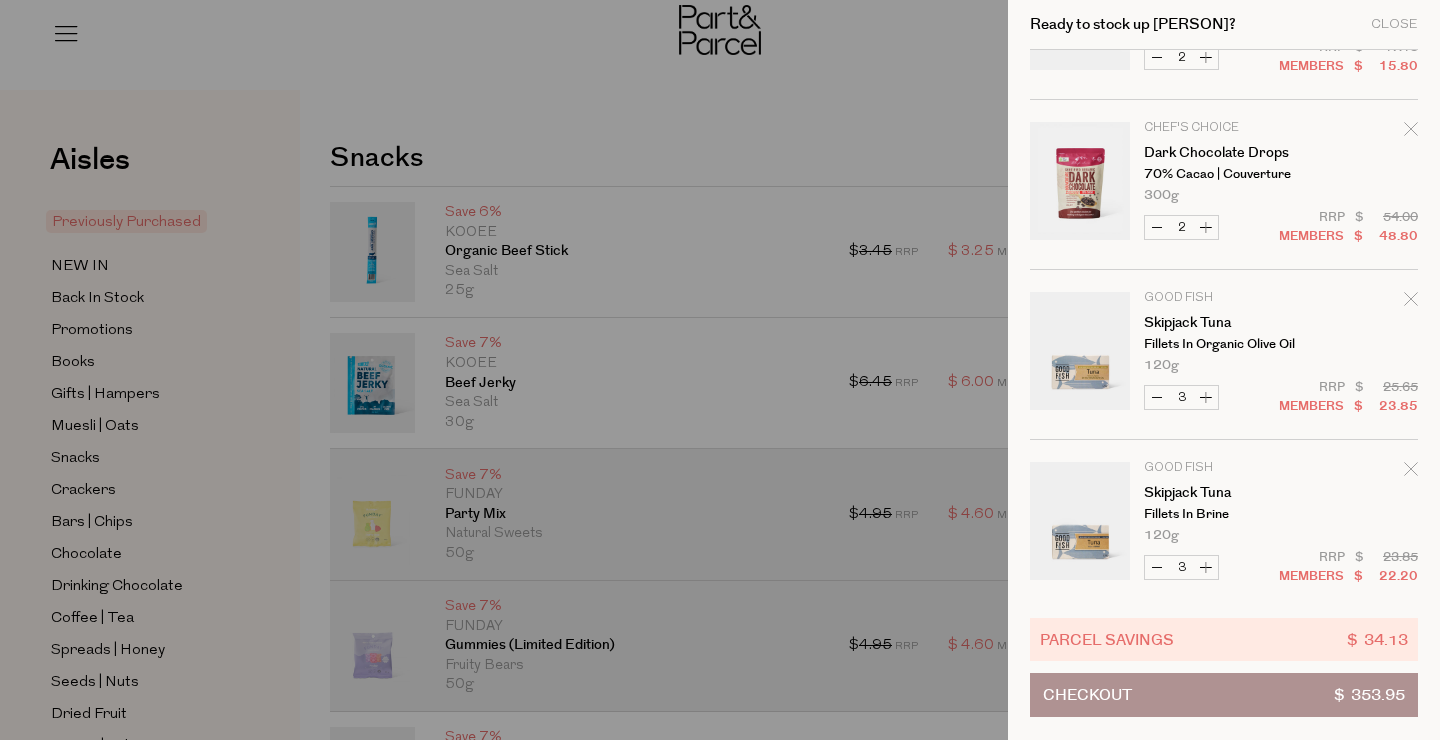 scroll, scrollTop: 123, scrollLeft: 0, axis: vertical 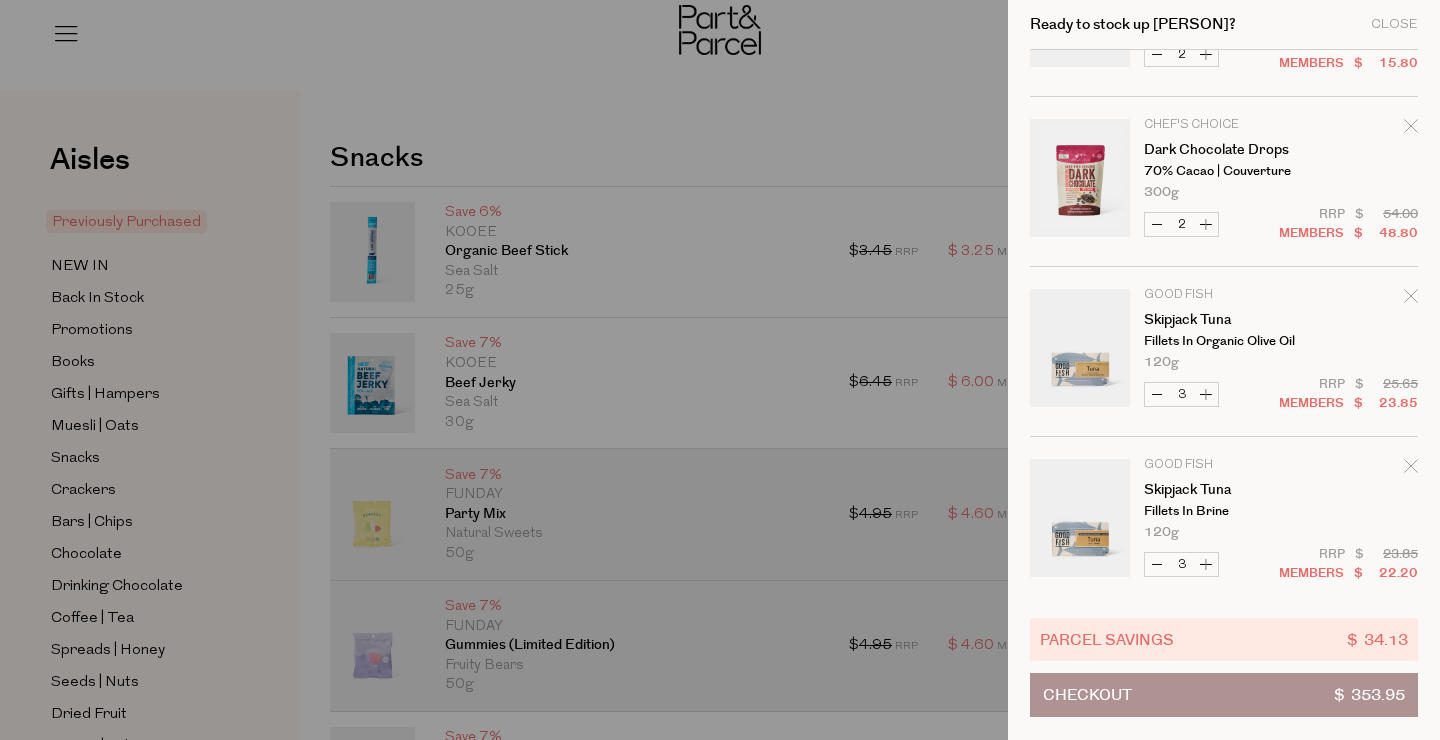 click on "Increase Skipjack Tuna" at bounding box center [1206, 564] 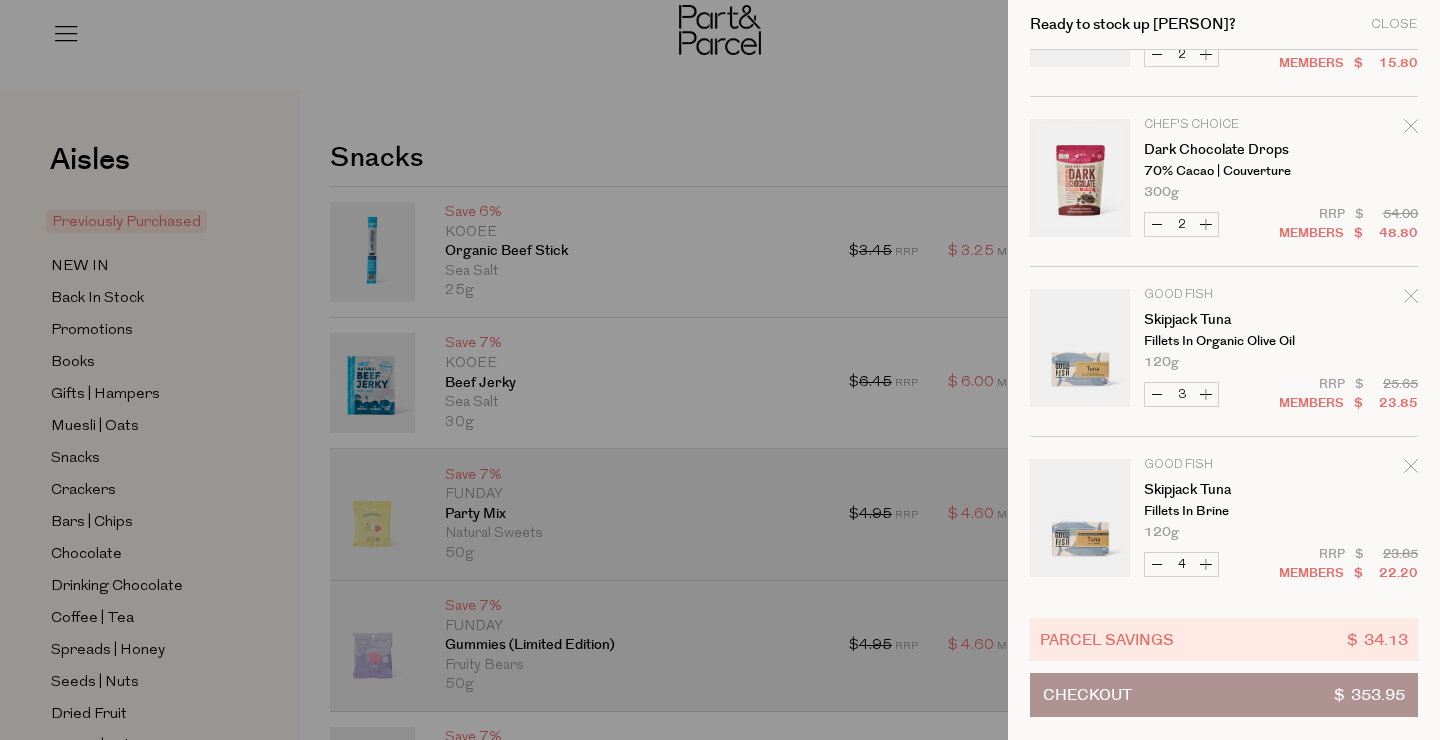type on "4" 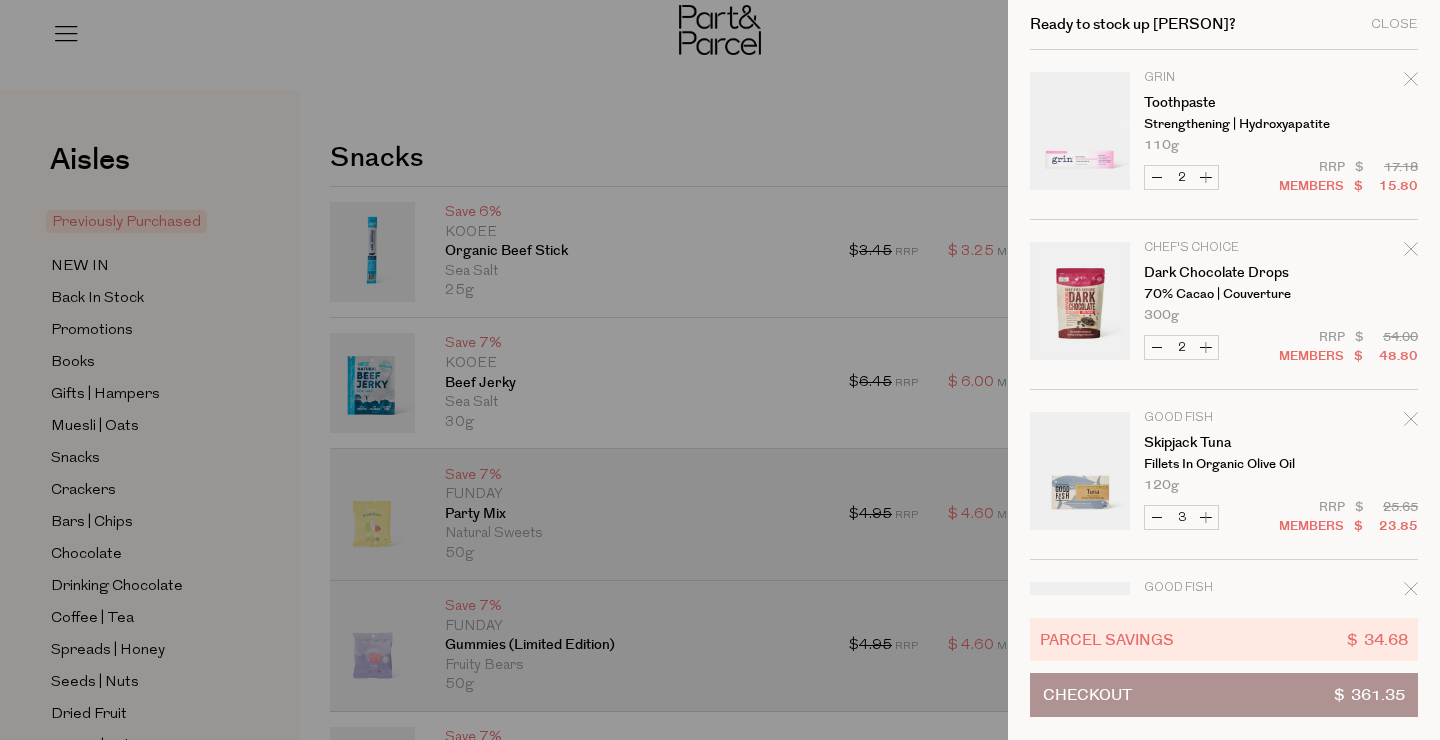 scroll, scrollTop: 246, scrollLeft: 0, axis: vertical 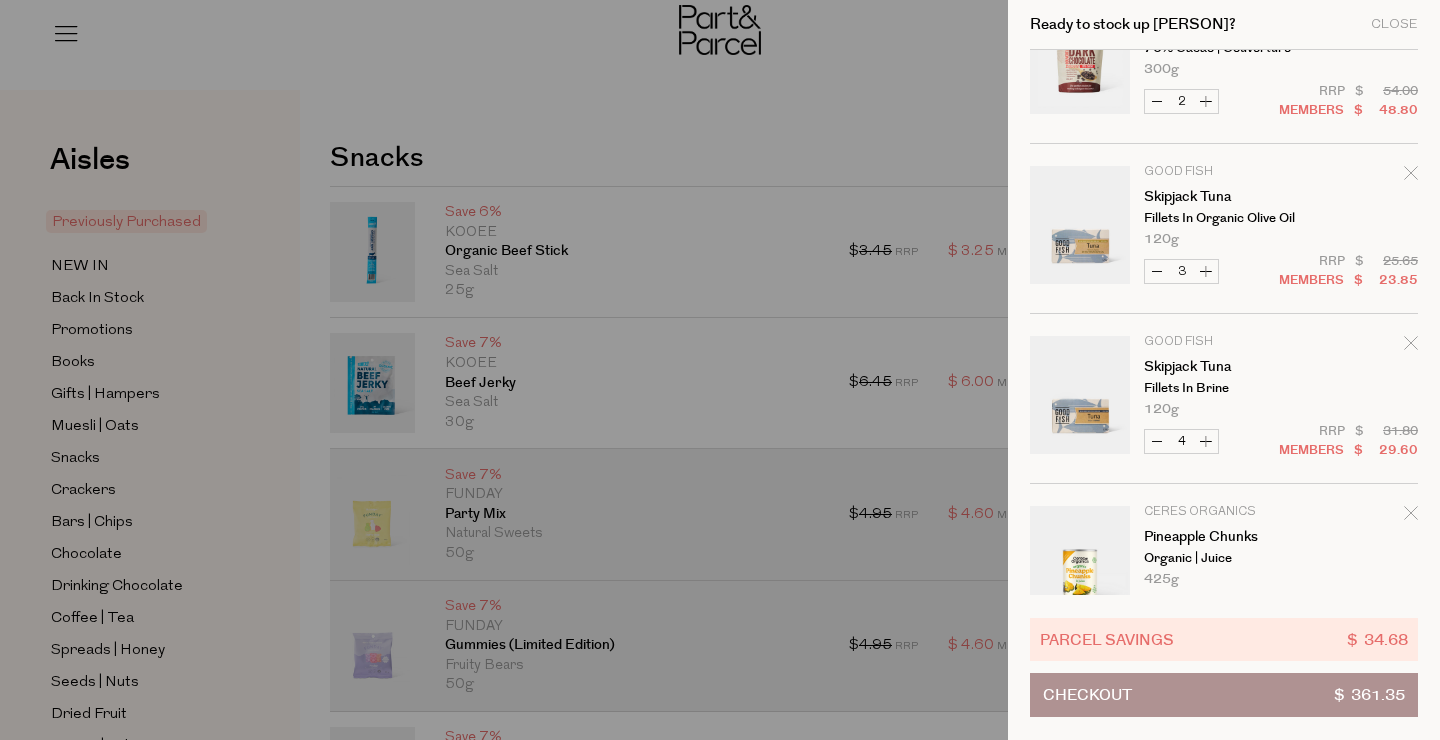 click on "Increase Skipjack Tuna" at bounding box center [1206, 441] 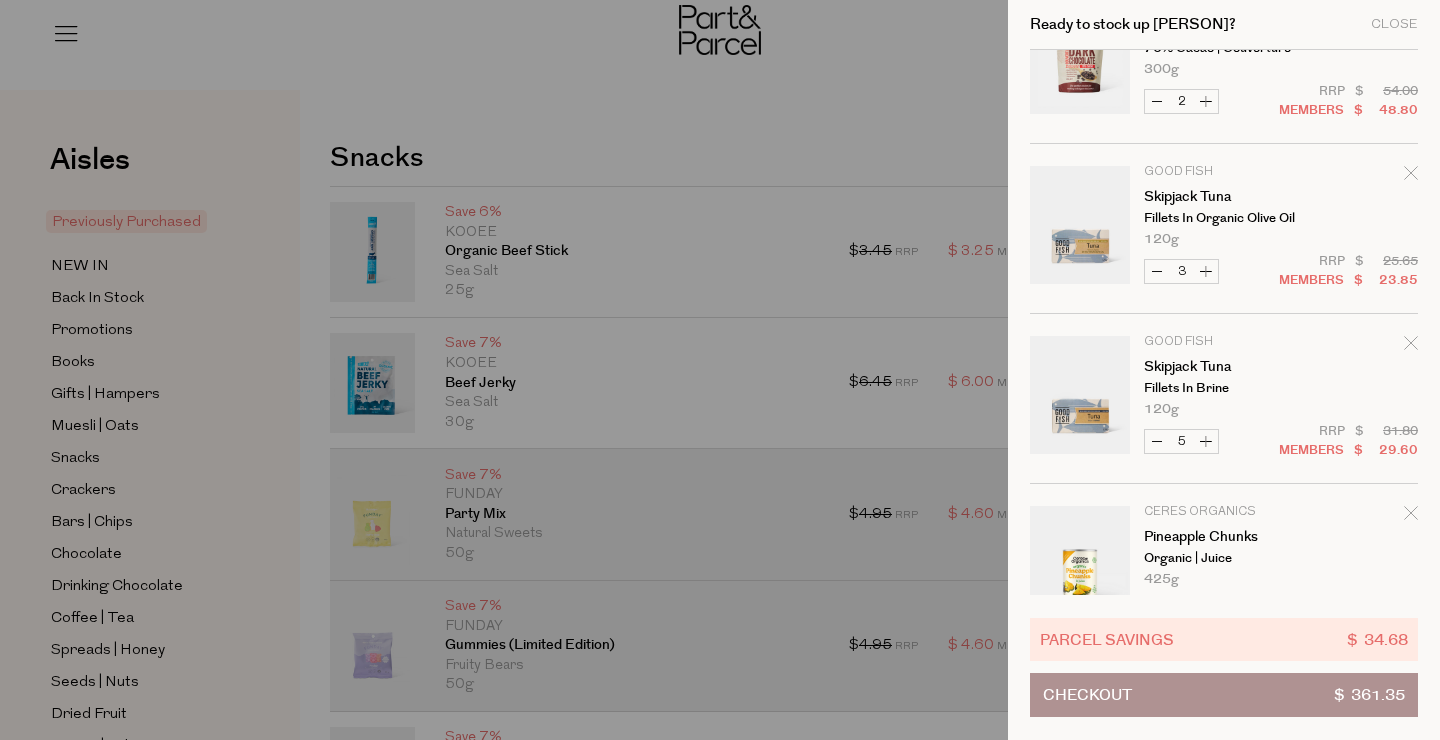 type on "5" 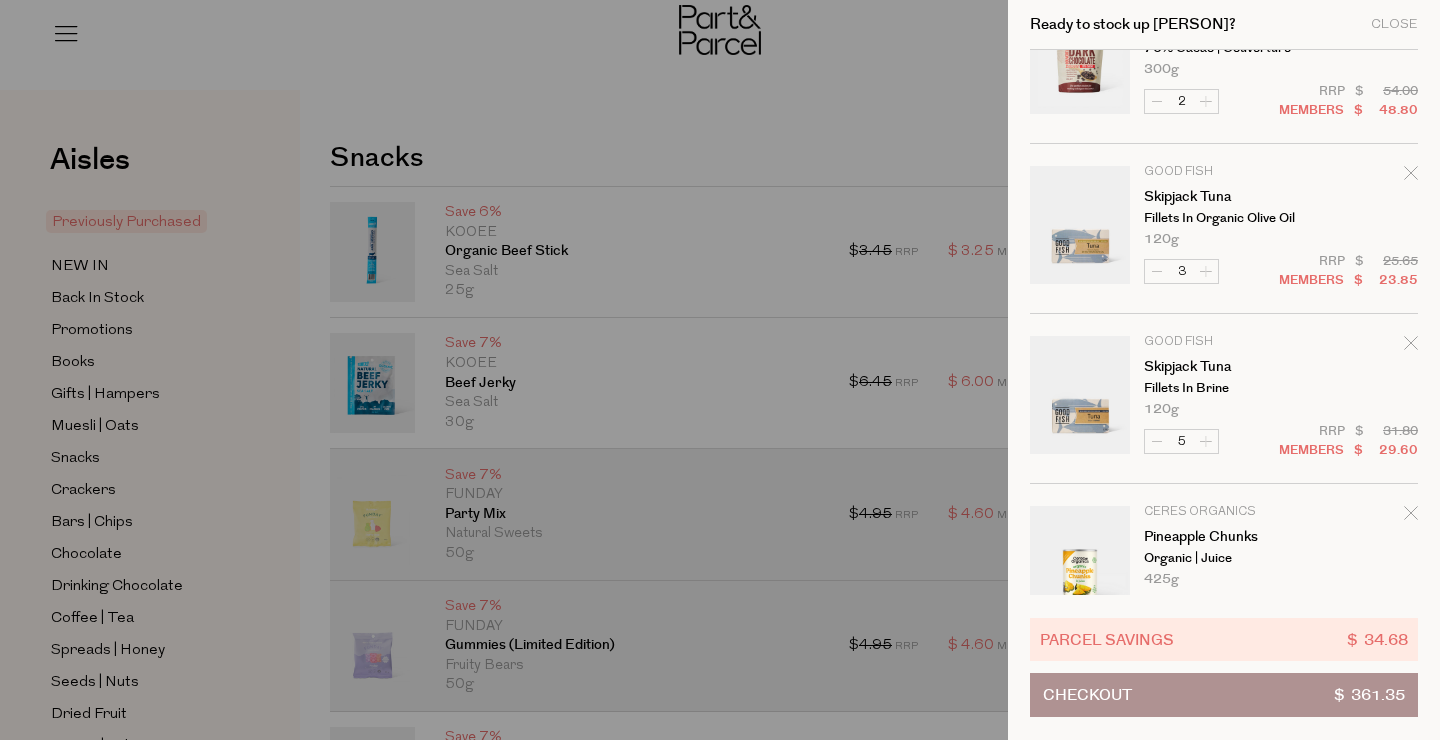 scroll, scrollTop: 0, scrollLeft: 0, axis: both 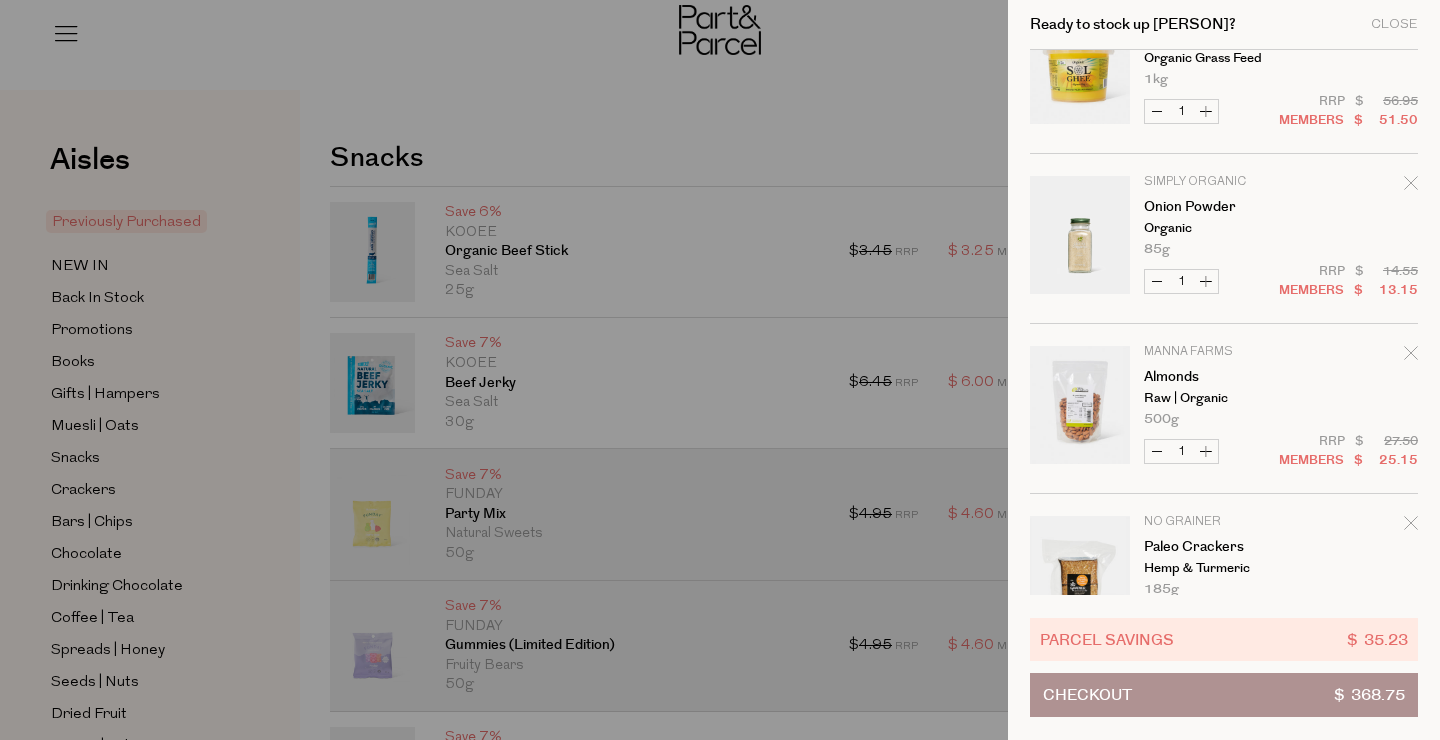 click on "Increase Ghee Organic" at bounding box center [1206, 111] 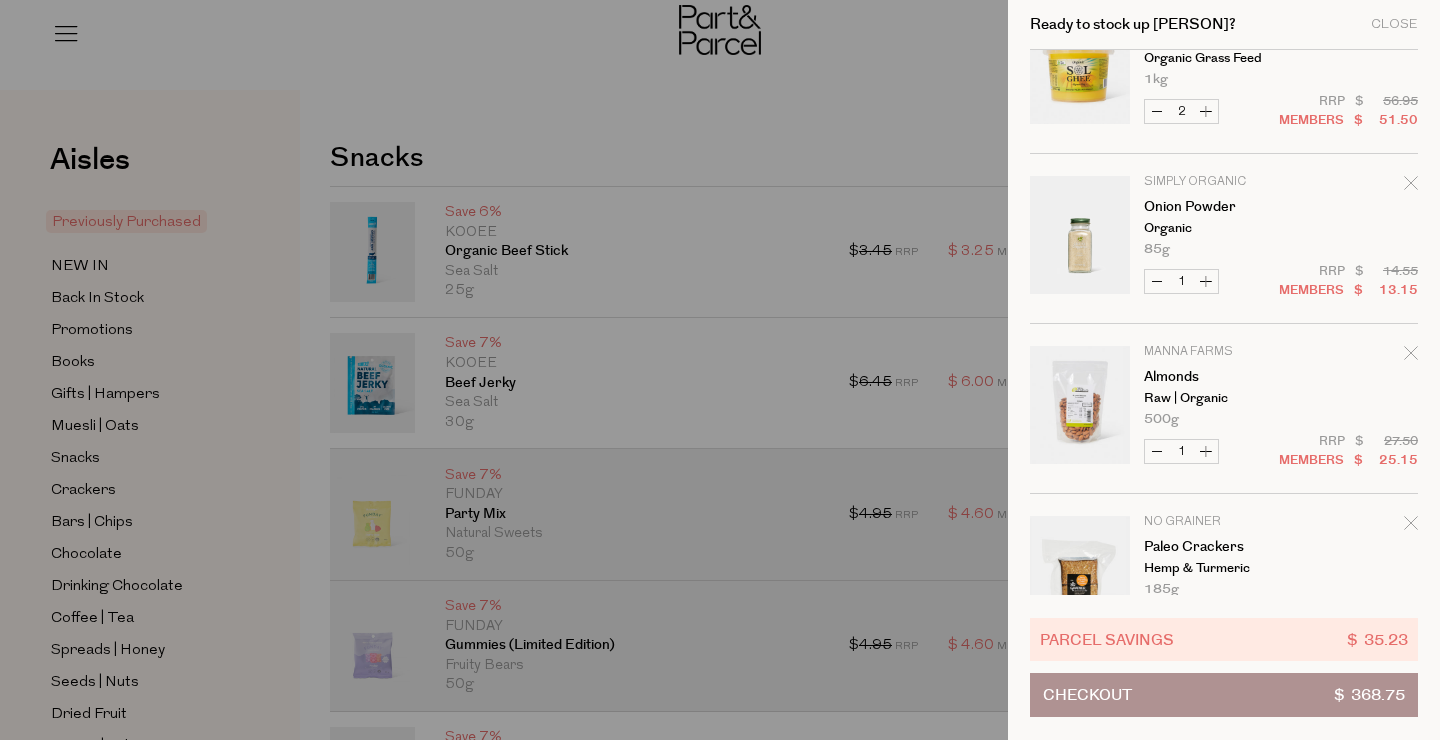 type on "2" 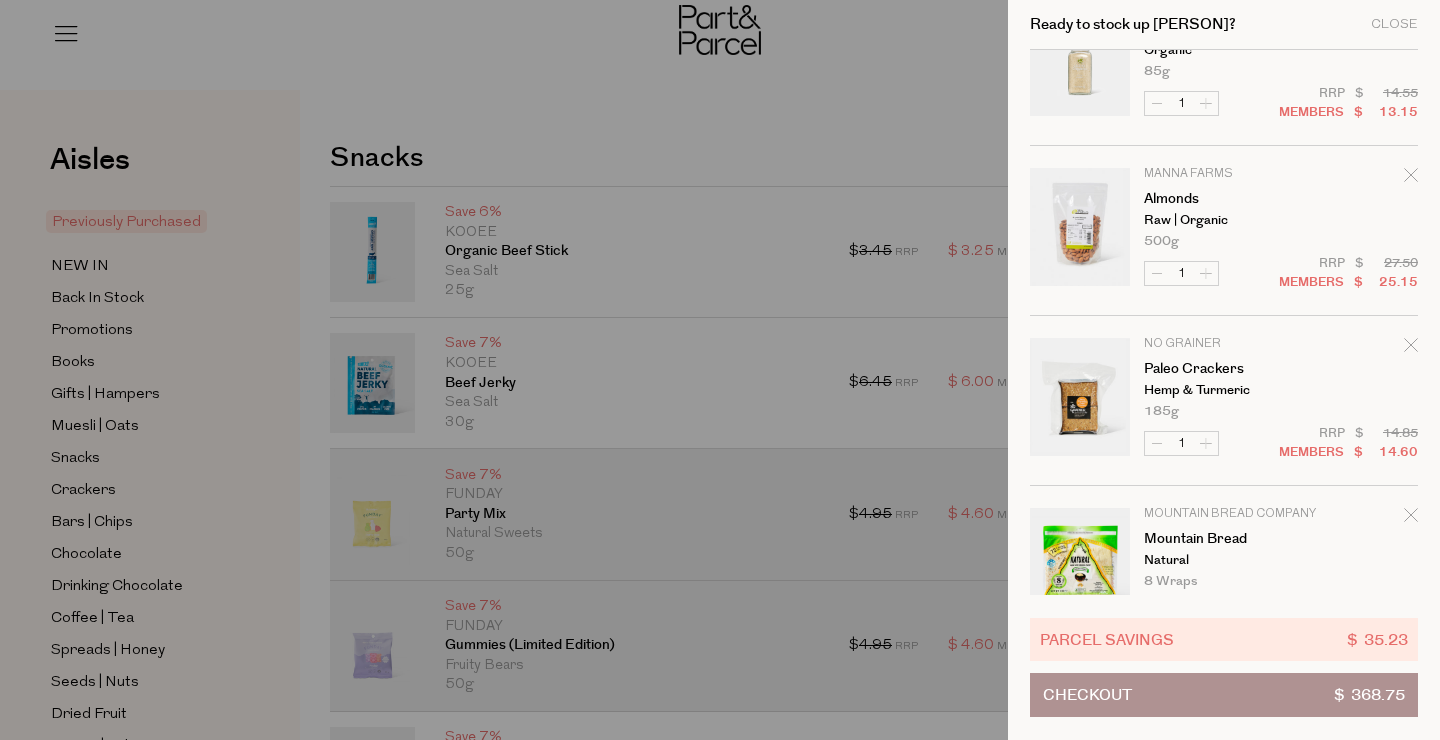 scroll, scrollTop: 2797, scrollLeft: 0, axis: vertical 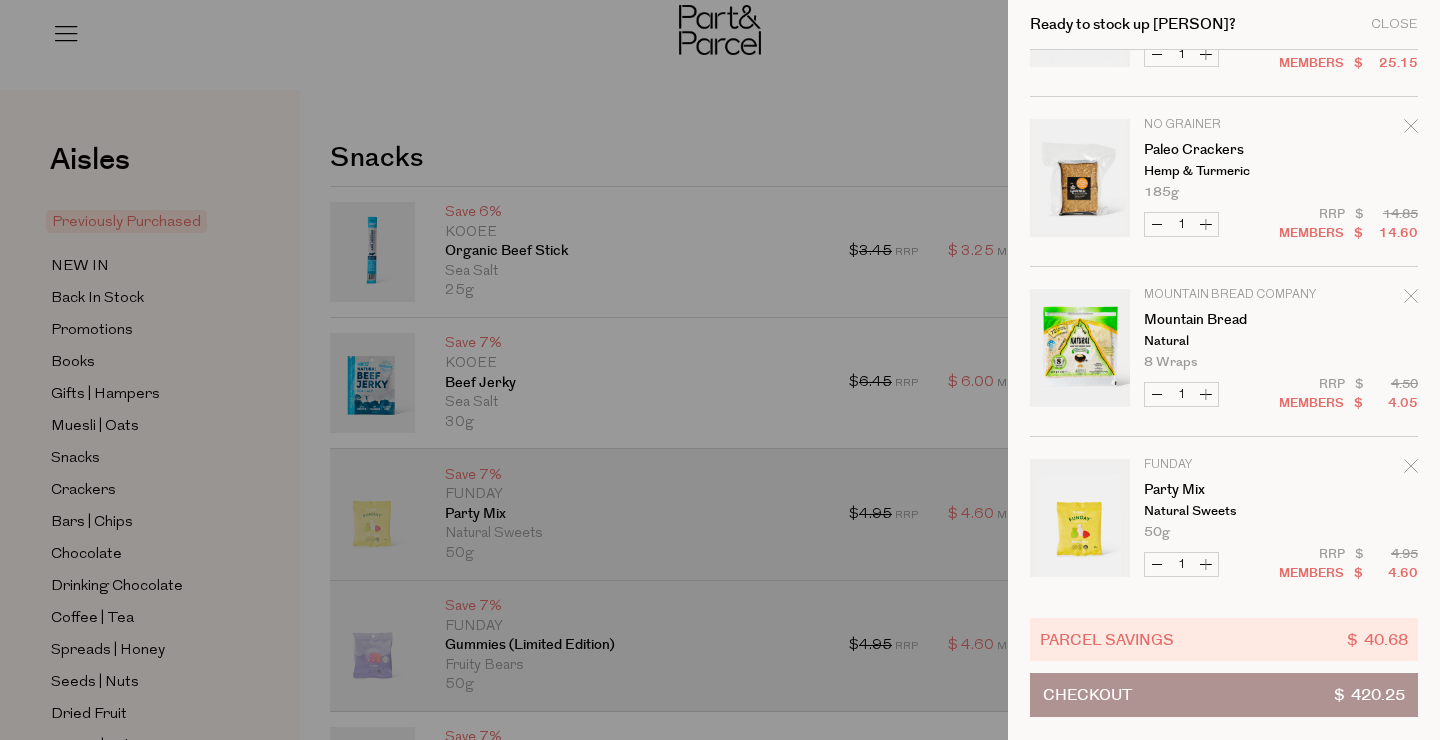 click on "Increase Mountain Bread" at bounding box center [1206, 394] 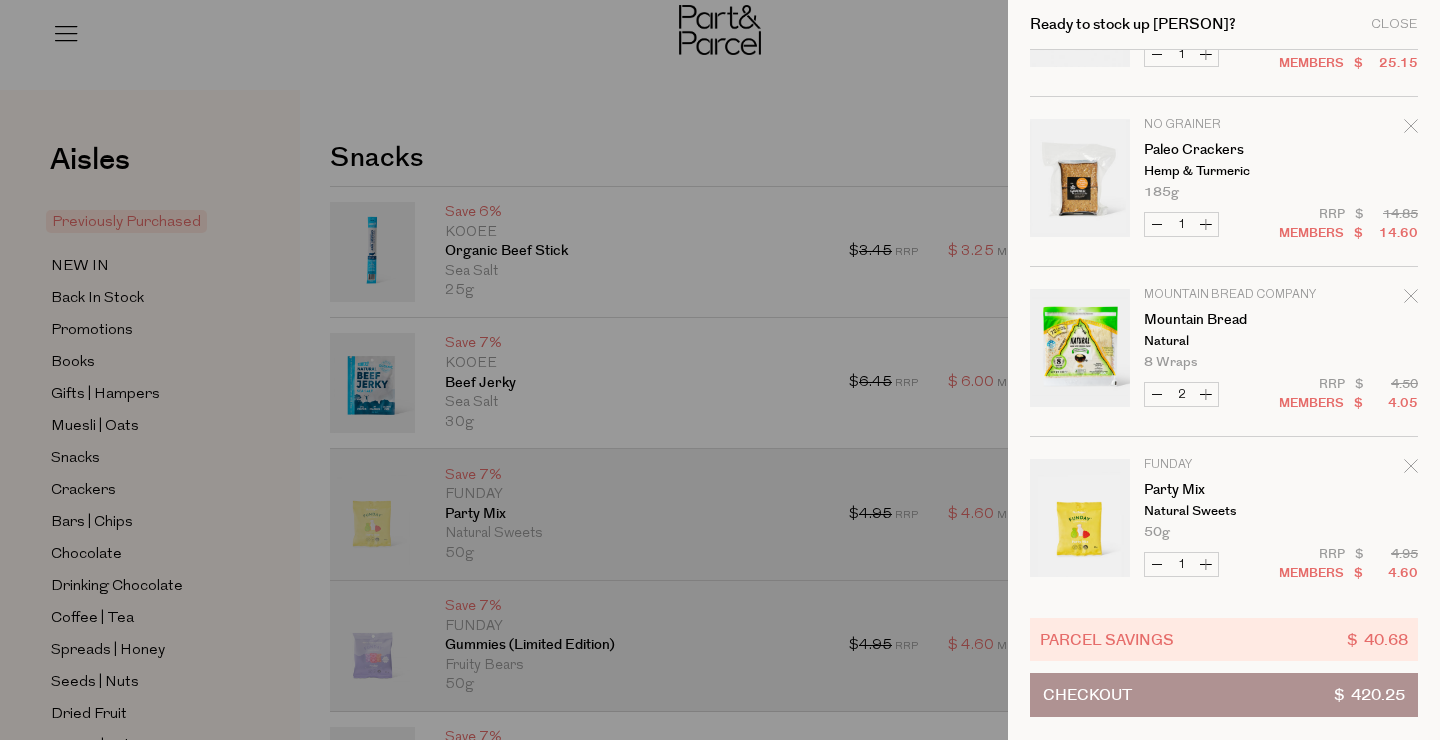 type on "2" 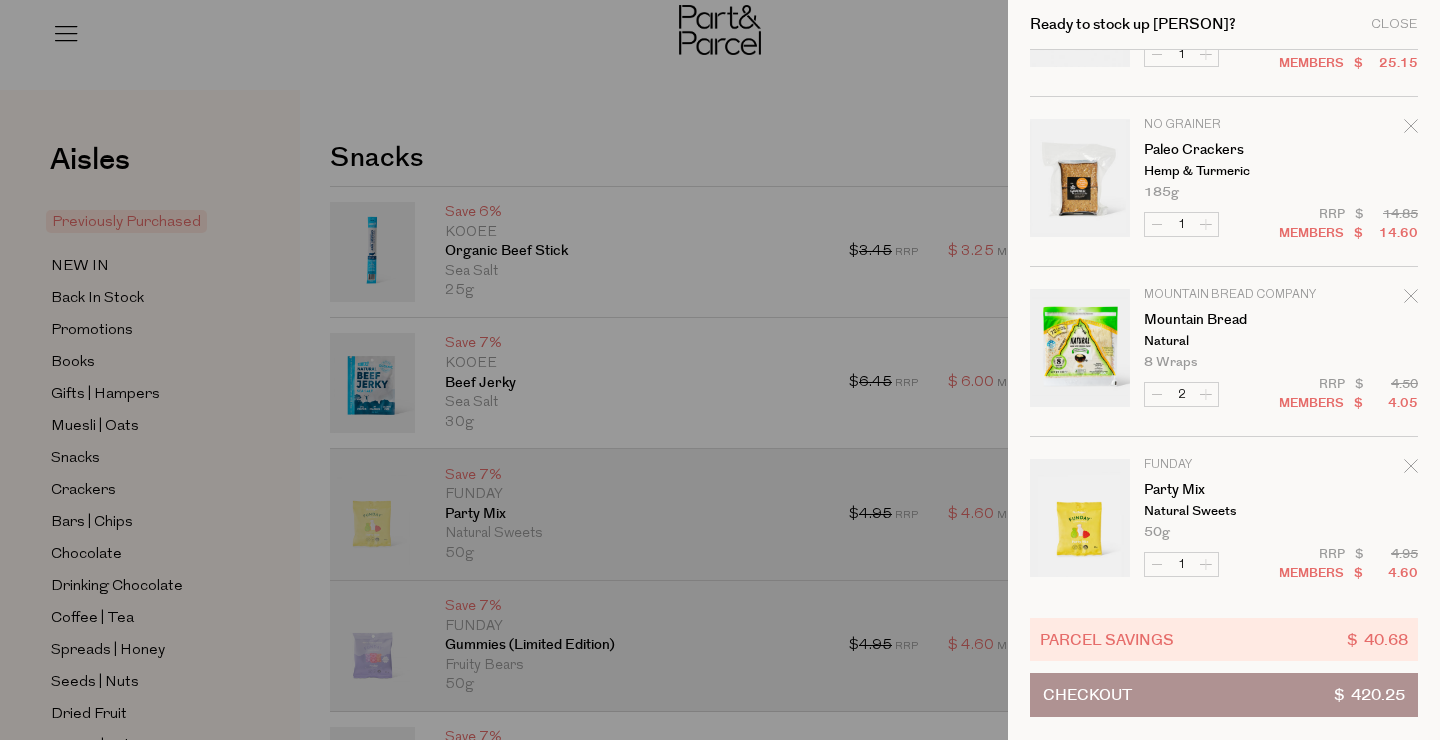 click on "Image
Product
Total
Qty
Grin
Toothpaste
Strengthening | Hydroxyapatite
110g
Only 53 Available
2 $" at bounding box center [1224, -1008] 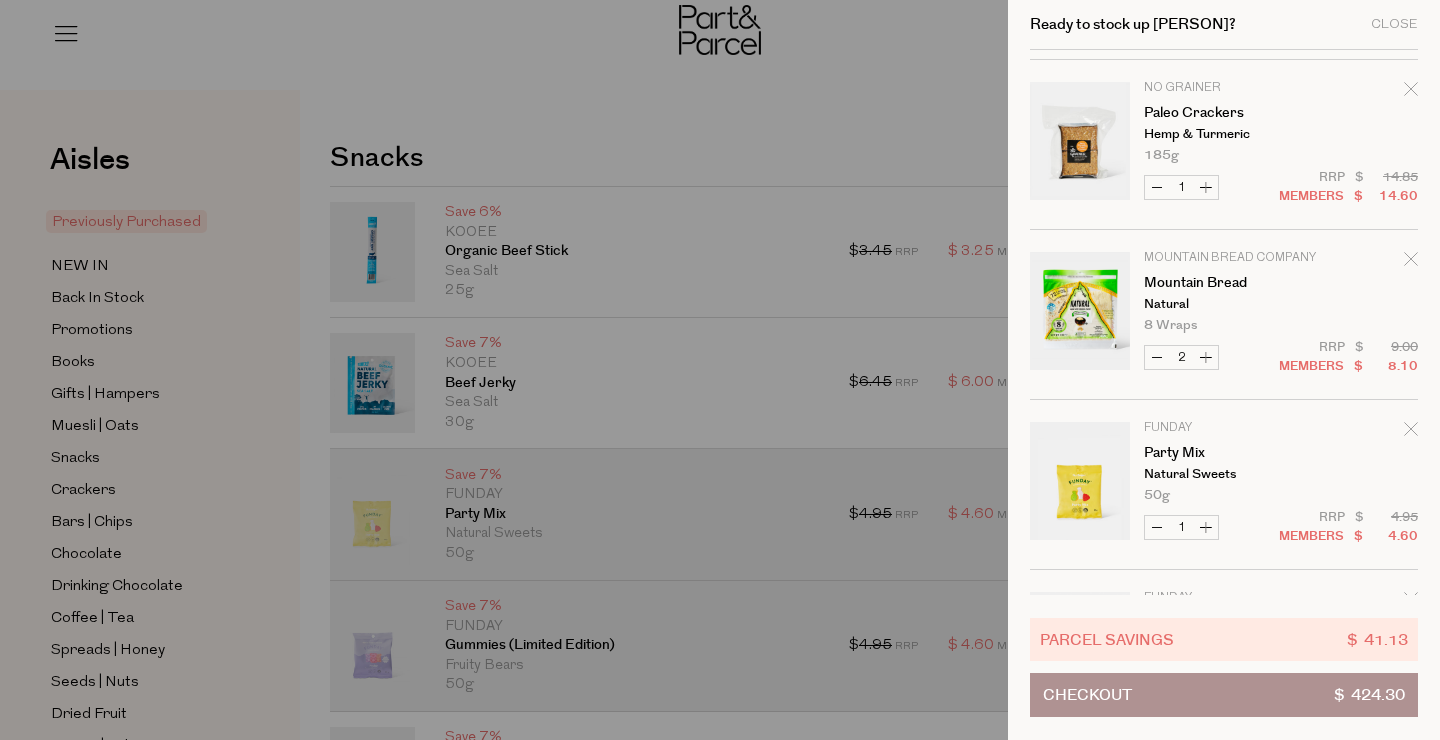scroll, scrollTop: 3041, scrollLeft: 0, axis: vertical 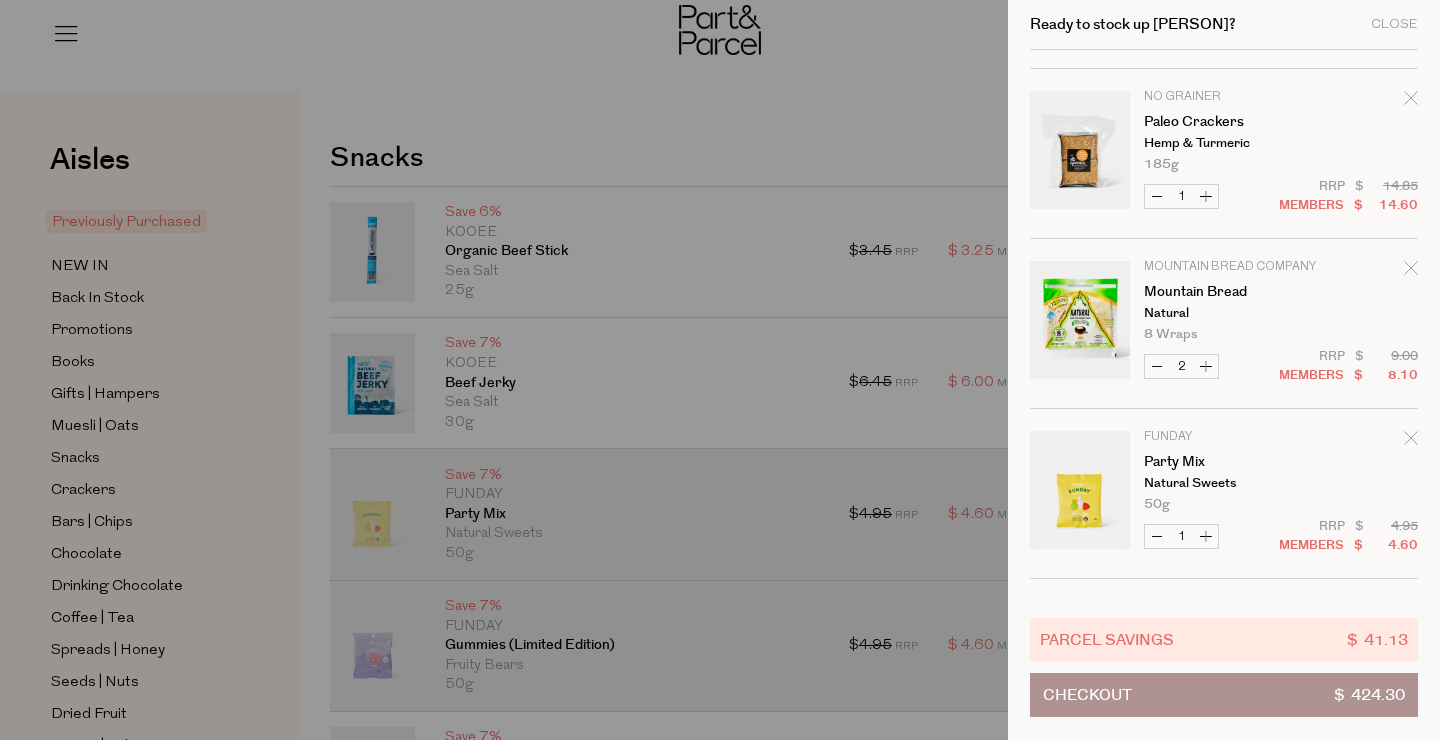 click on "Increase Mountain Bread" at bounding box center (1206, 366) 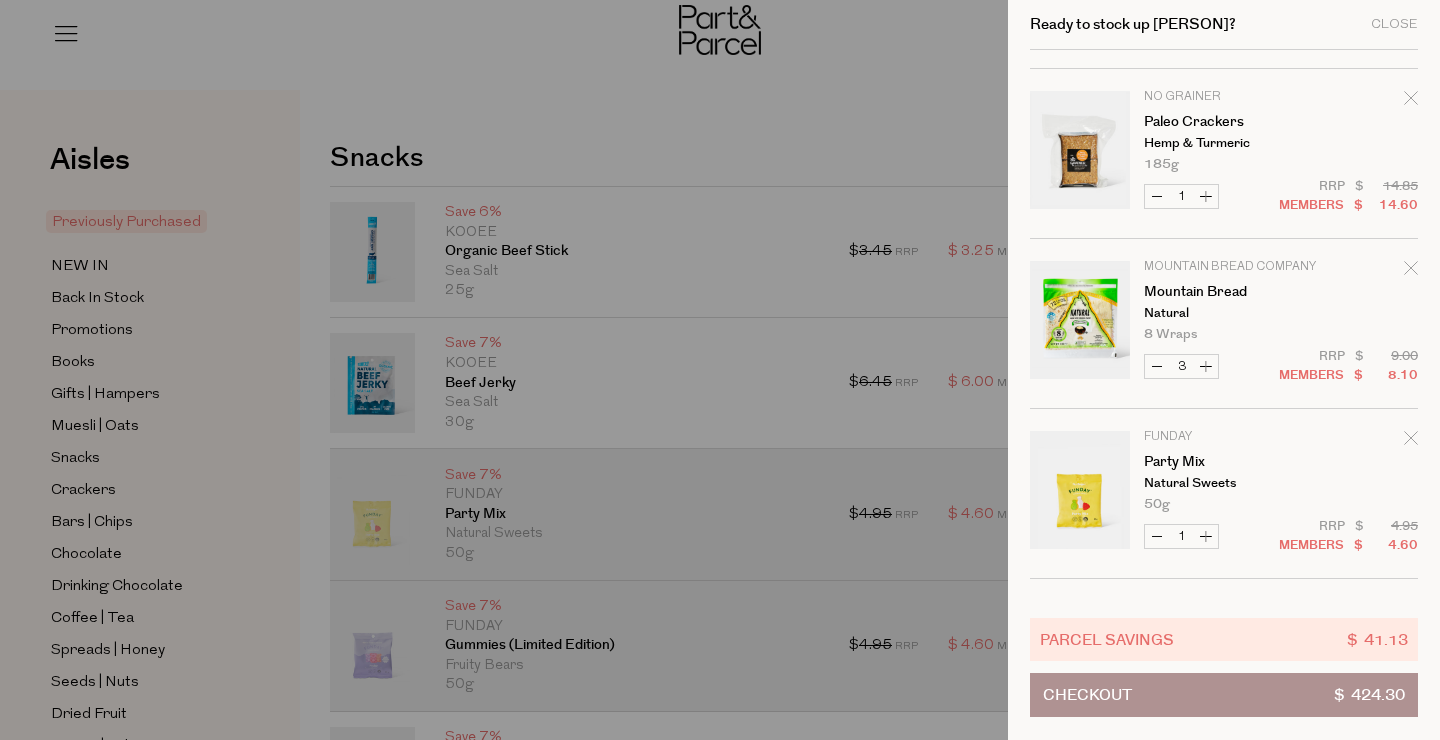 type on "3" 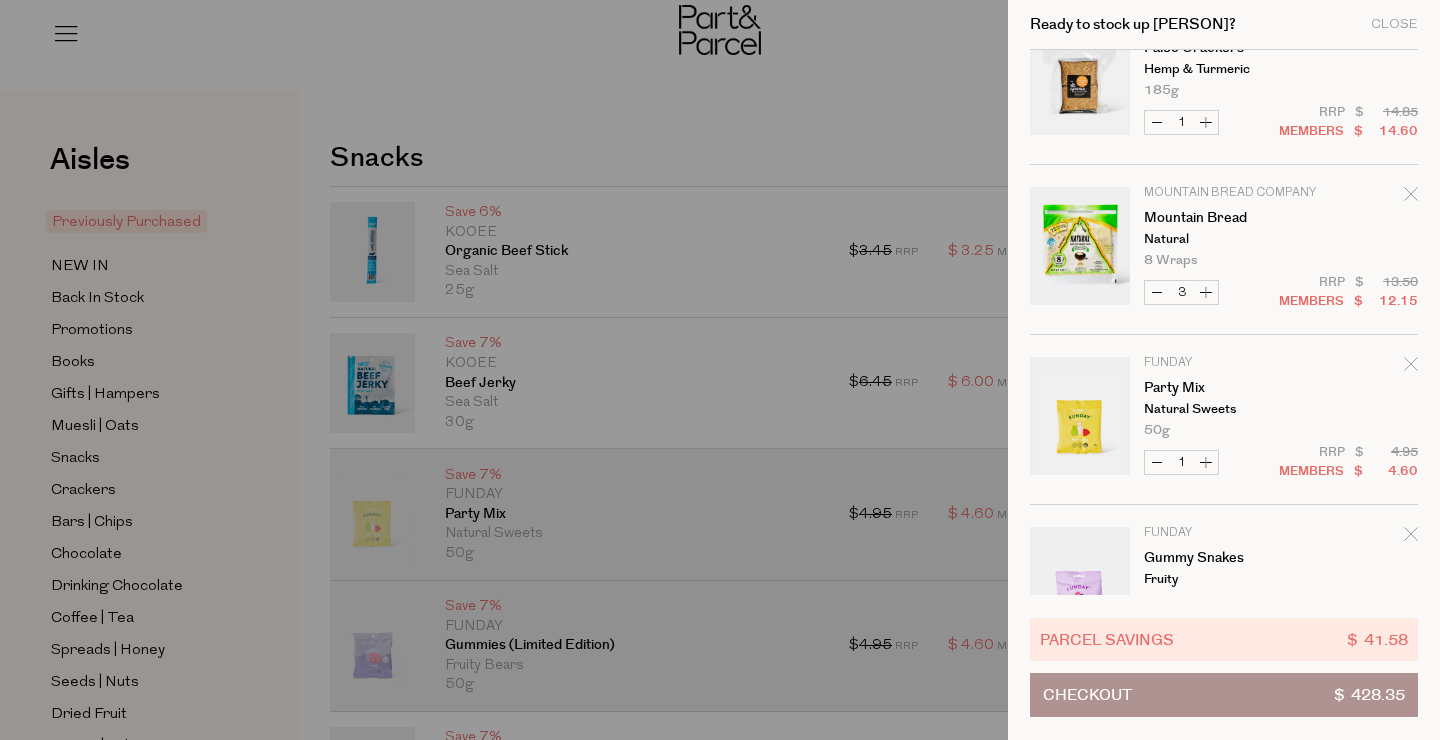 scroll, scrollTop: 3124, scrollLeft: 0, axis: vertical 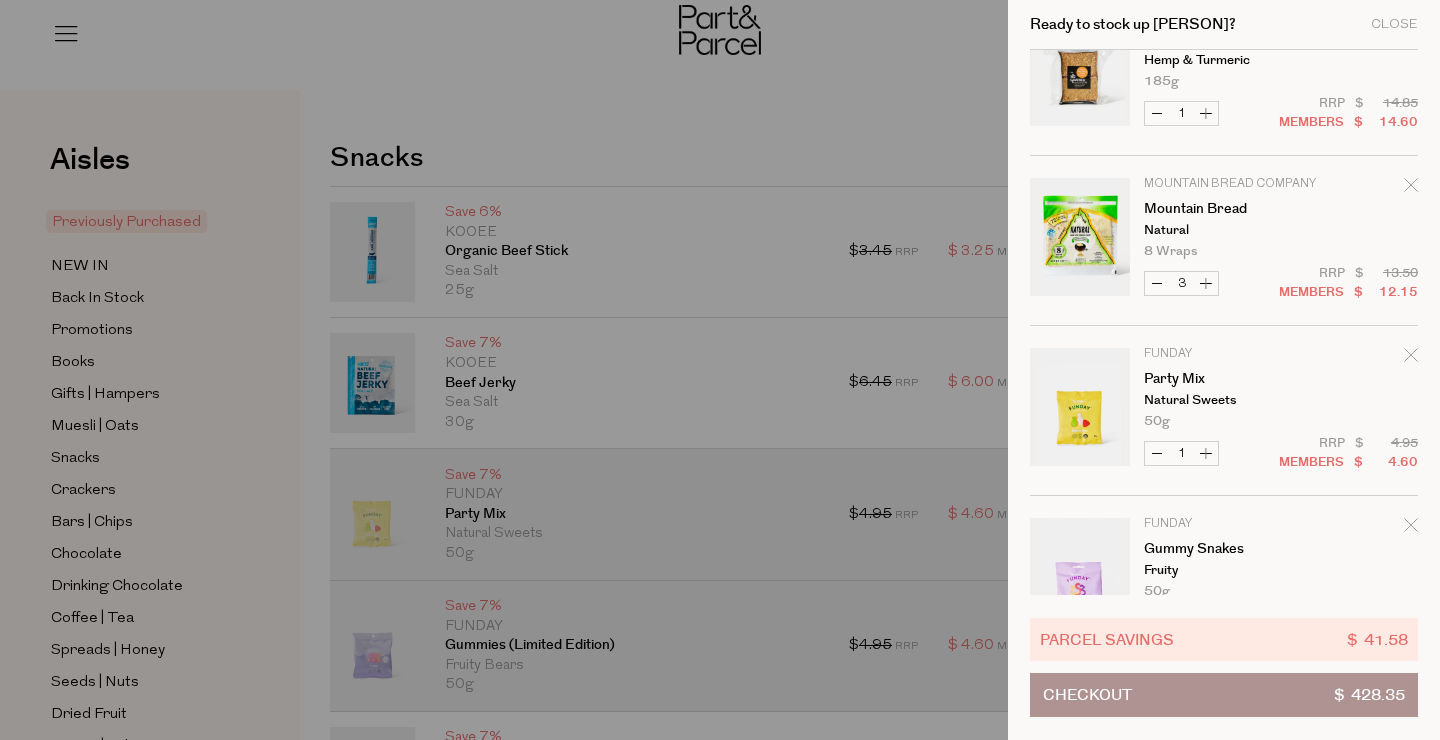 click on "Increase Mountain Bread" at bounding box center [1206, 283] 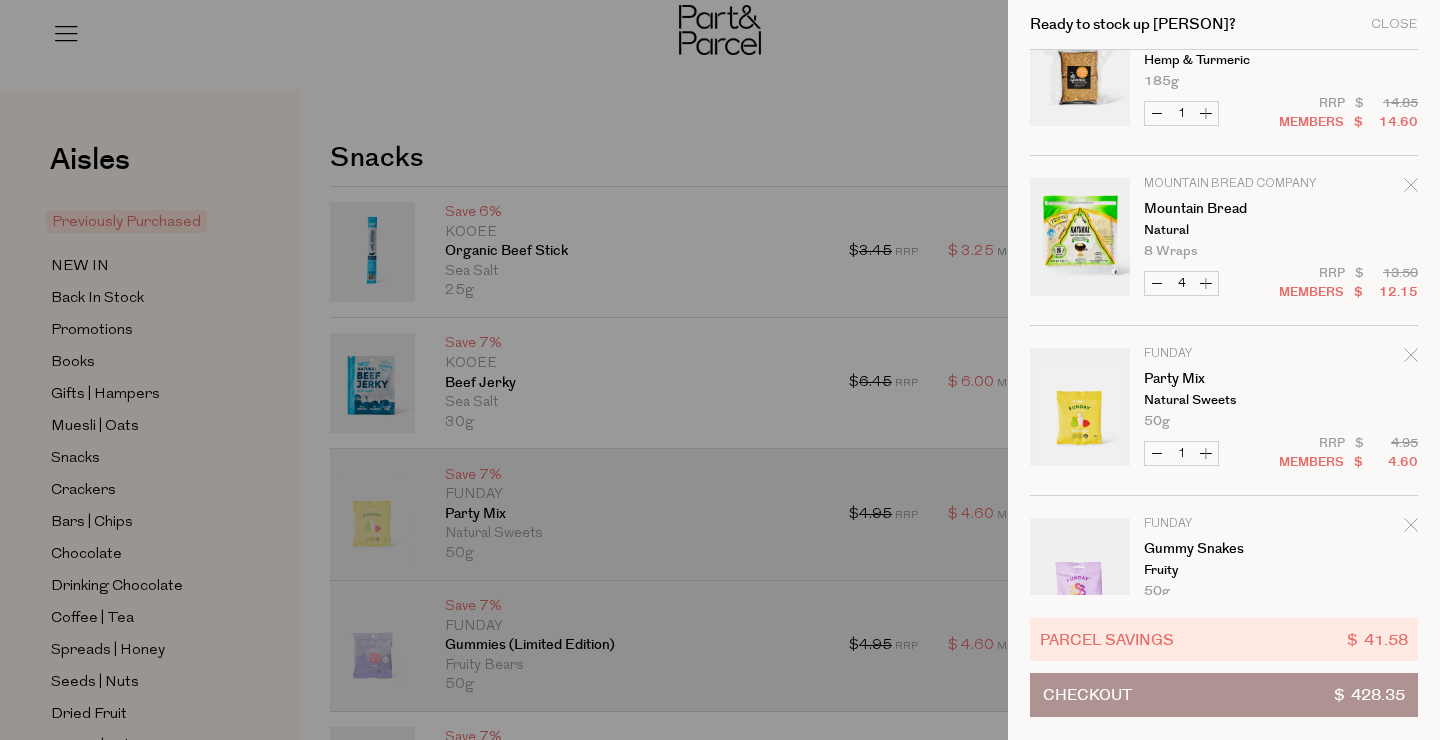 type on "4" 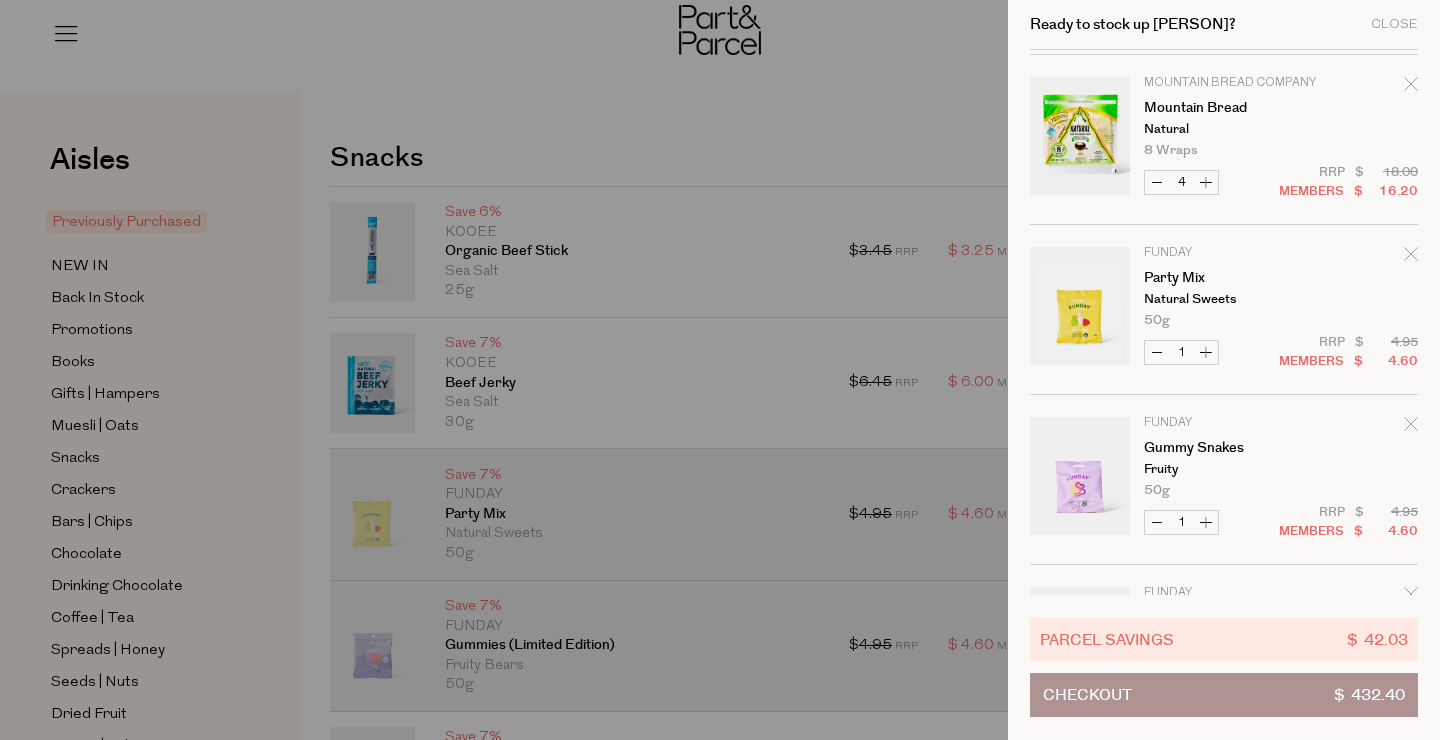 scroll, scrollTop: 3215, scrollLeft: 0, axis: vertical 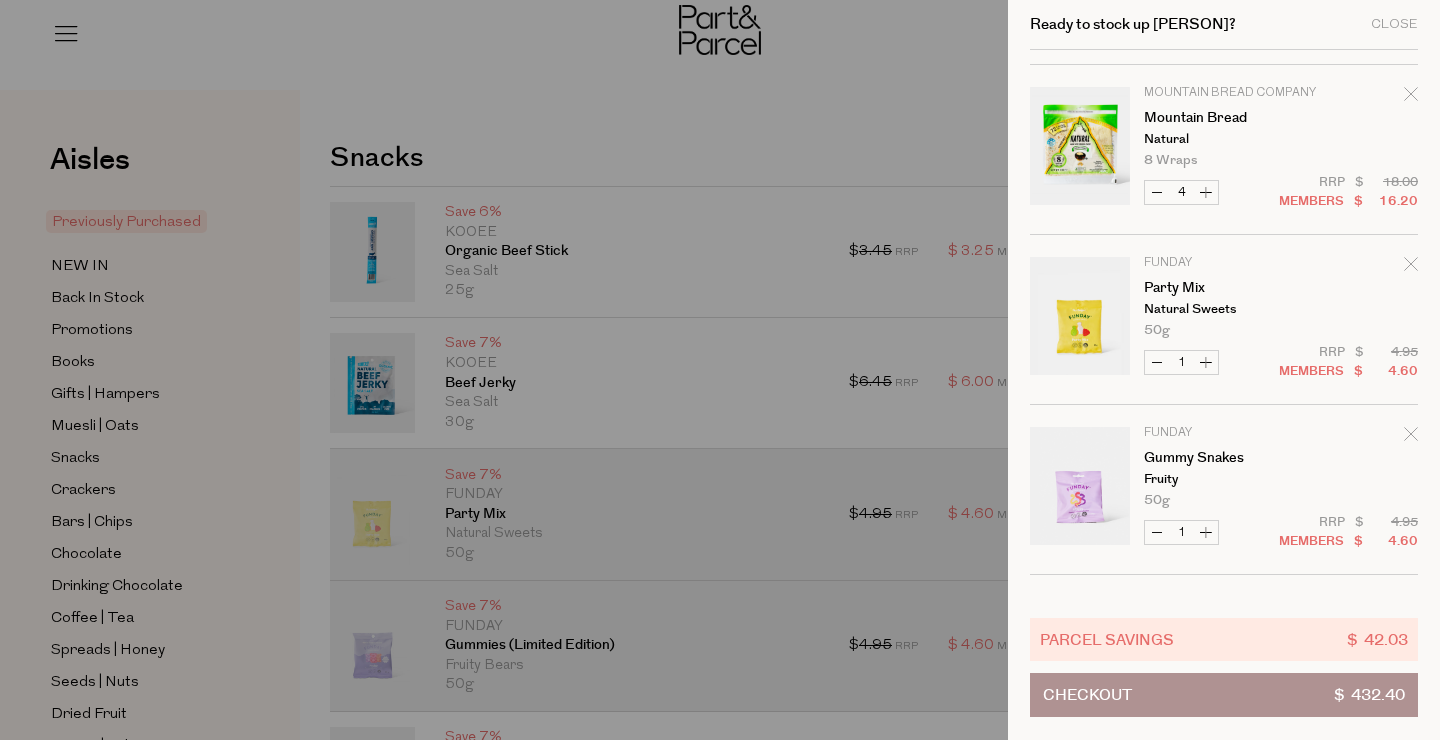 click on "Increase Mountain Bread" at bounding box center (1206, 192) 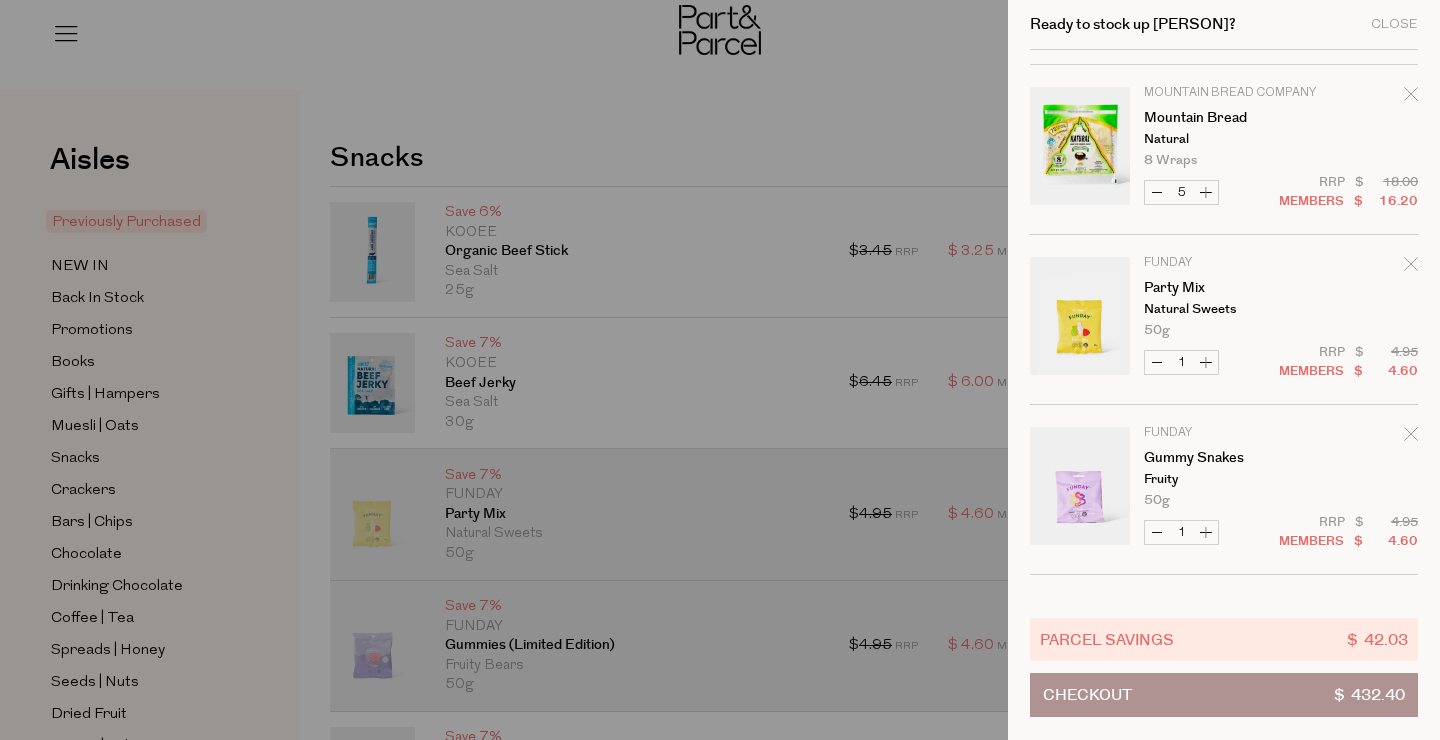 type on "5" 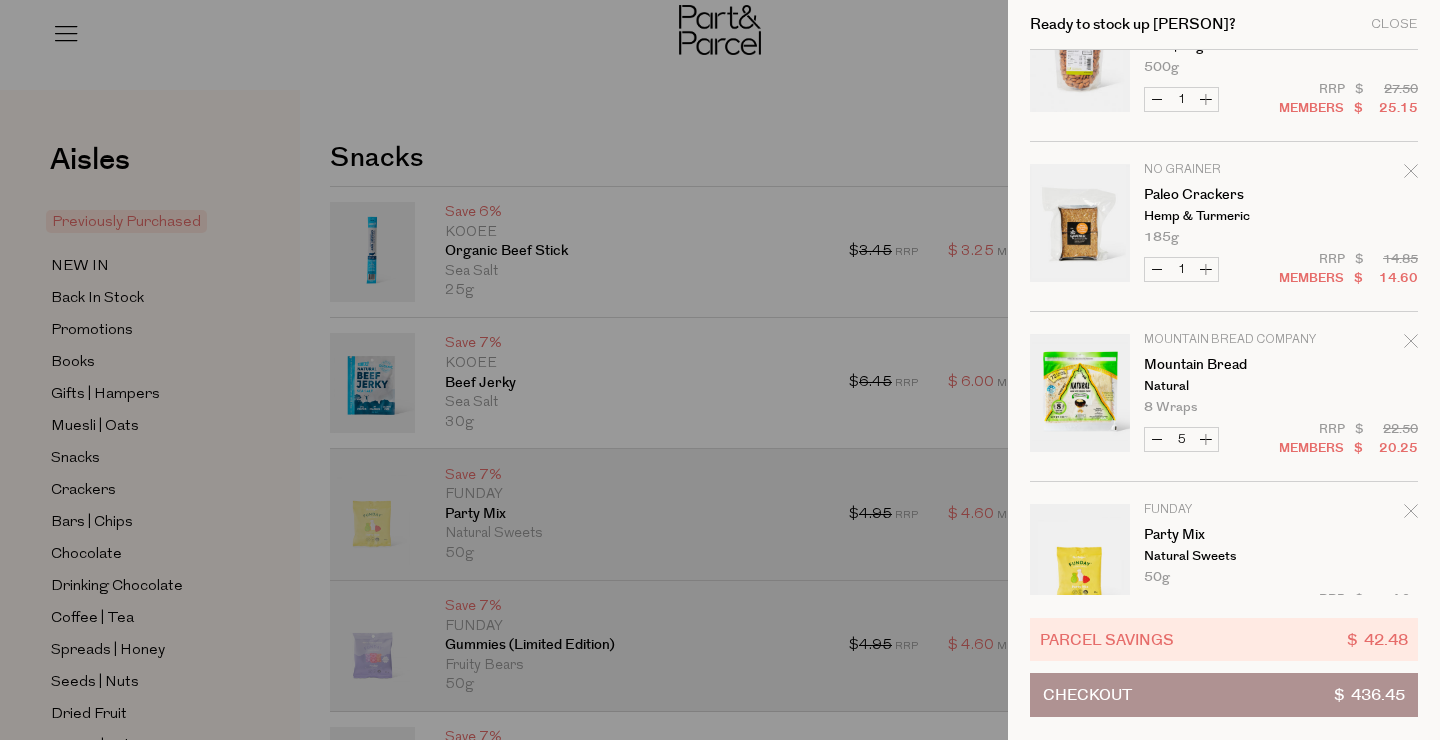 scroll, scrollTop: 3266, scrollLeft: 0, axis: vertical 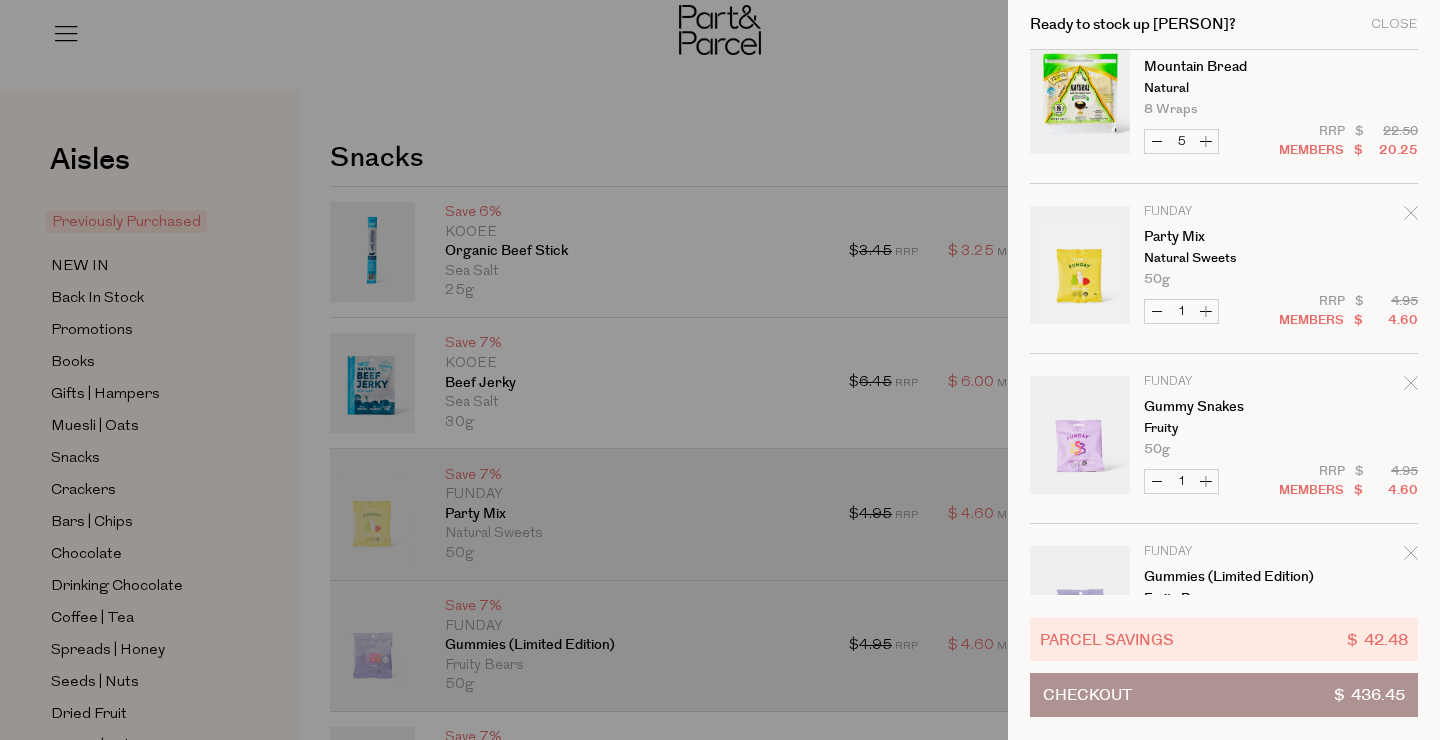 click on "Increase Mountain Bread" at bounding box center [1206, 141] 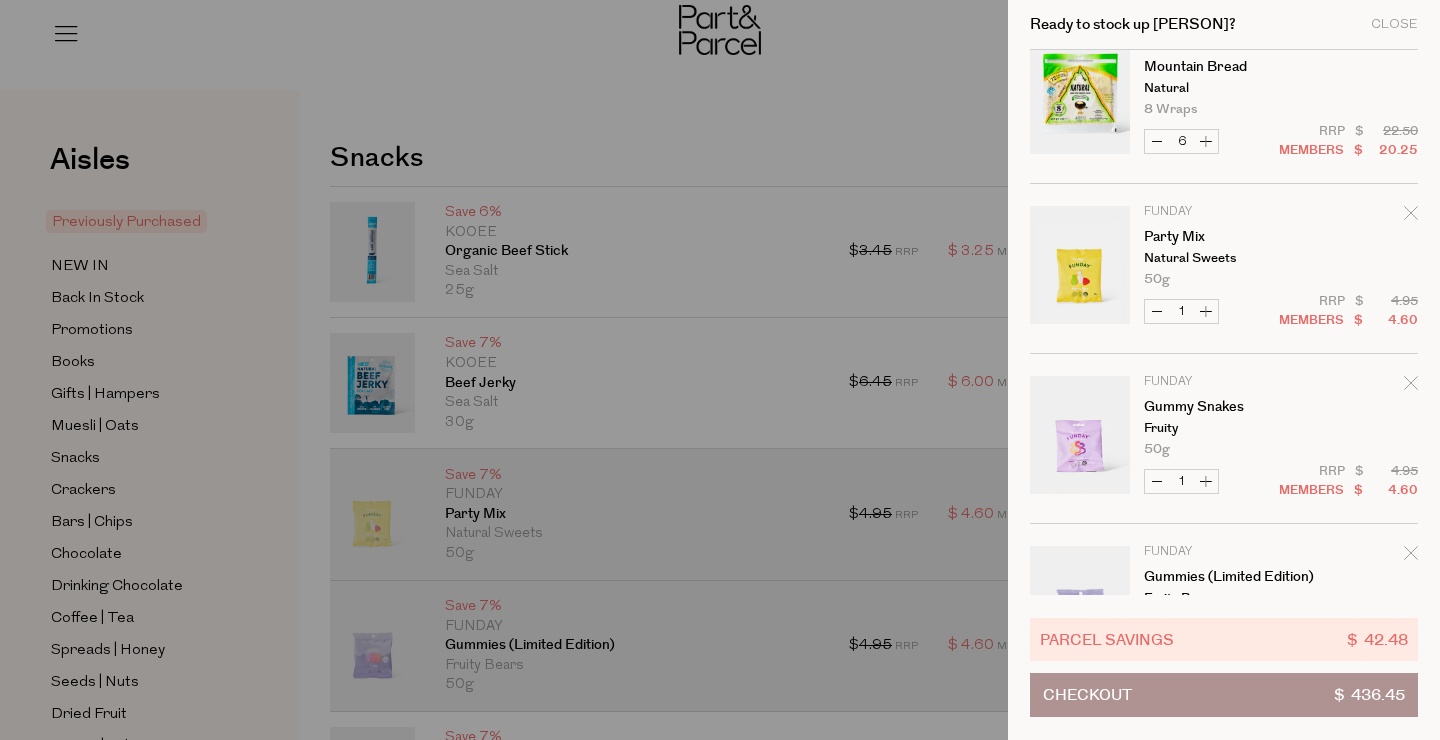 type on "6" 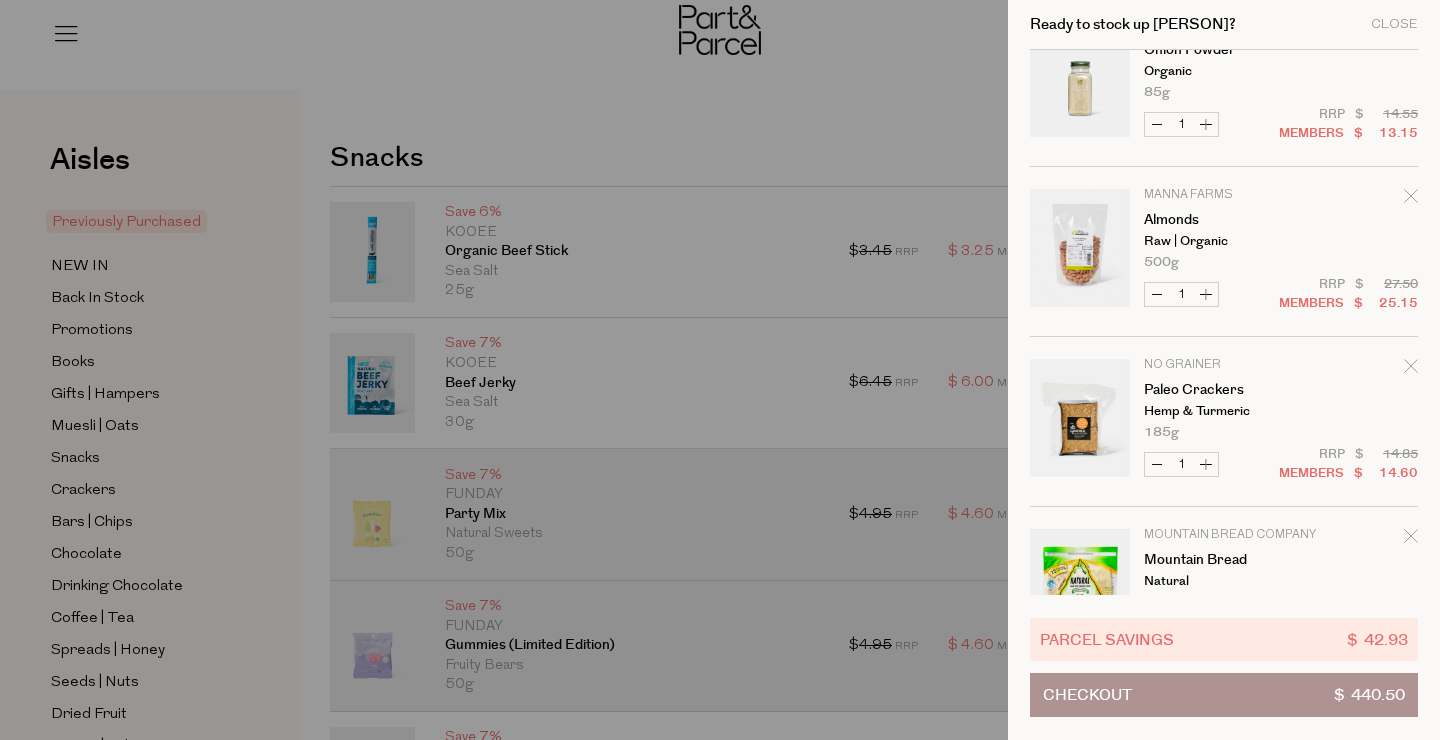 scroll, scrollTop: 2966, scrollLeft: 0, axis: vertical 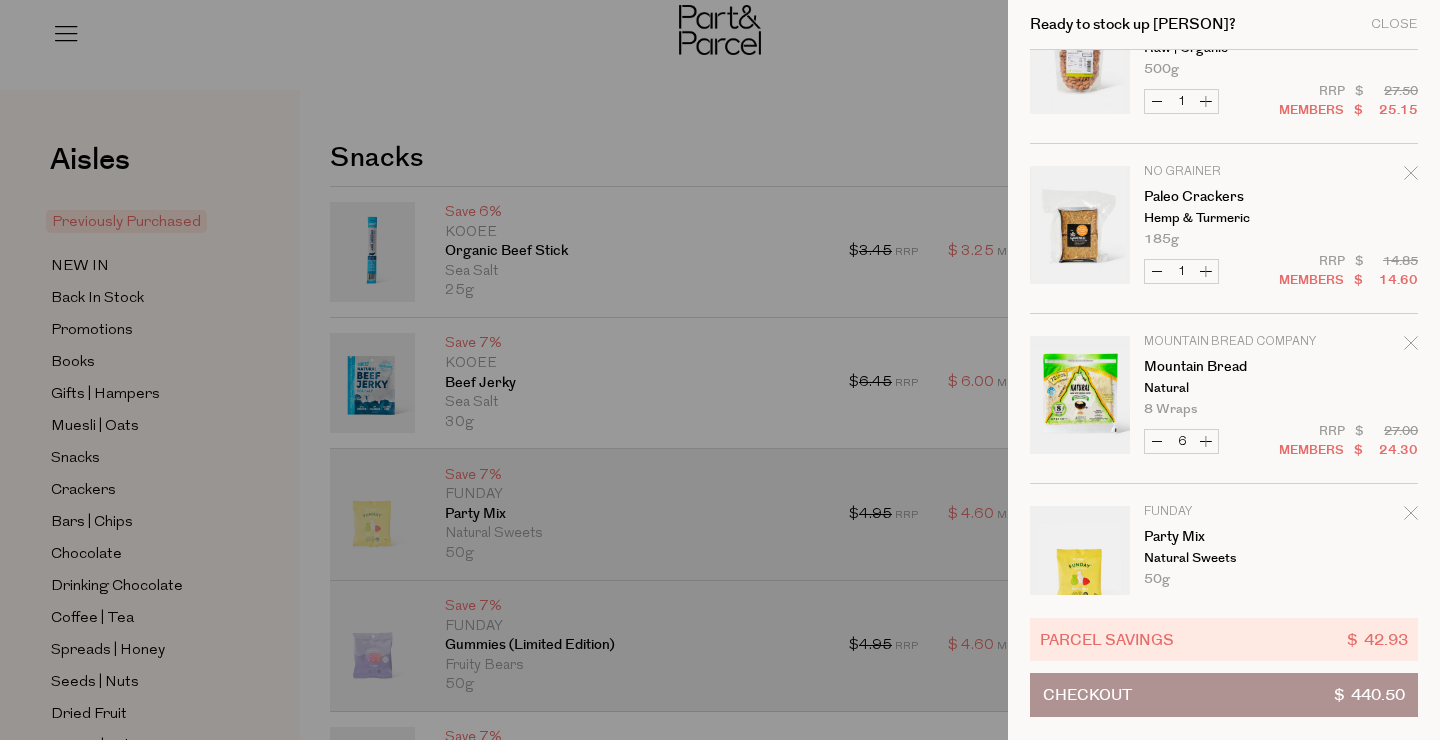 click on "Increase Mountain Bread" at bounding box center [1206, 441] 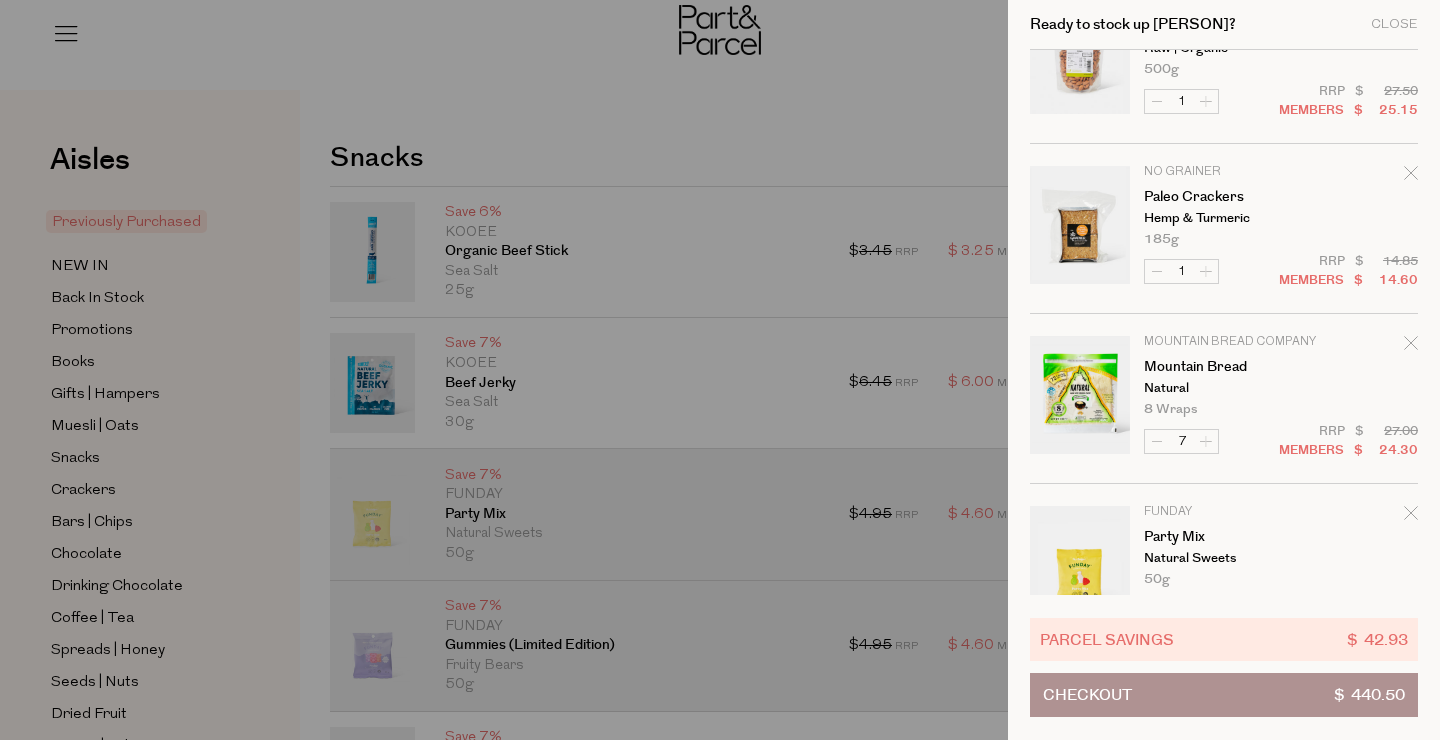 click on "Image
Product
Total
Qty
Grin
Toothpaste
Strengthening | Hydroxyapatite
110g
Only 53 Available
2 $" at bounding box center [1224, -961] 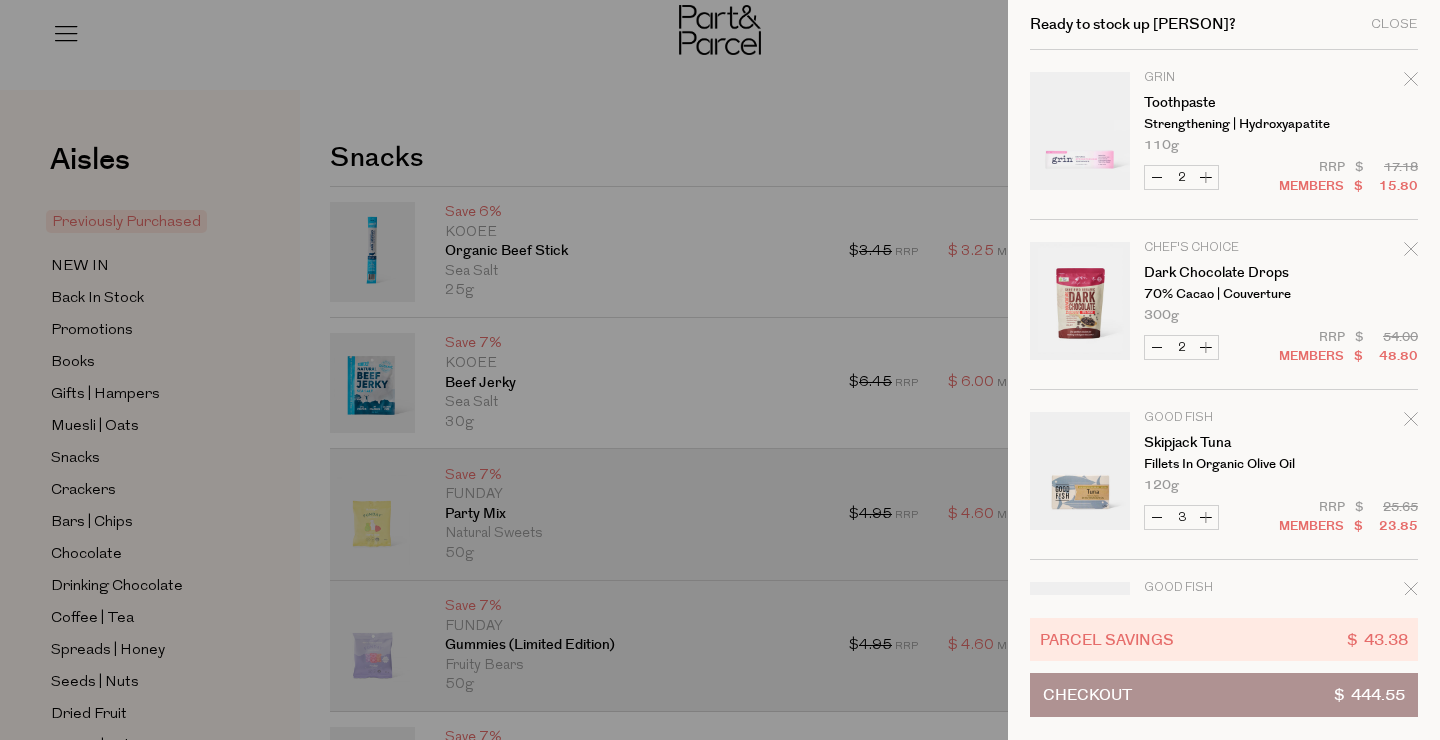 click at bounding box center [720, 370] 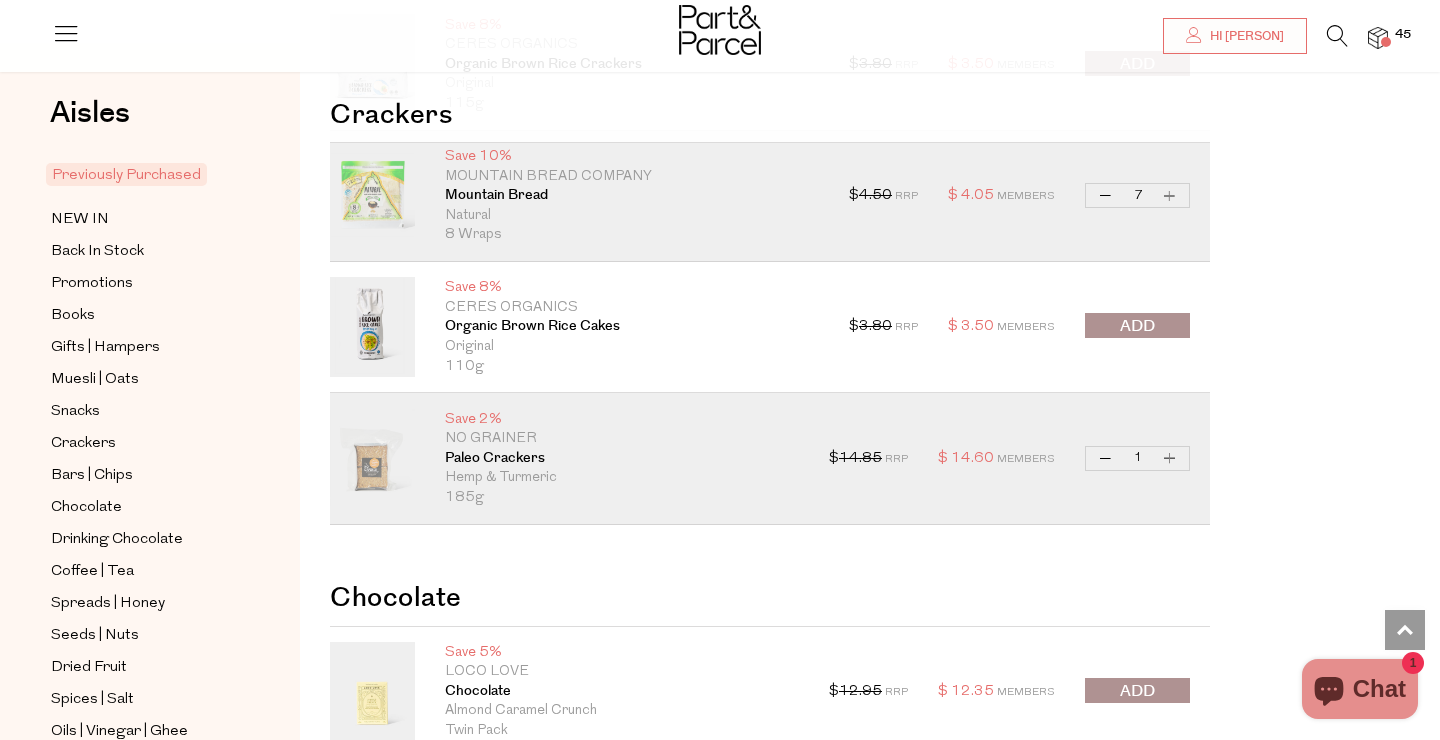 scroll, scrollTop: 1439, scrollLeft: 0, axis: vertical 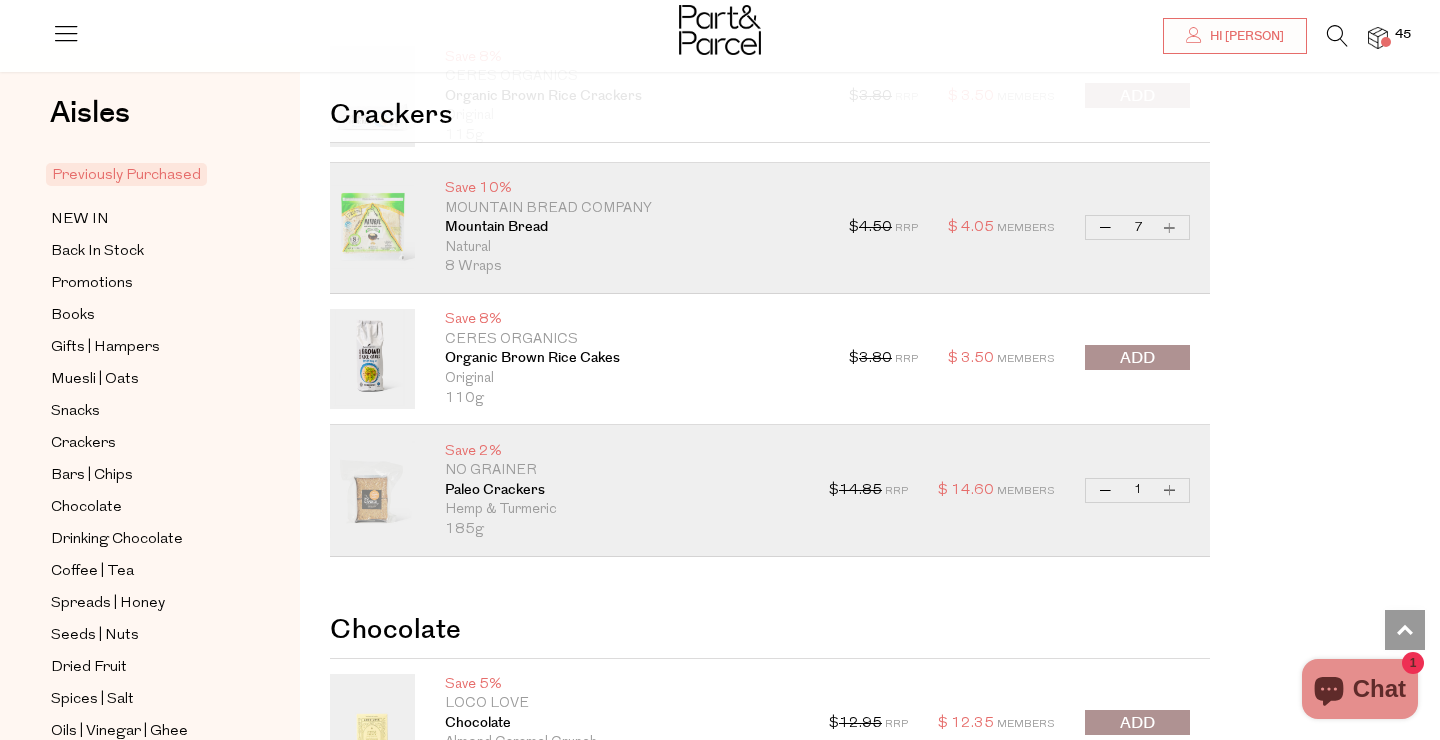 click on "Increase Mountain Bread" at bounding box center [1170, 227] 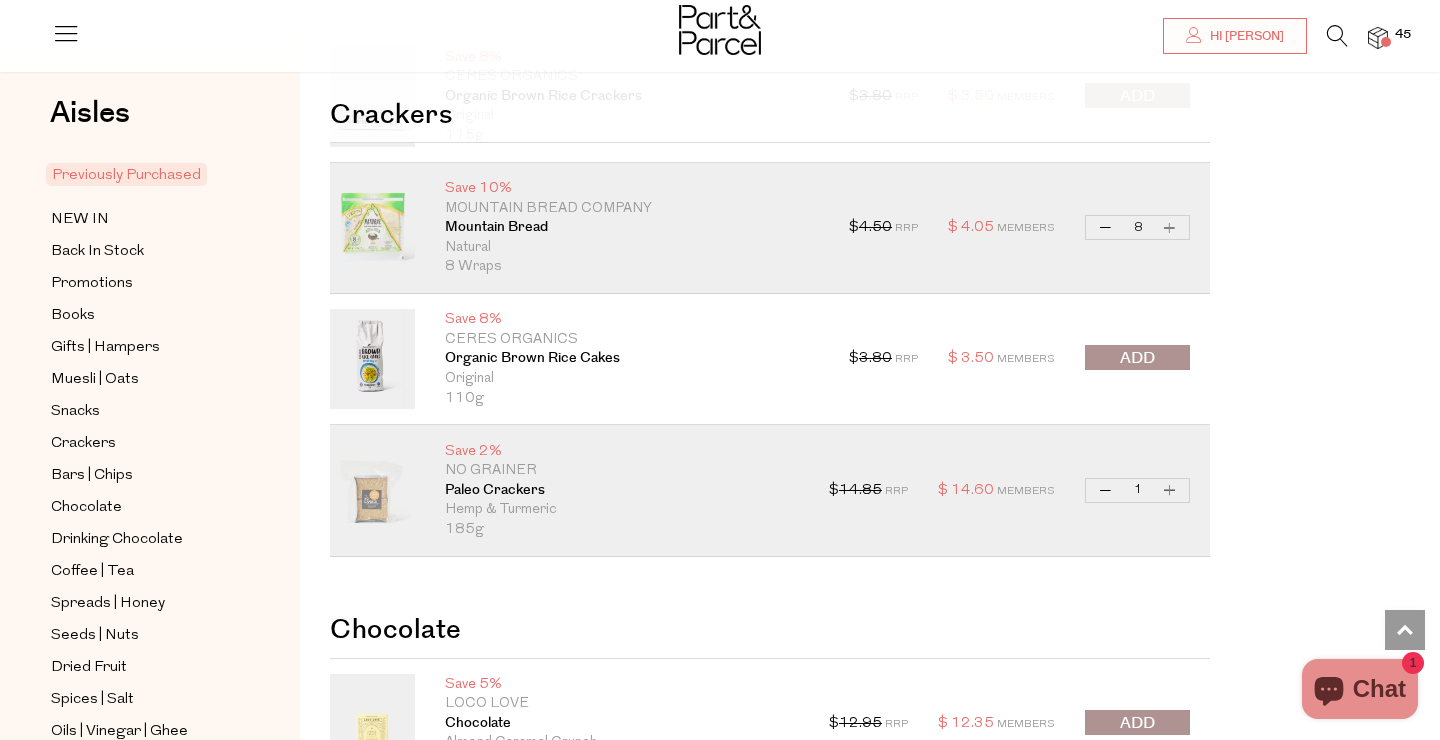 type on "8" 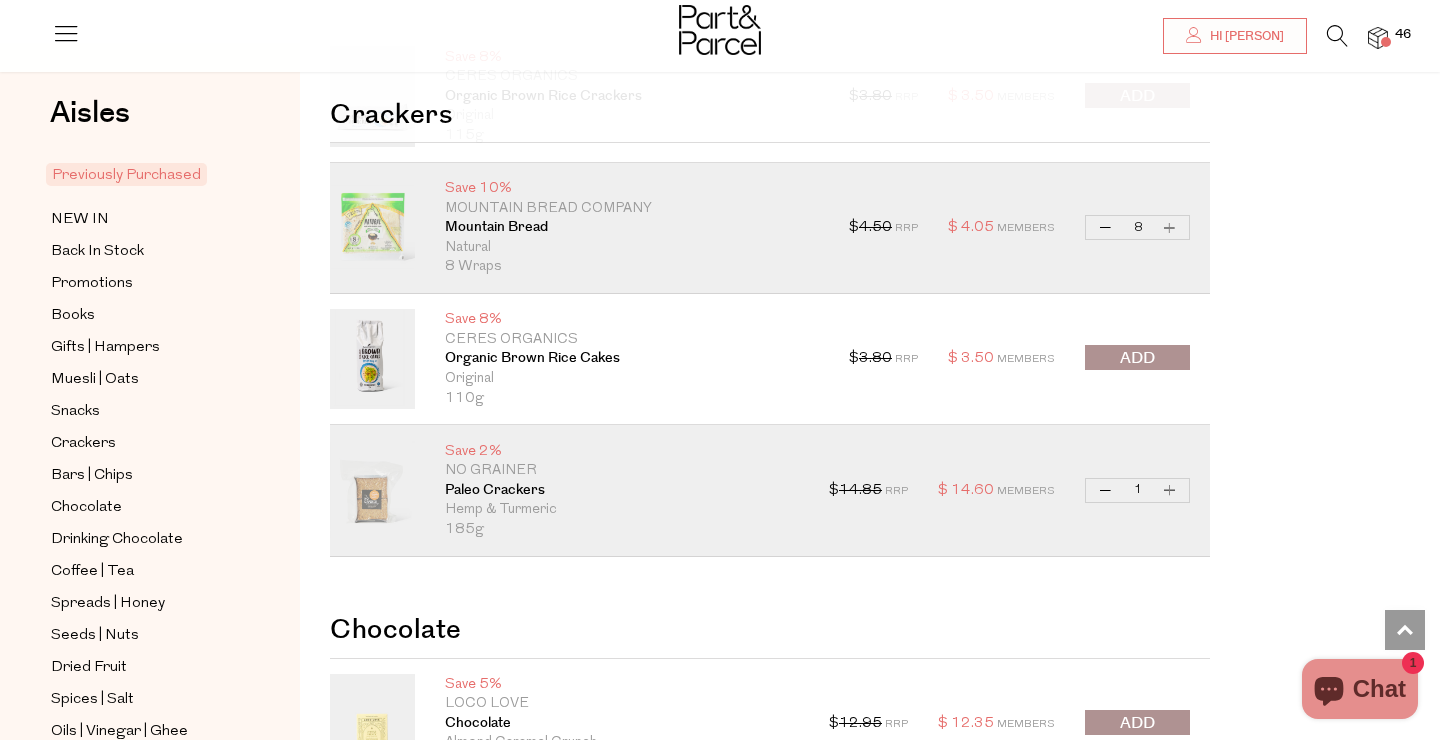 click on "Increase Mountain Bread" at bounding box center (1170, 227) 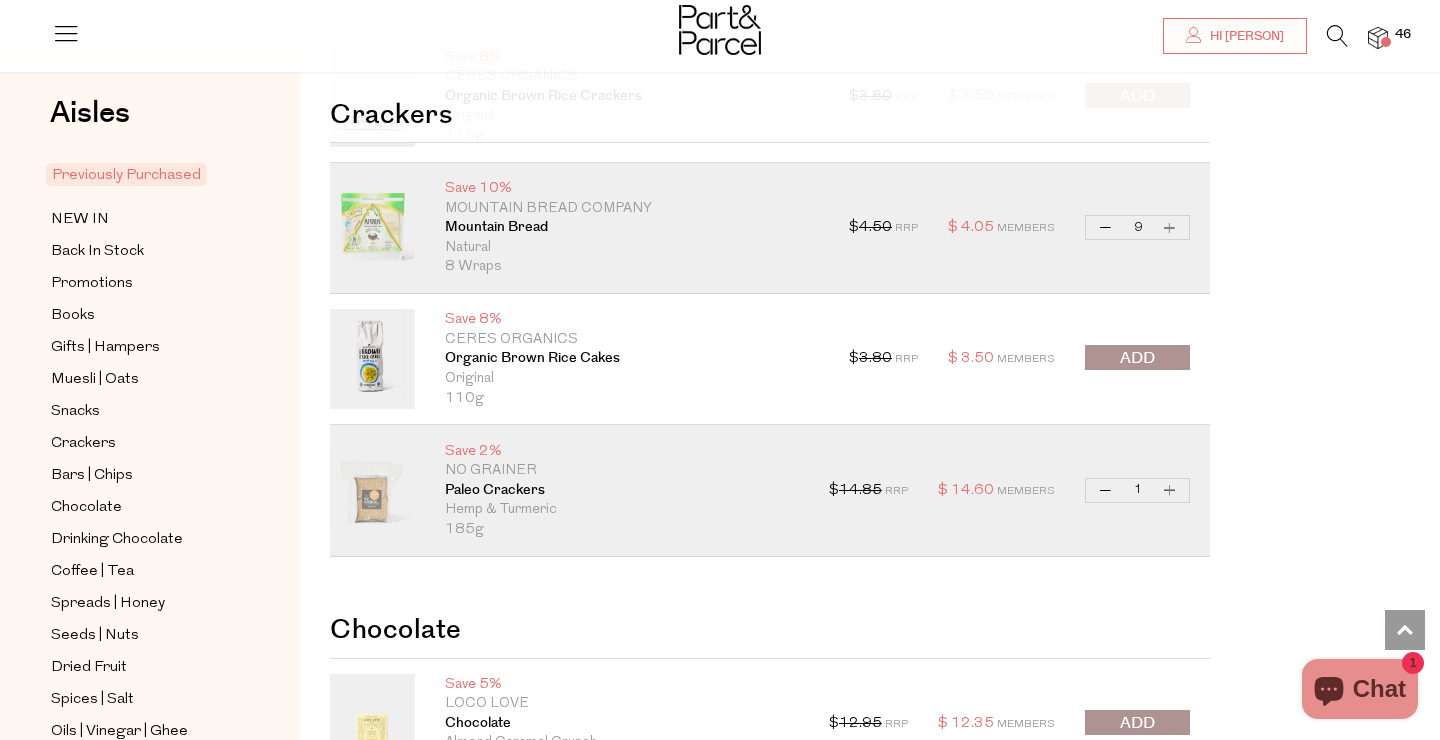 type on "9" 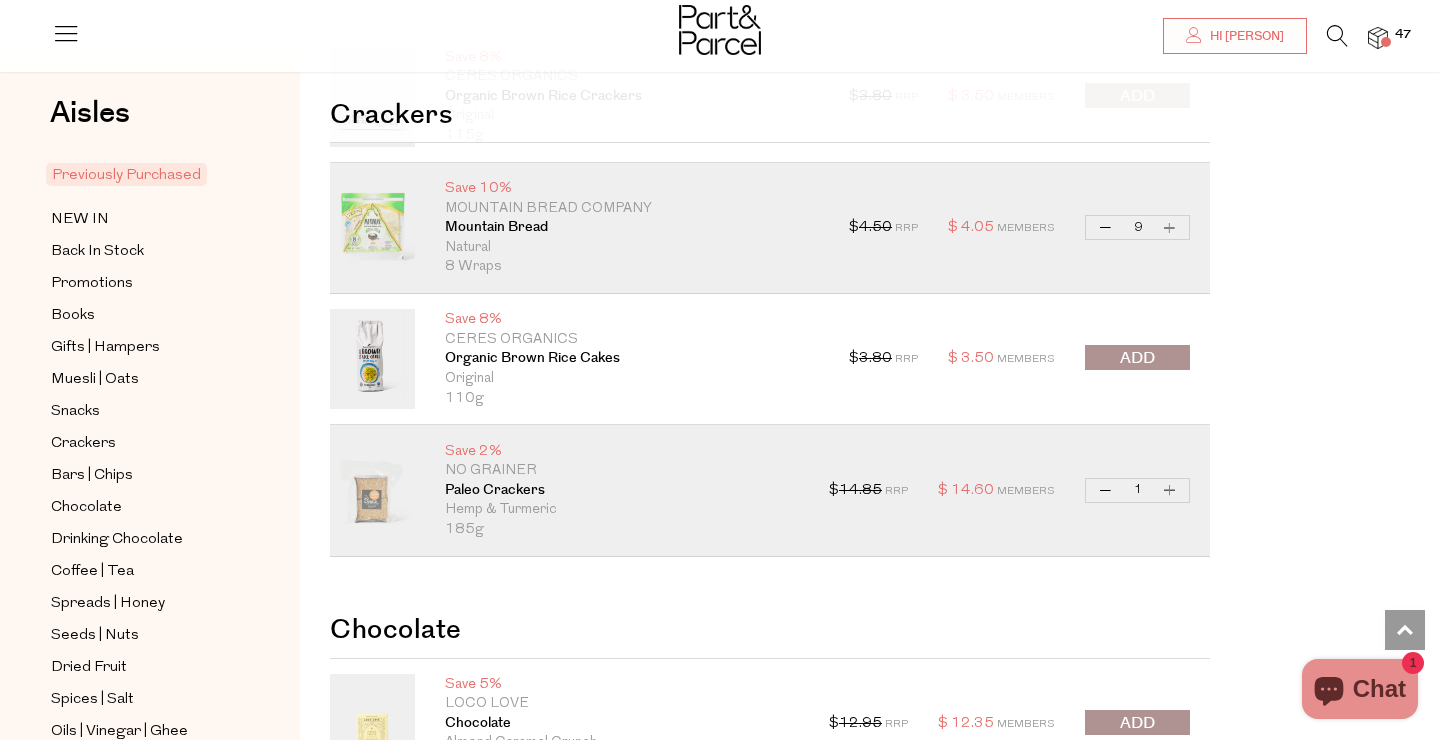click on "Increase Mountain Bread" at bounding box center (1170, 227) 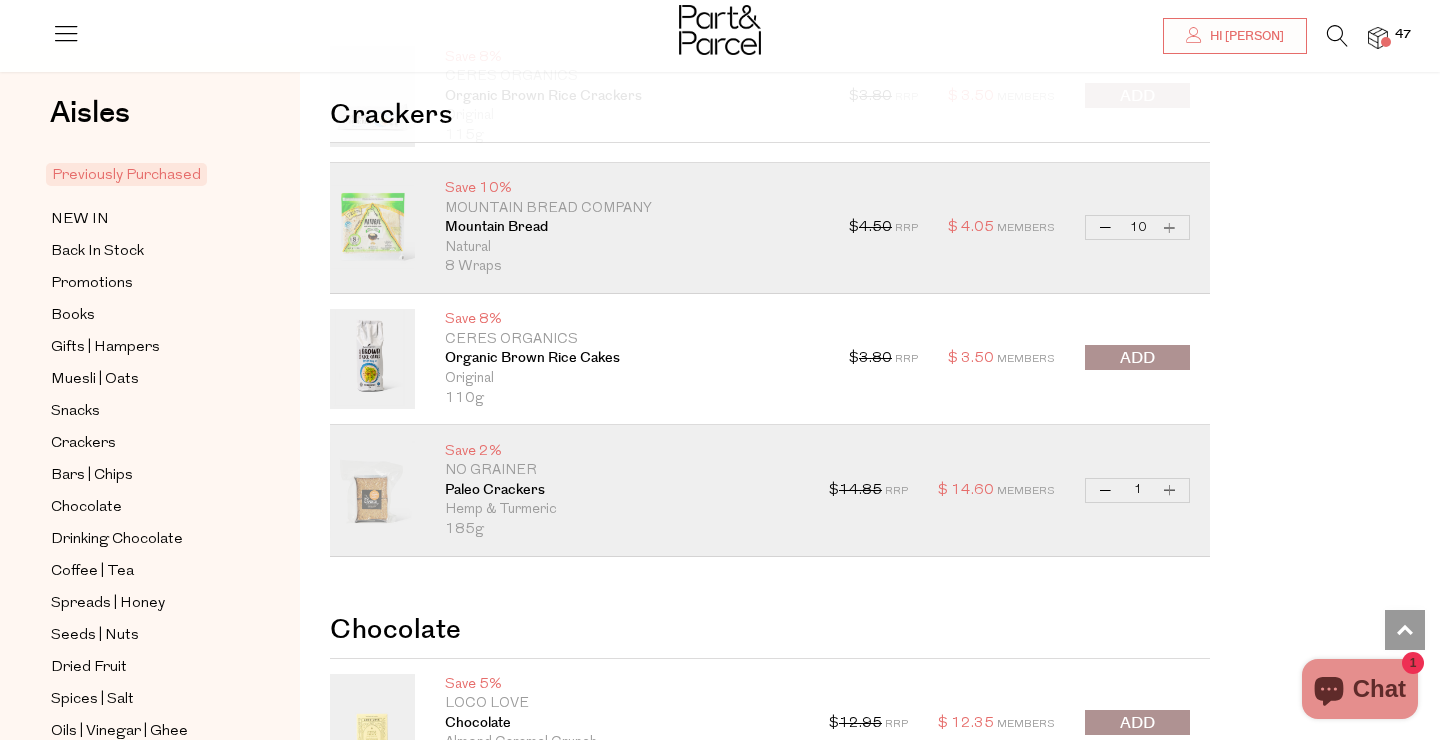 type on "10" 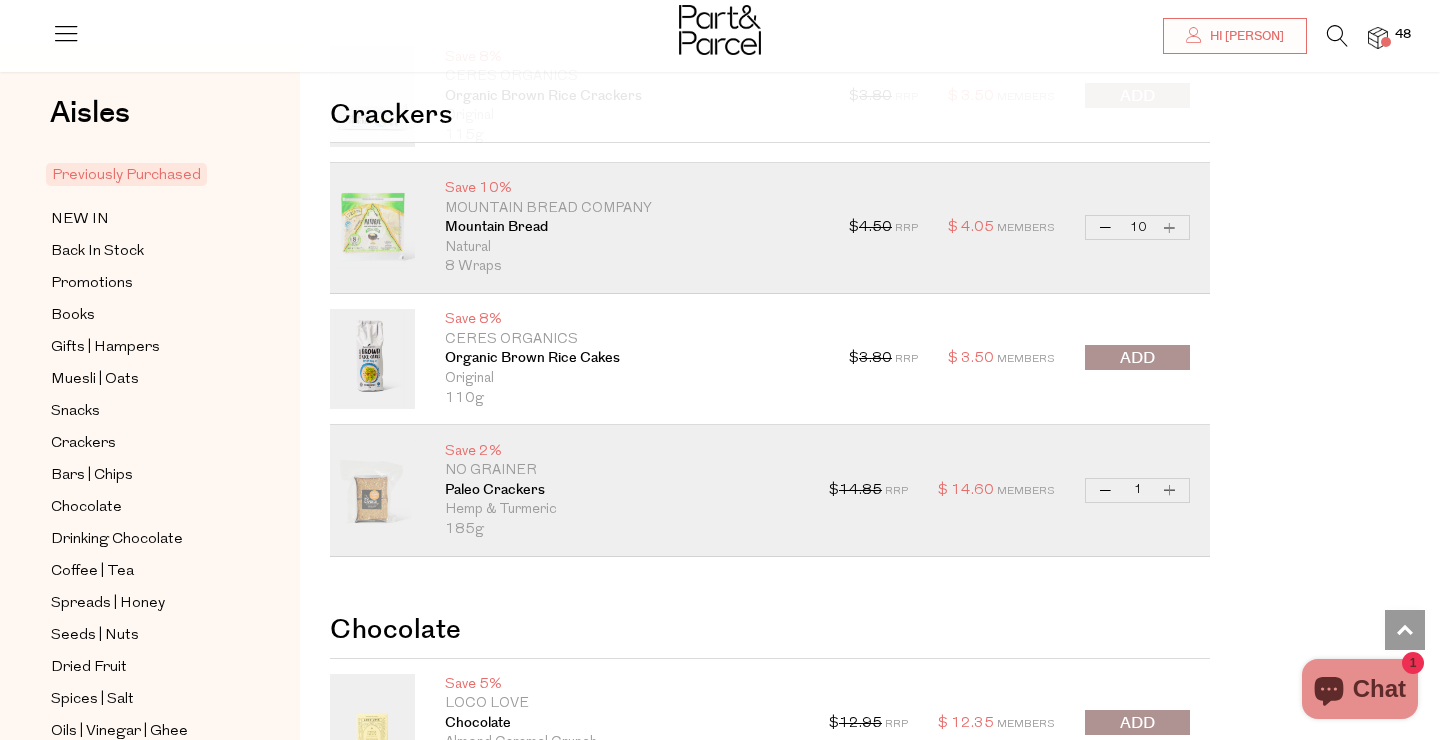 click on "Increase Mountain Bread" at bounding box center [1170, 227] 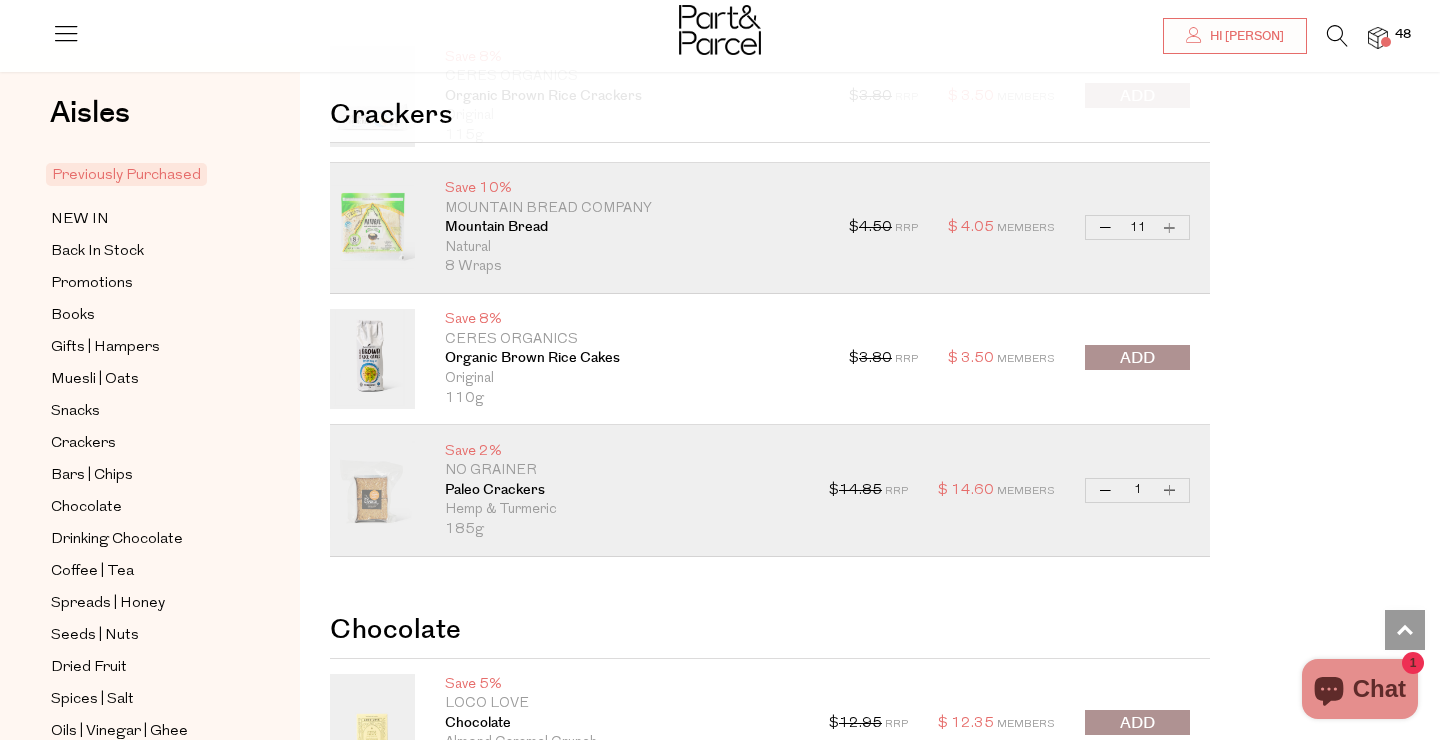 type on "11" 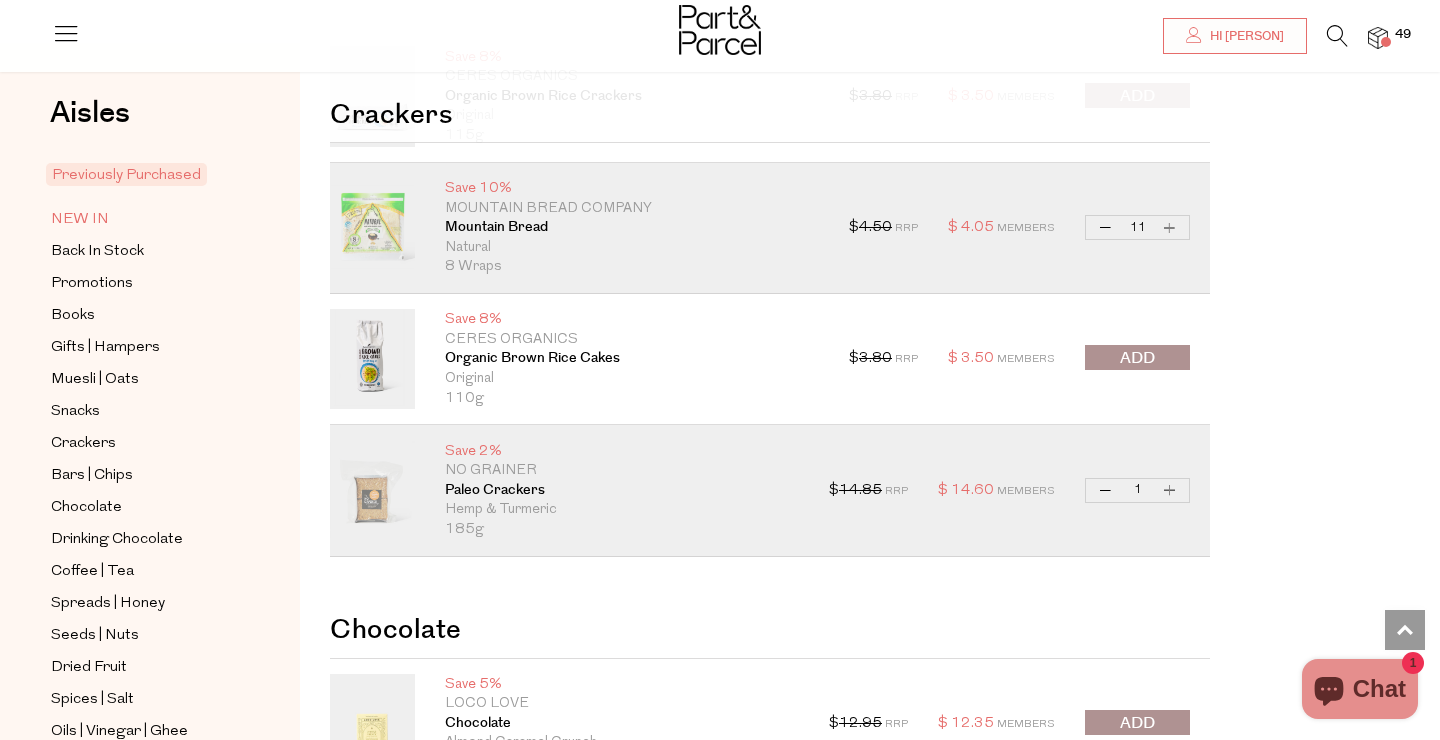 click on "NEW IN" at bounding box center [80, 220] 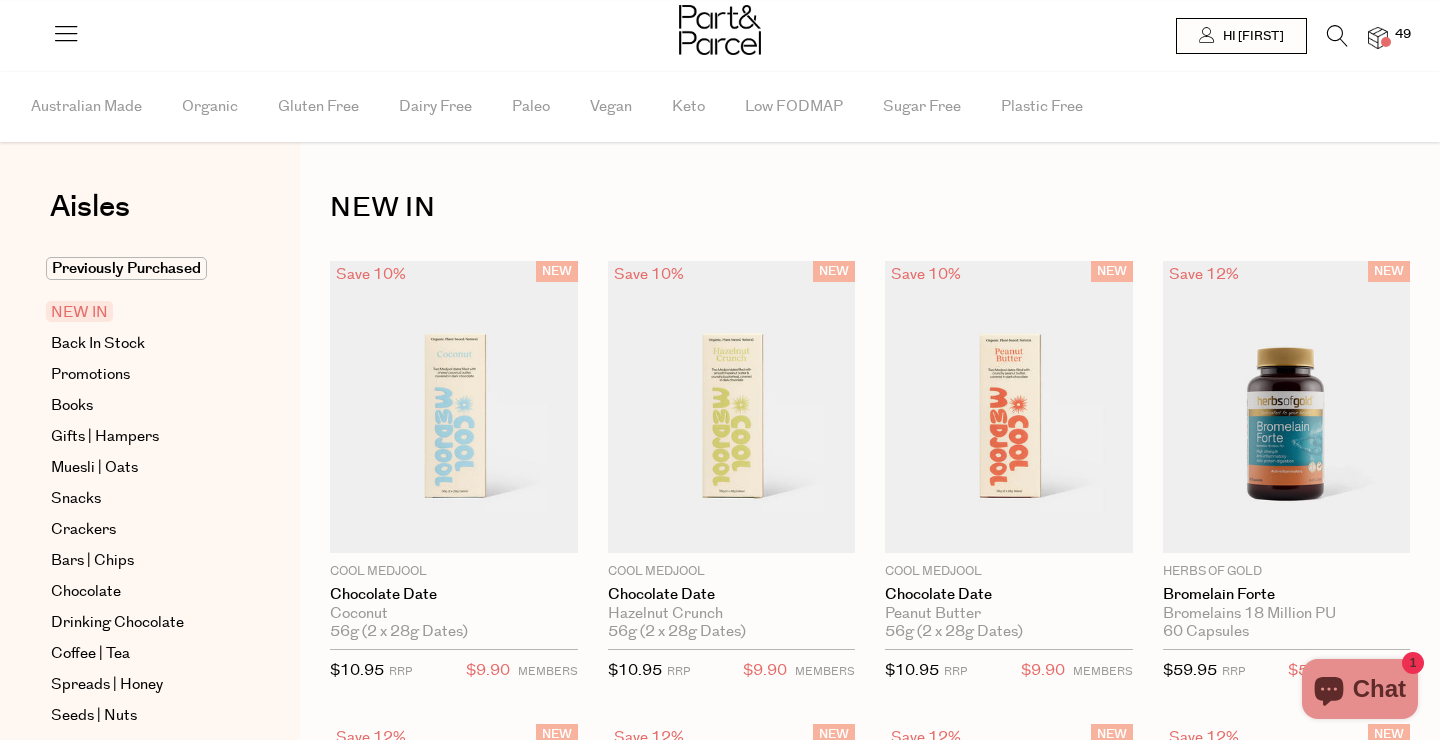 scroll, scrollTop: 0, scrollLeft: 0, axis: both 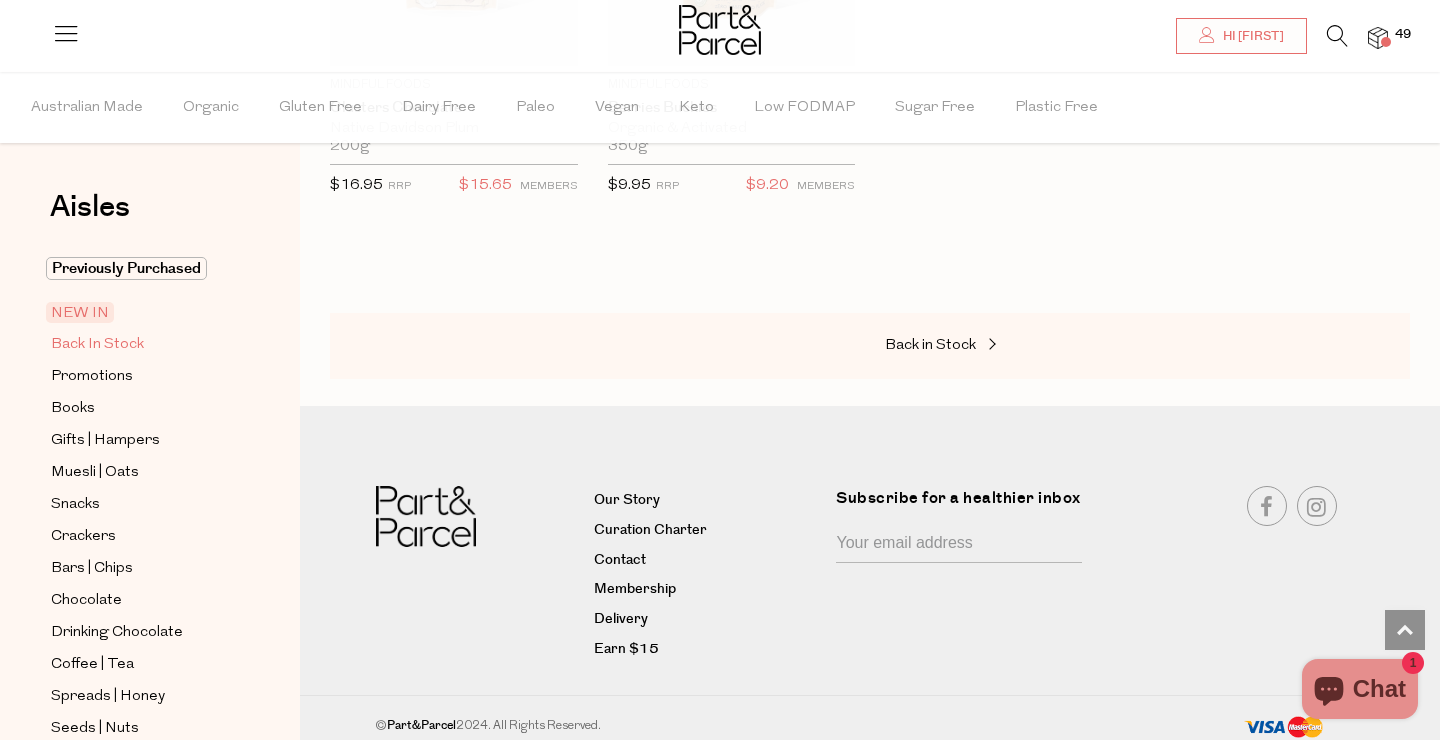 click on "Back In Stock" at bounding box center [97, 345] 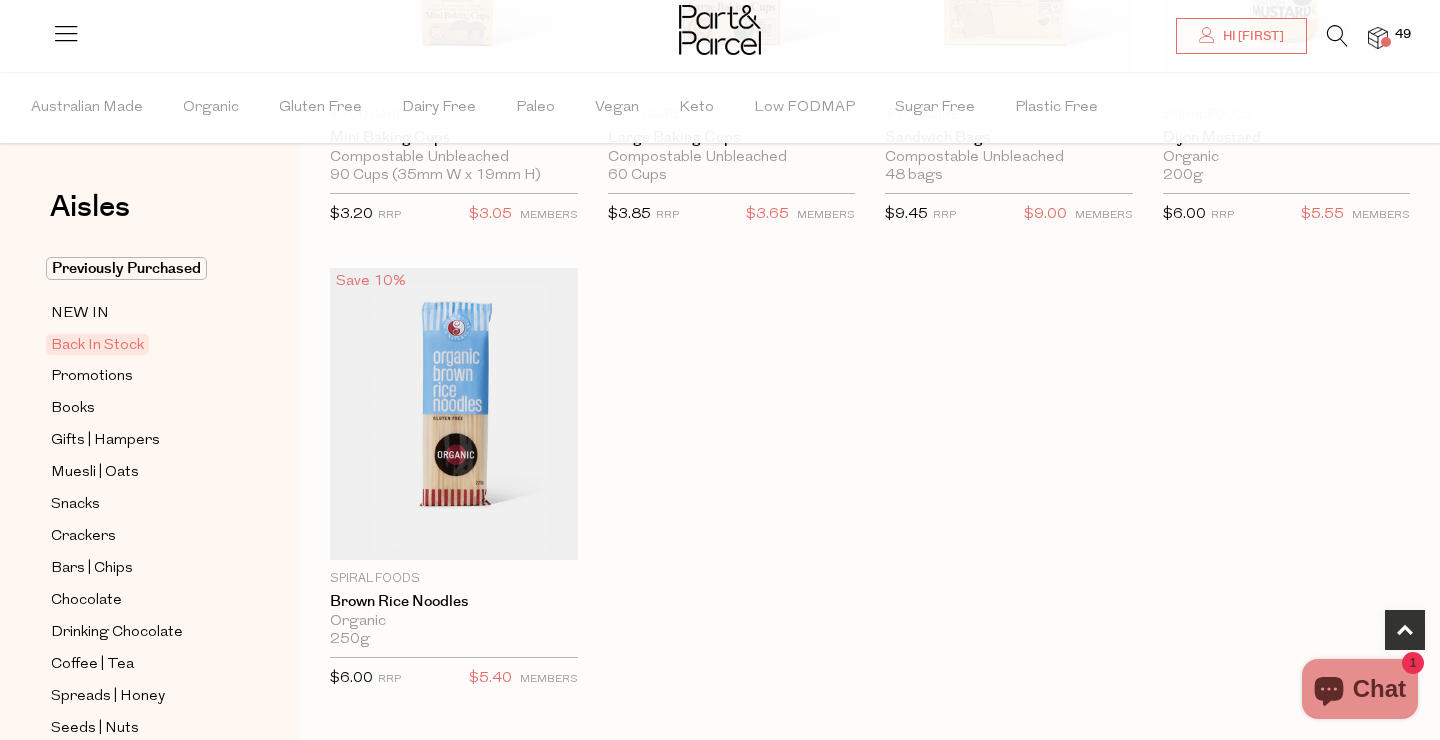 scroll, scrollTop: 925, scrollLeft: 0, axis: vertical 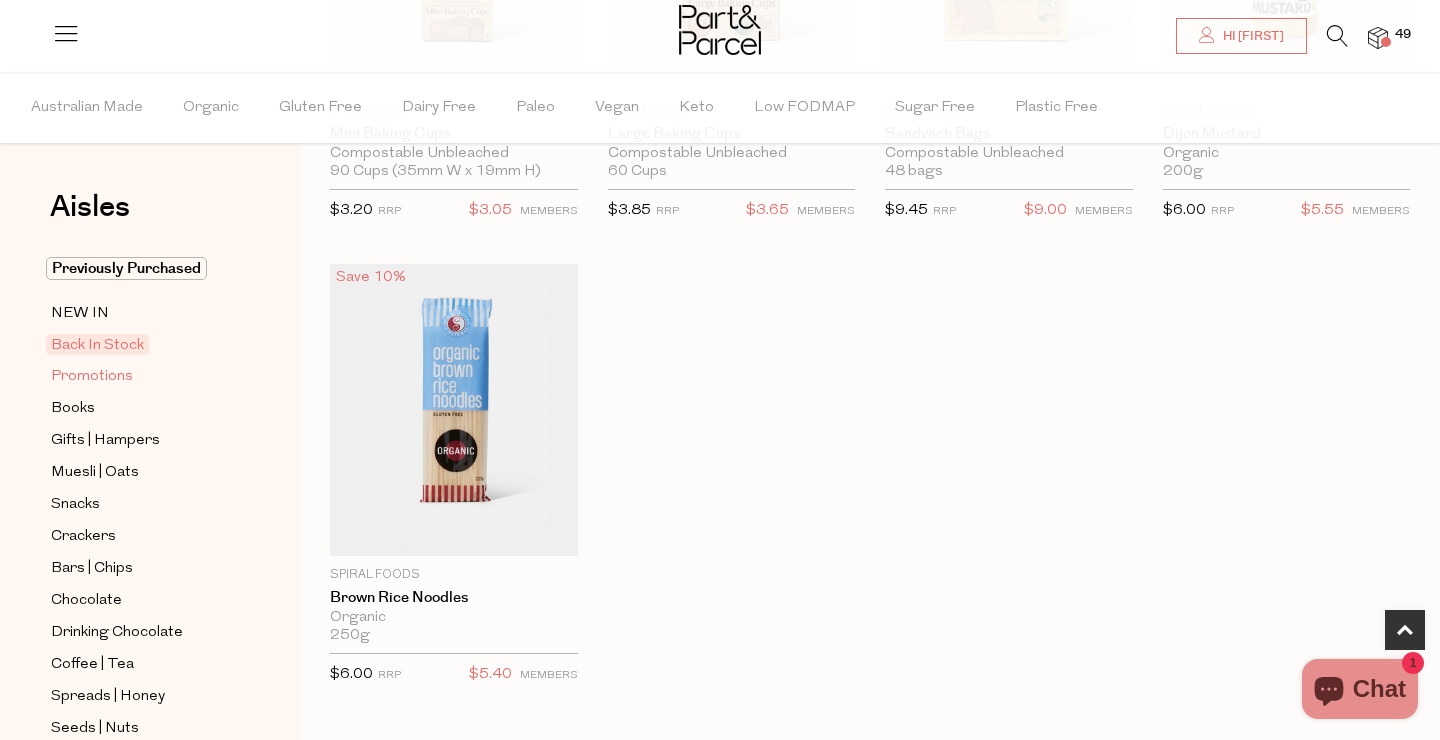 click on "Promotions" at bounding box center (92, 377) 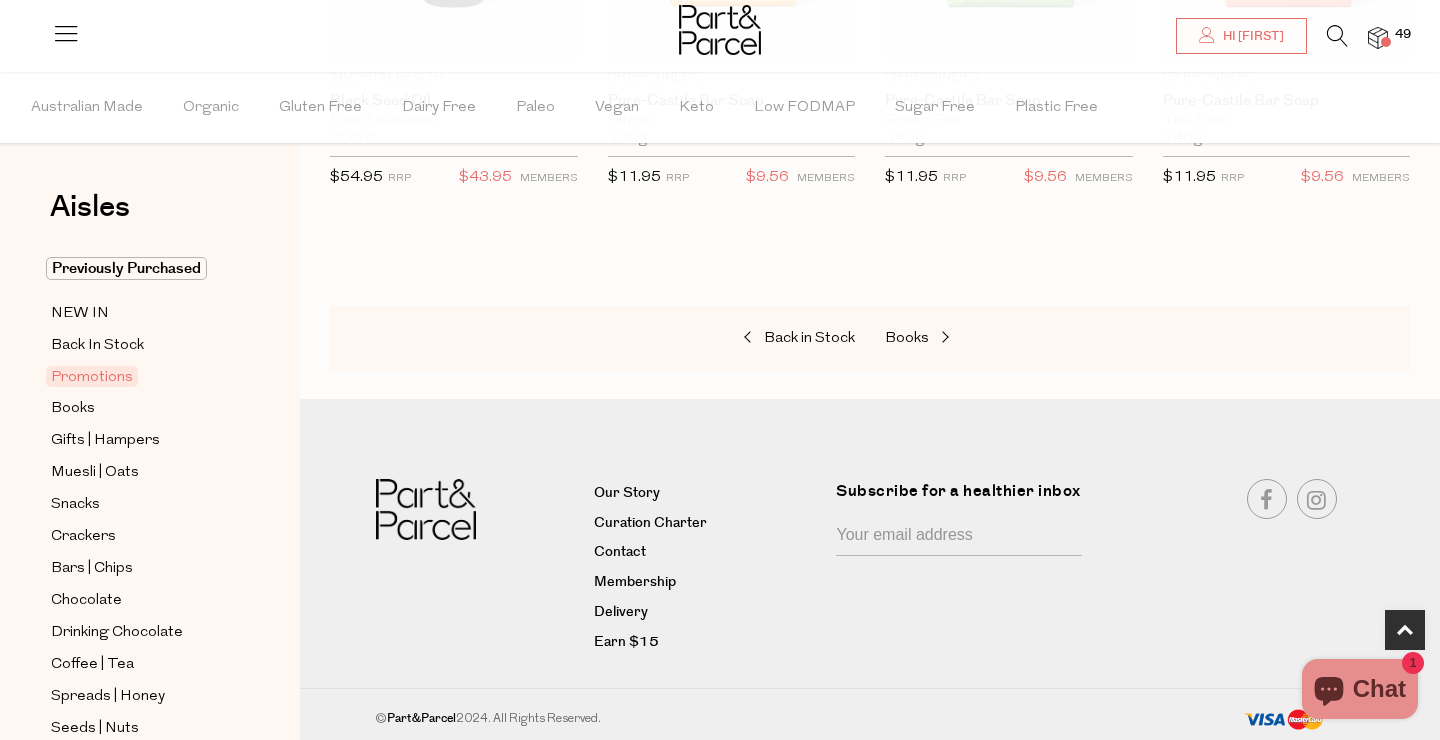 scroll, scrollTop: 818, scrollLeft: 0, axis: vertical 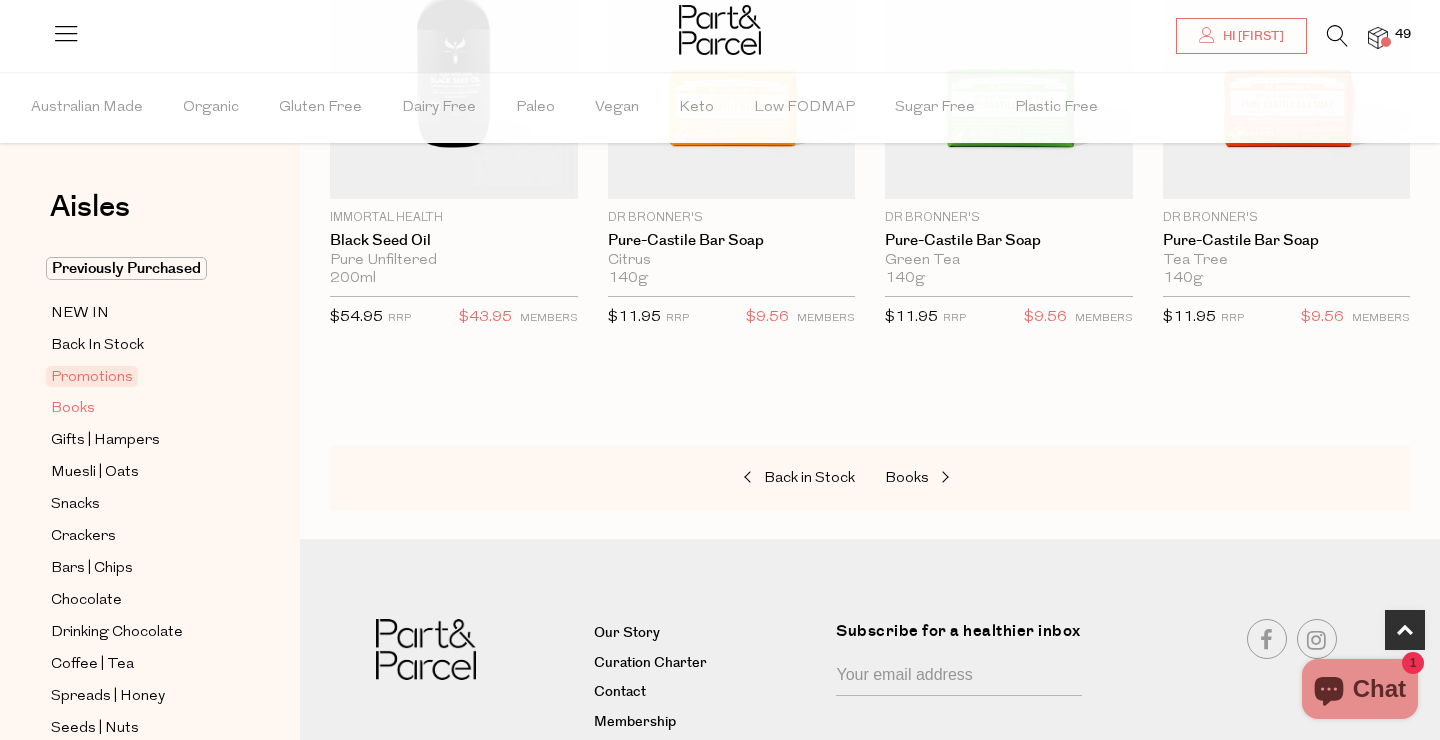 click on "Books" at bounding box center (73, 409) 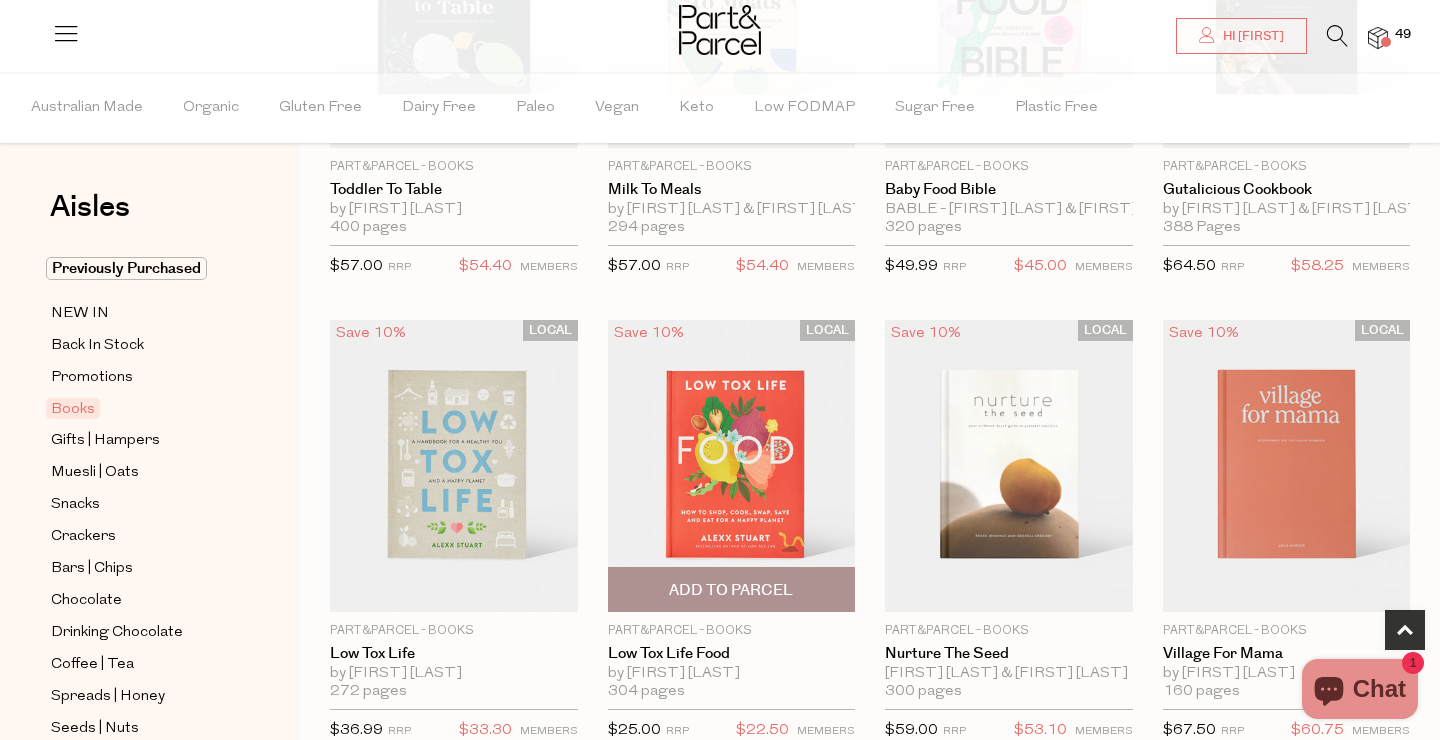 scroll, scrollTop: 782, scrollLeft: 0, axis: vertical 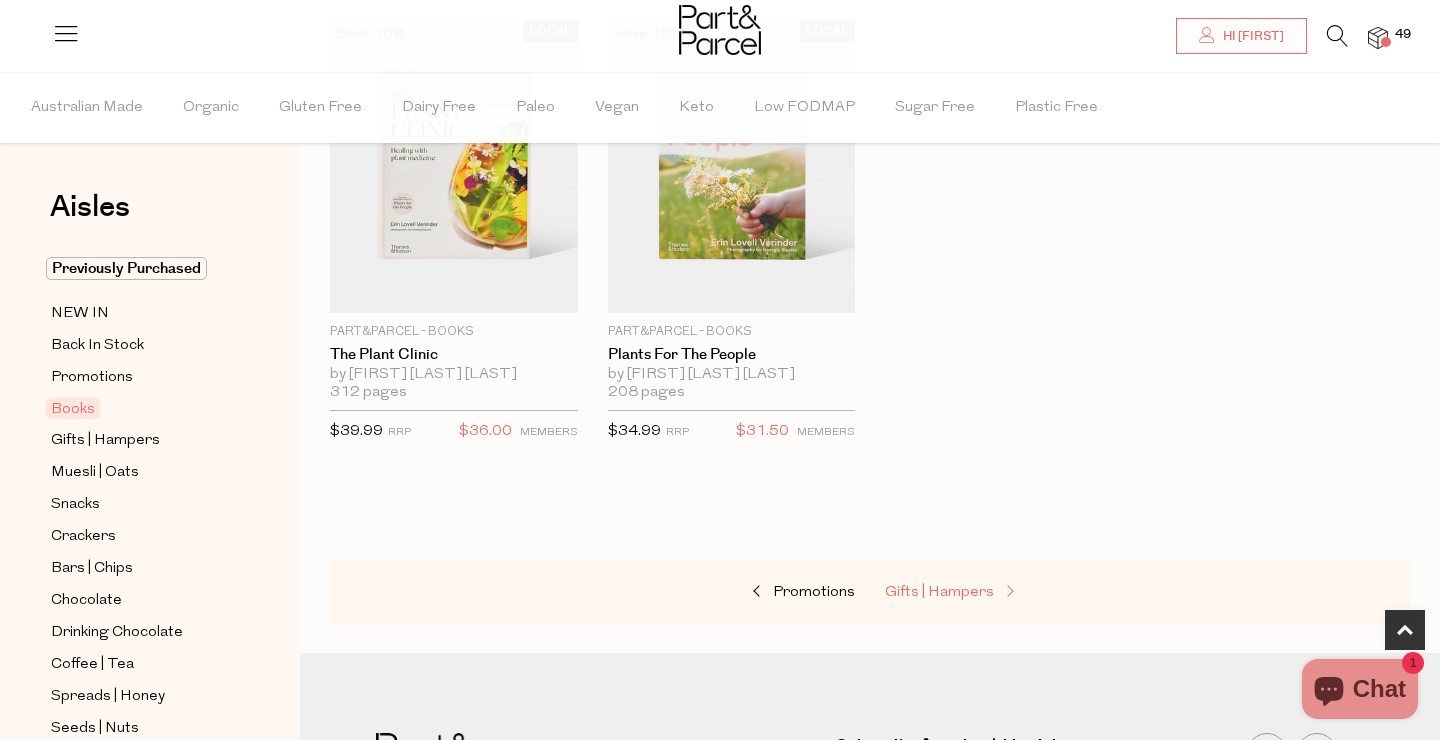click on "Gifts | Hampers" at bounding box center (939, 592) 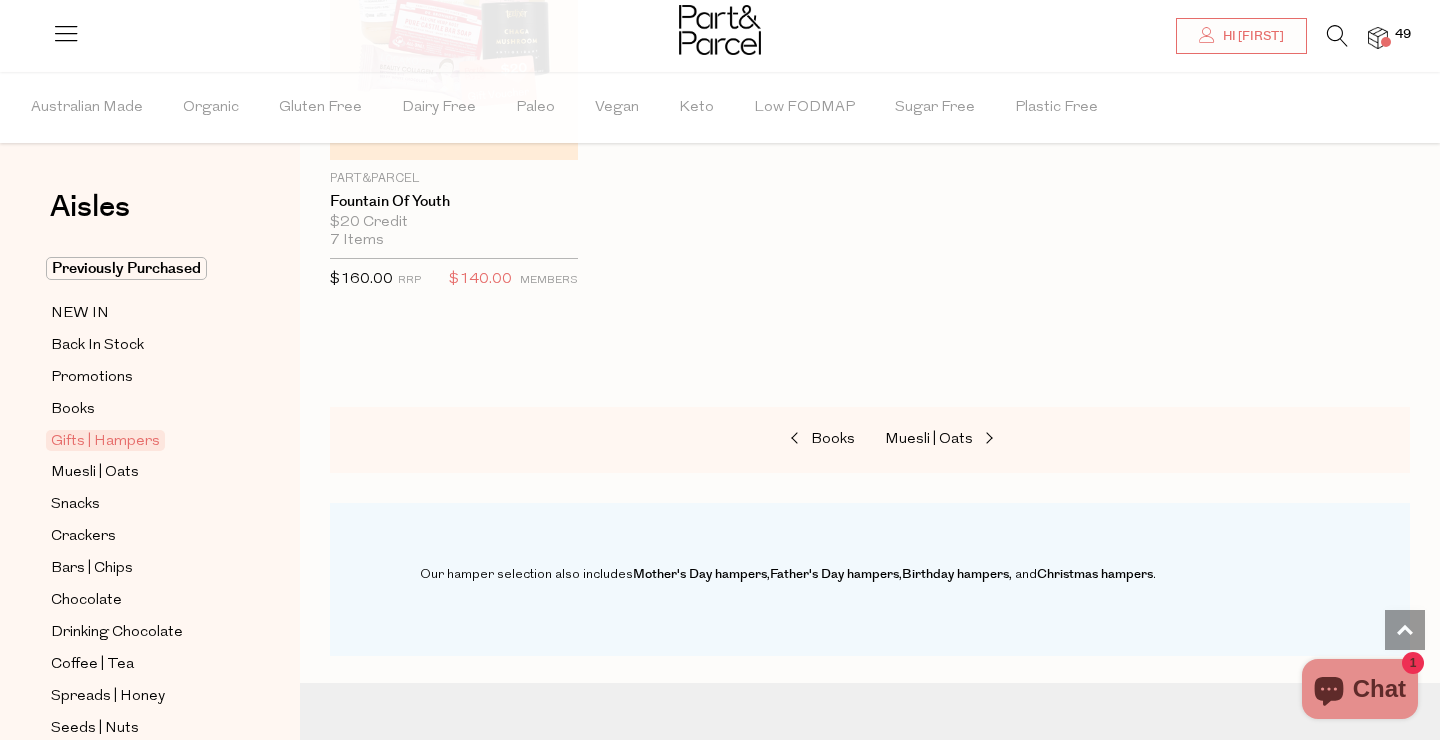 scroll, scrollTop: 1463, scrollLeft: 0, axis: vertical 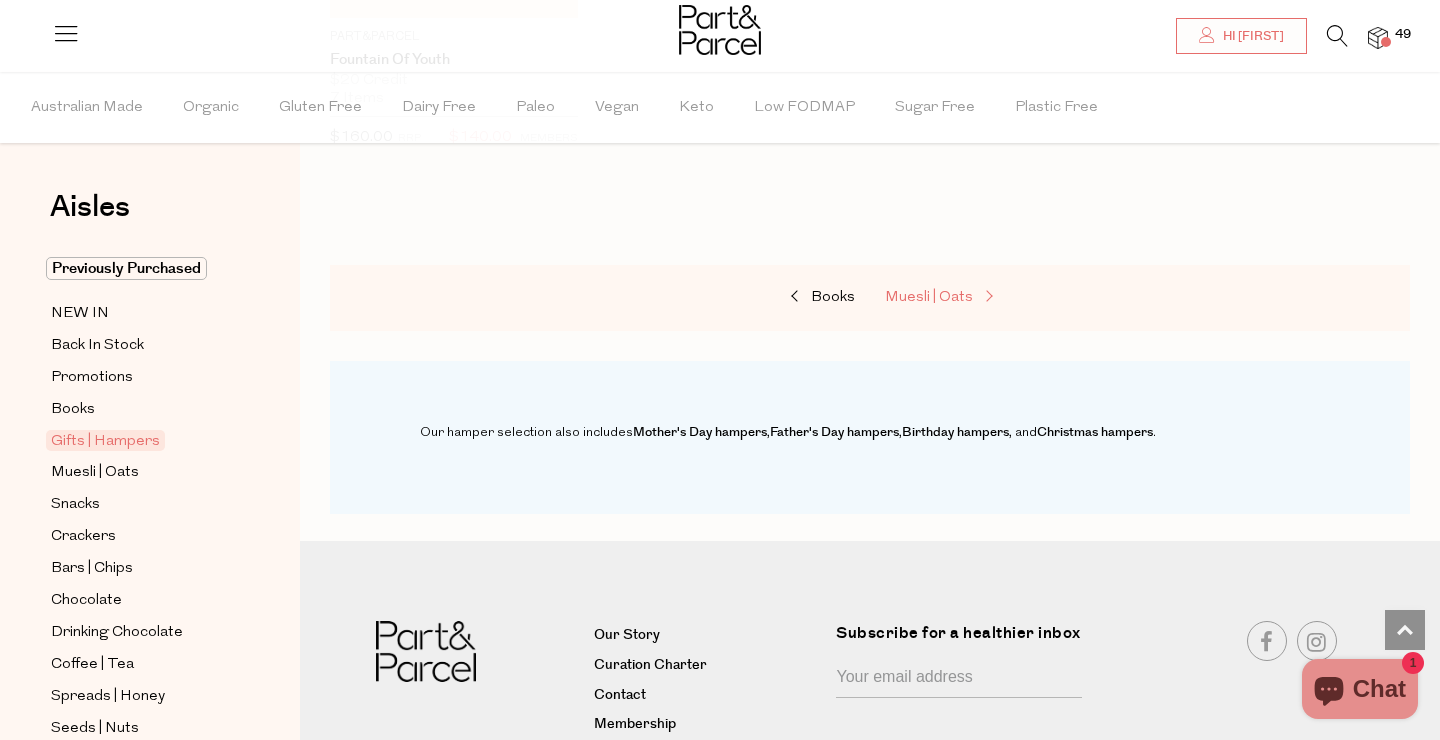 click on "Muesli | Oats" at bounding box center (929, 297) 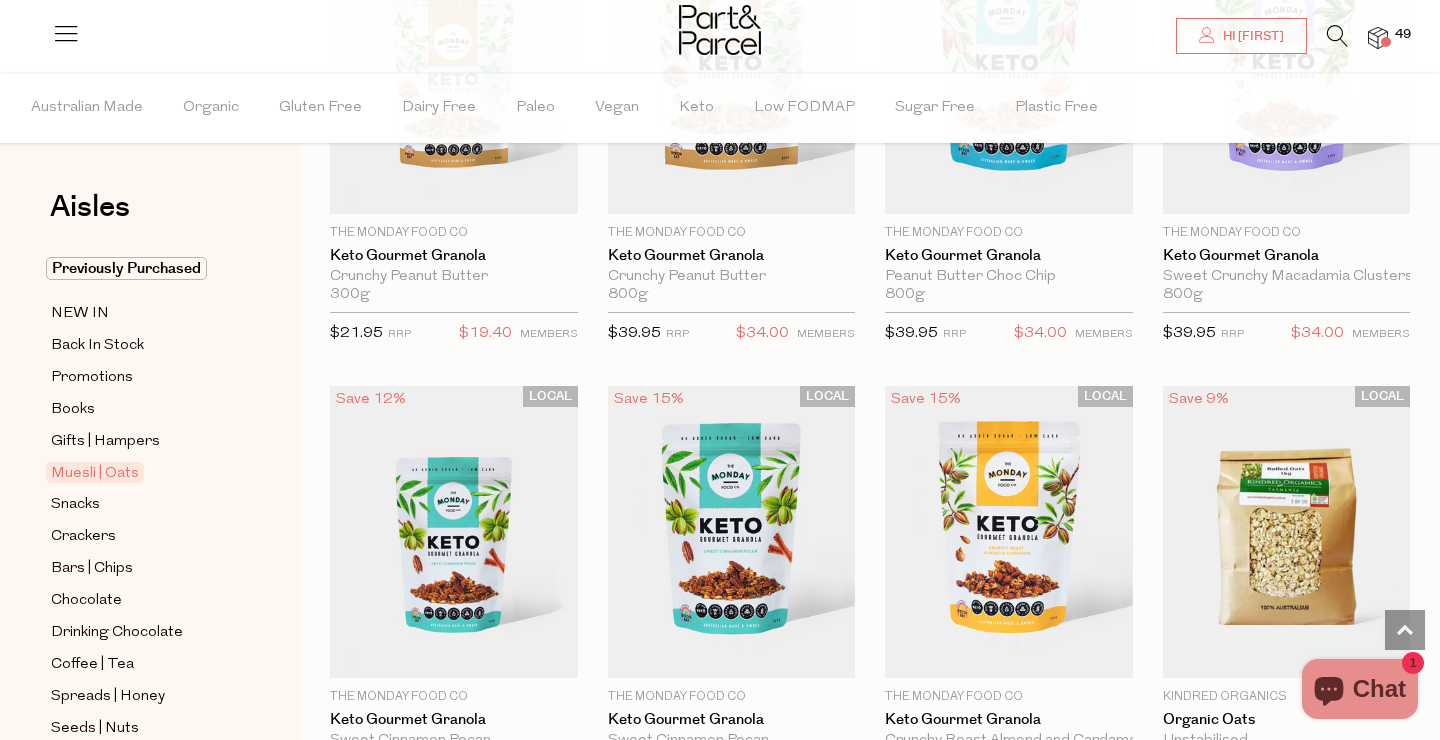 scroll, scrollTop: 4046, scrollLeft: 1, axis: both 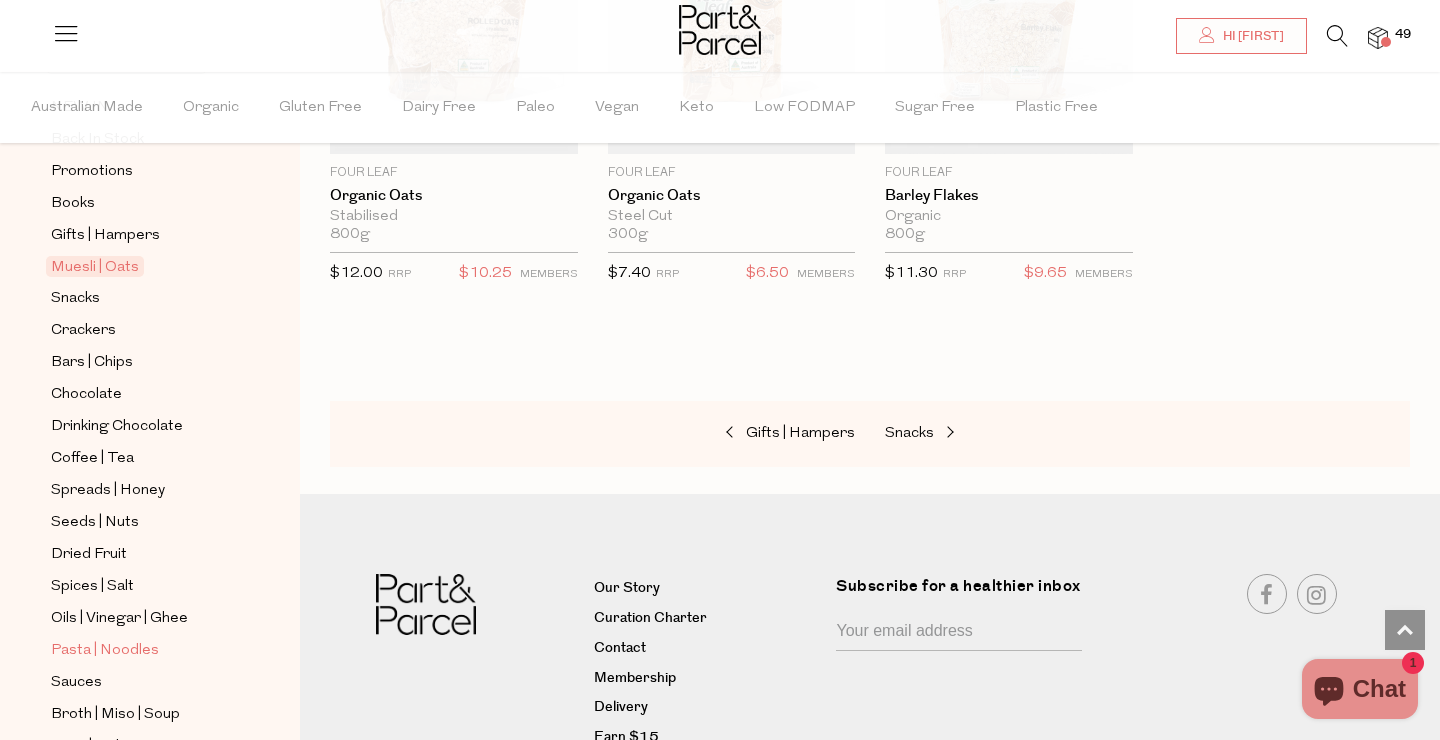 click on "Pasta | Noodles" at bounding box center (105, 651) 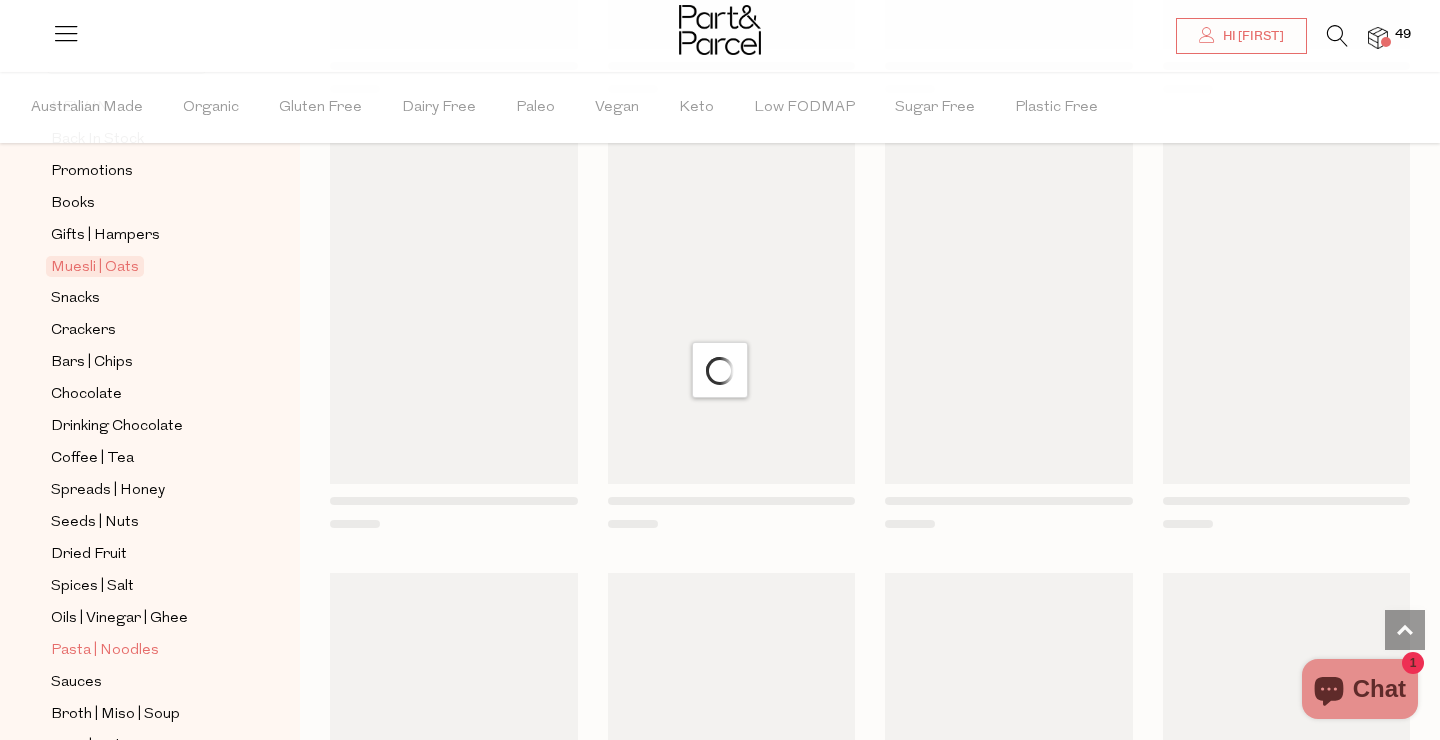 scroll, scrollTop: 0, scrollLeft: 0, axis: both 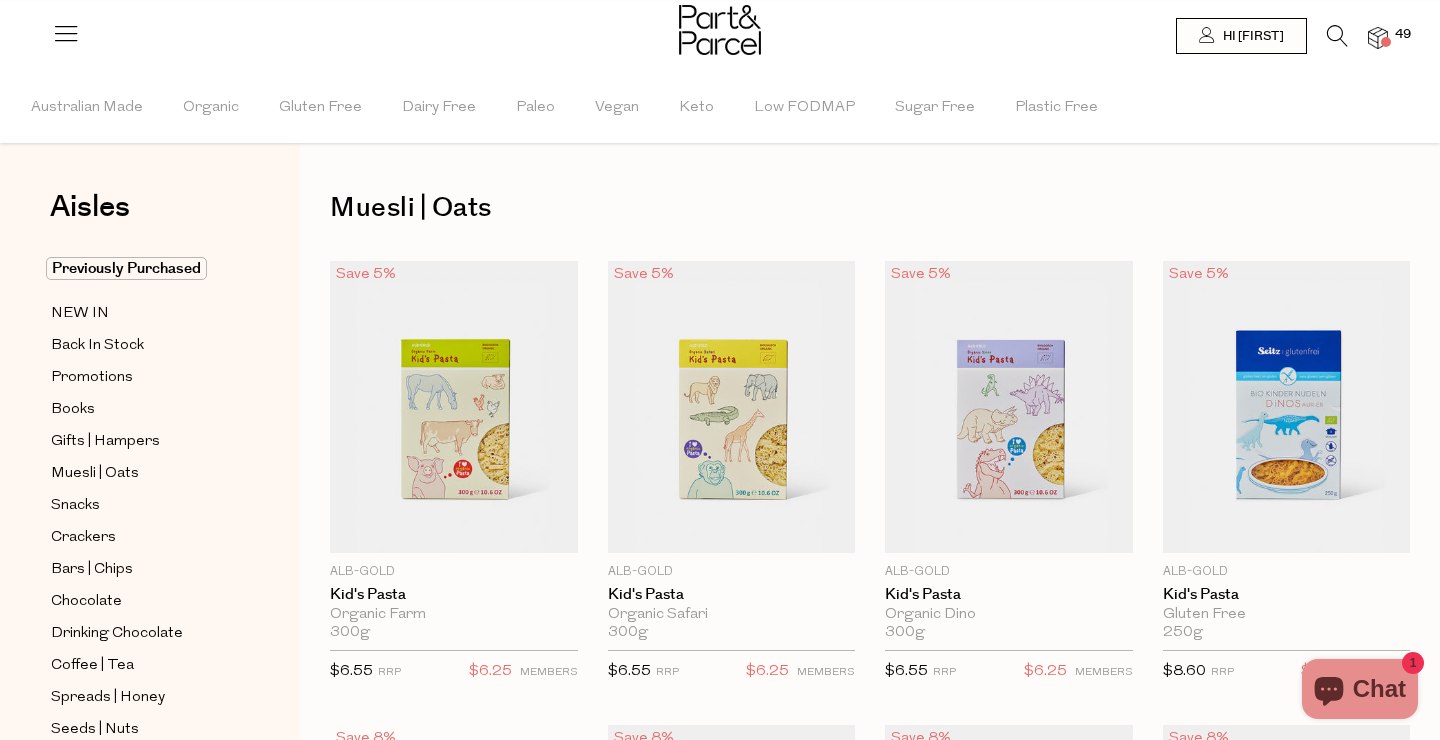 type on "2" 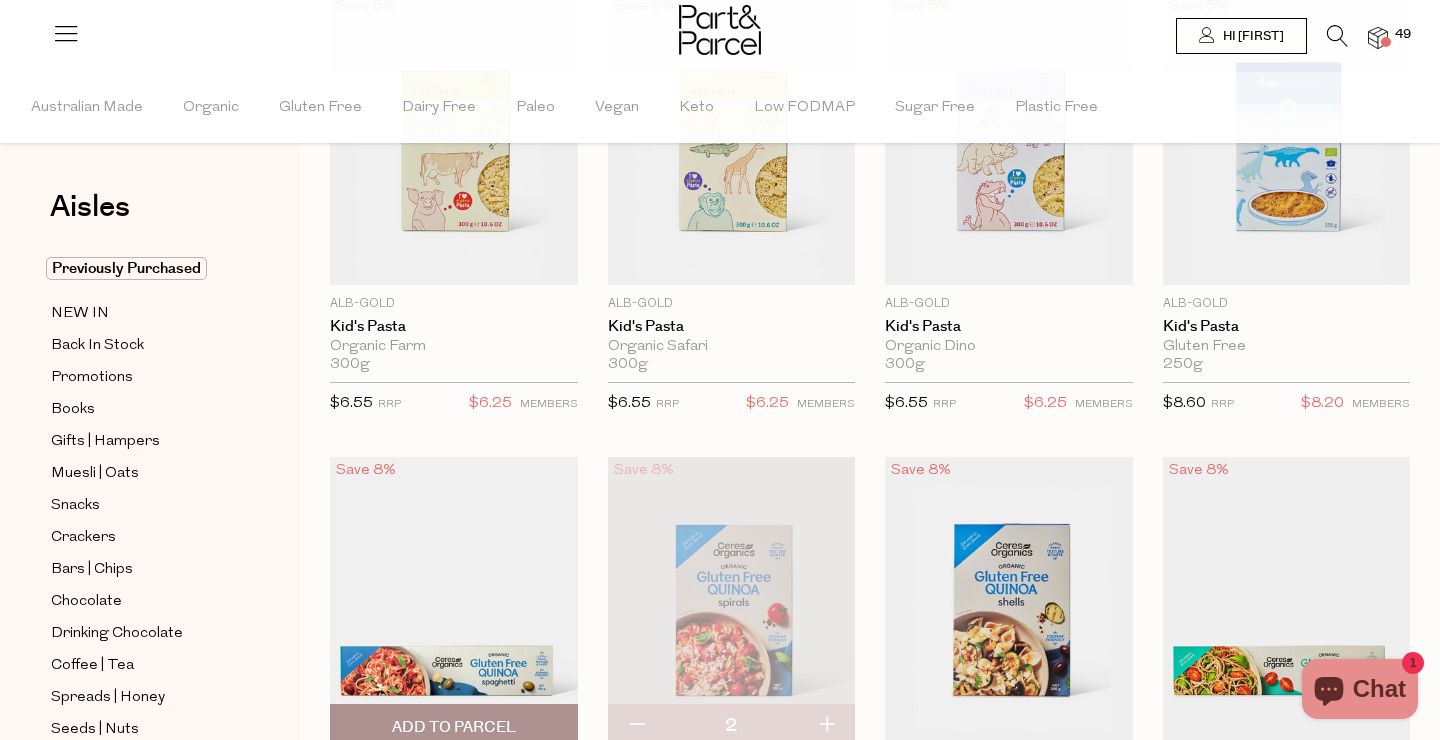 scroll, scrollTop: 621, scrollLeft: 0, axis: vertical 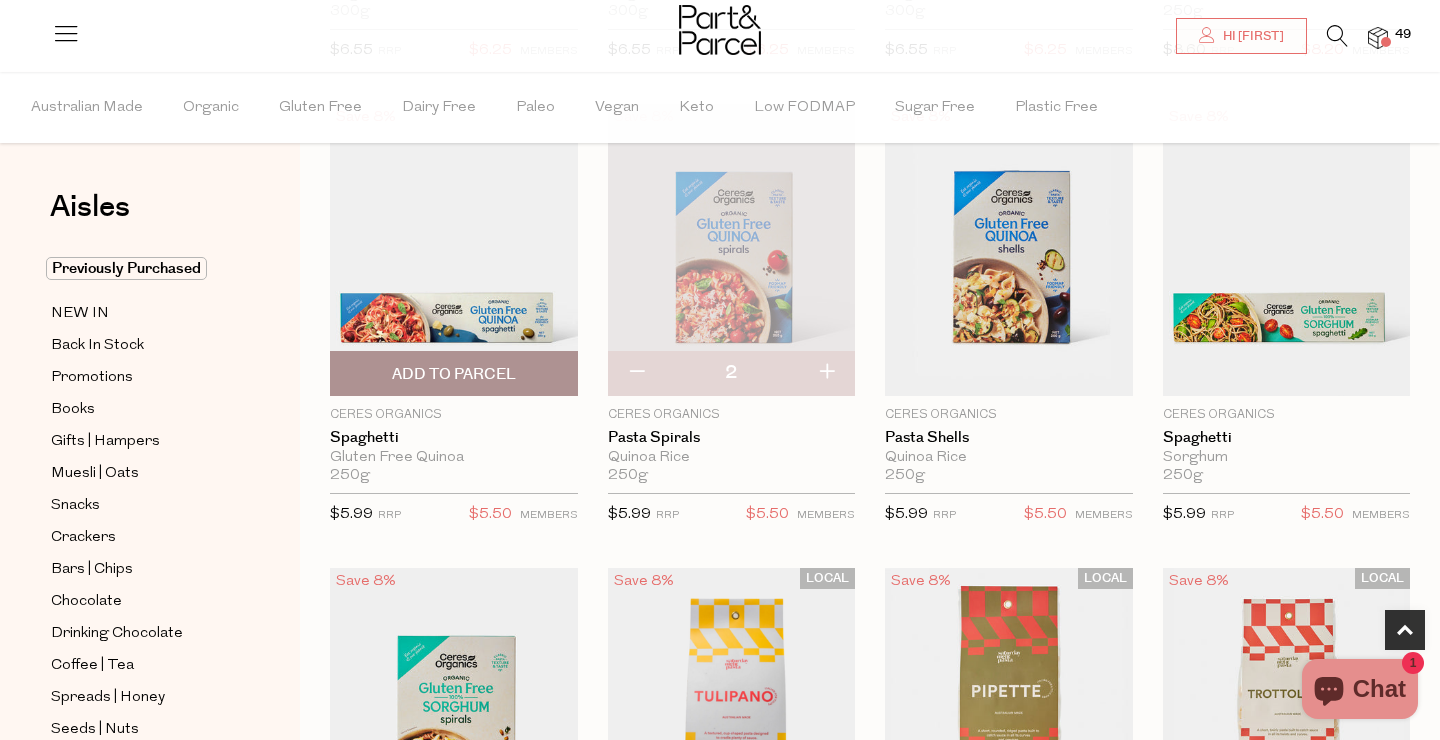 click on "Add To Parcel" at bounding box center [454, 374] 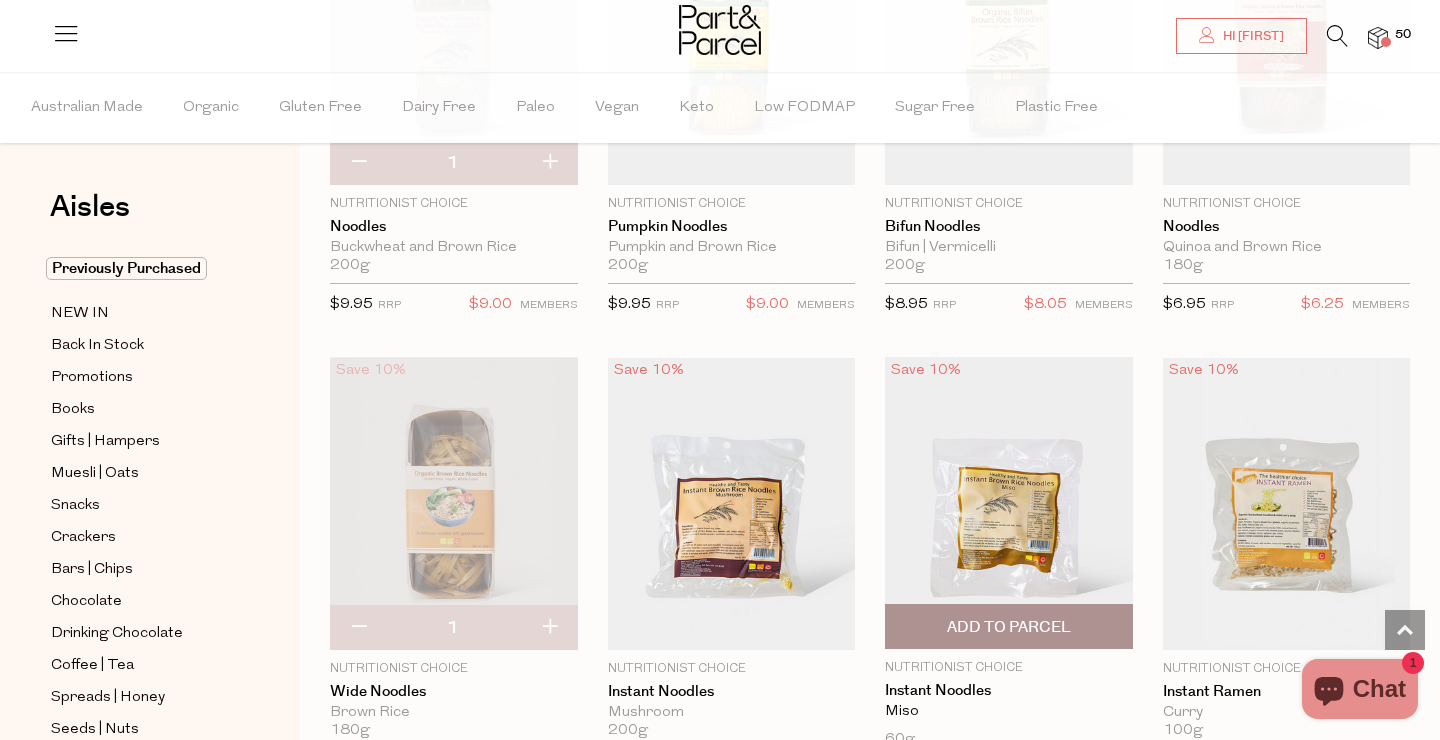 scroll, scrollTop: 5035, scrollLeft: 0, axis: vertical 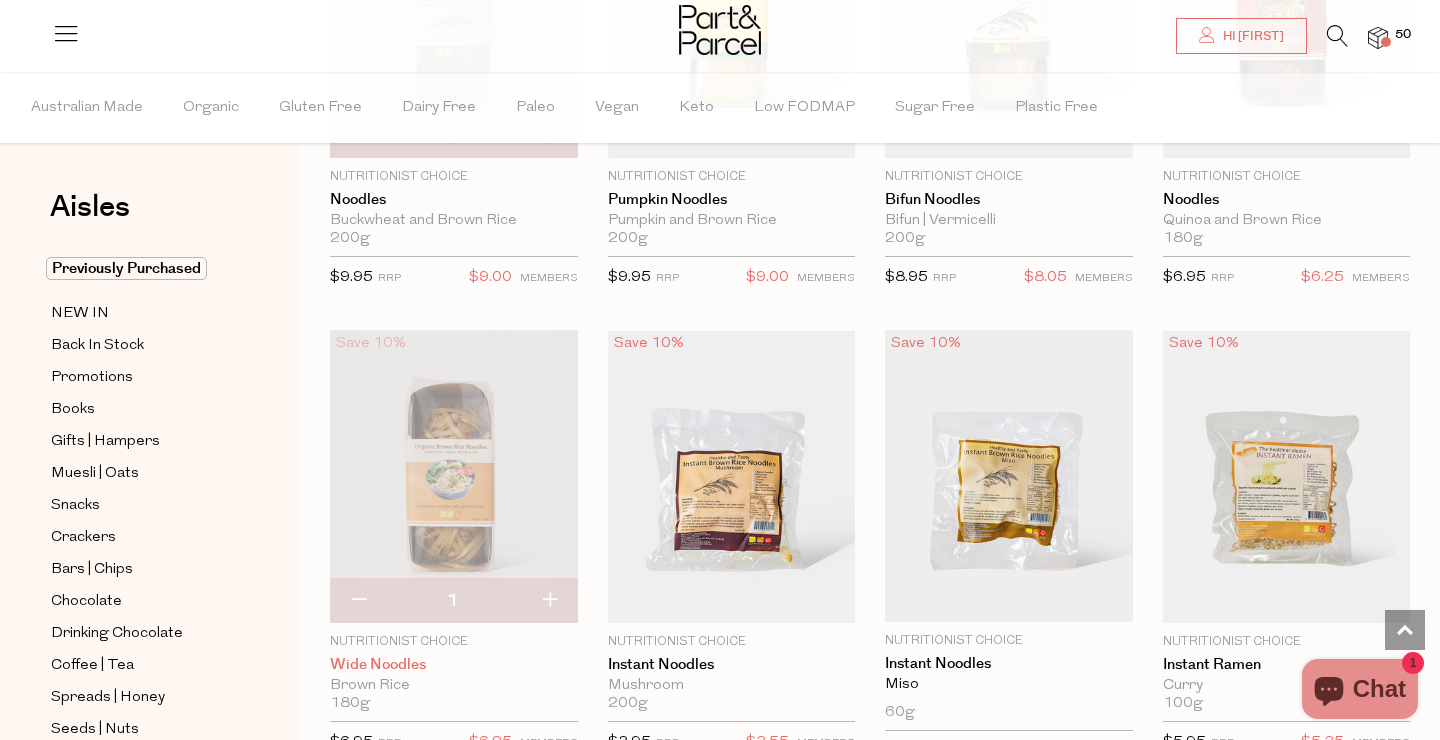 click on "Wide Noodles" at bounding box center [454, 665] 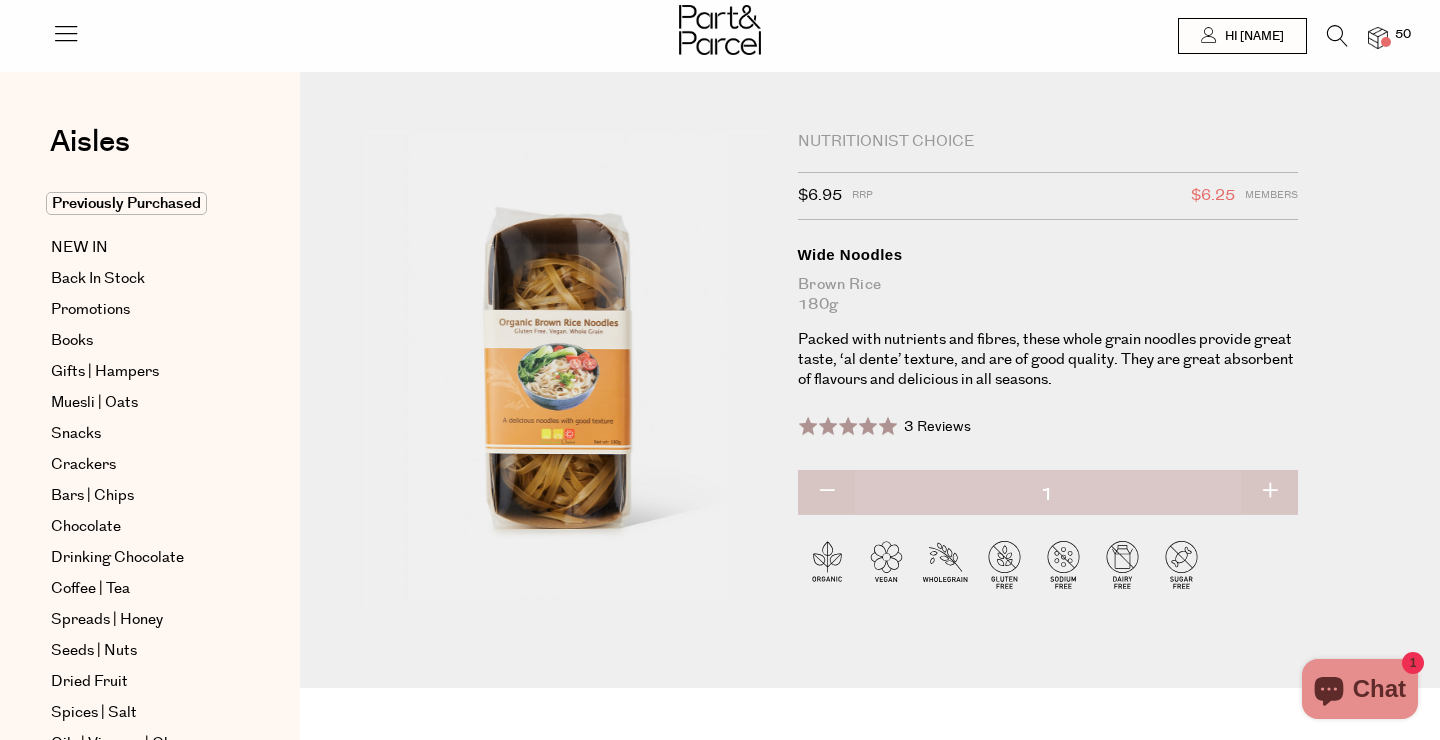scroll, scrollTop: 0, scrollLeft: 0, axis: both 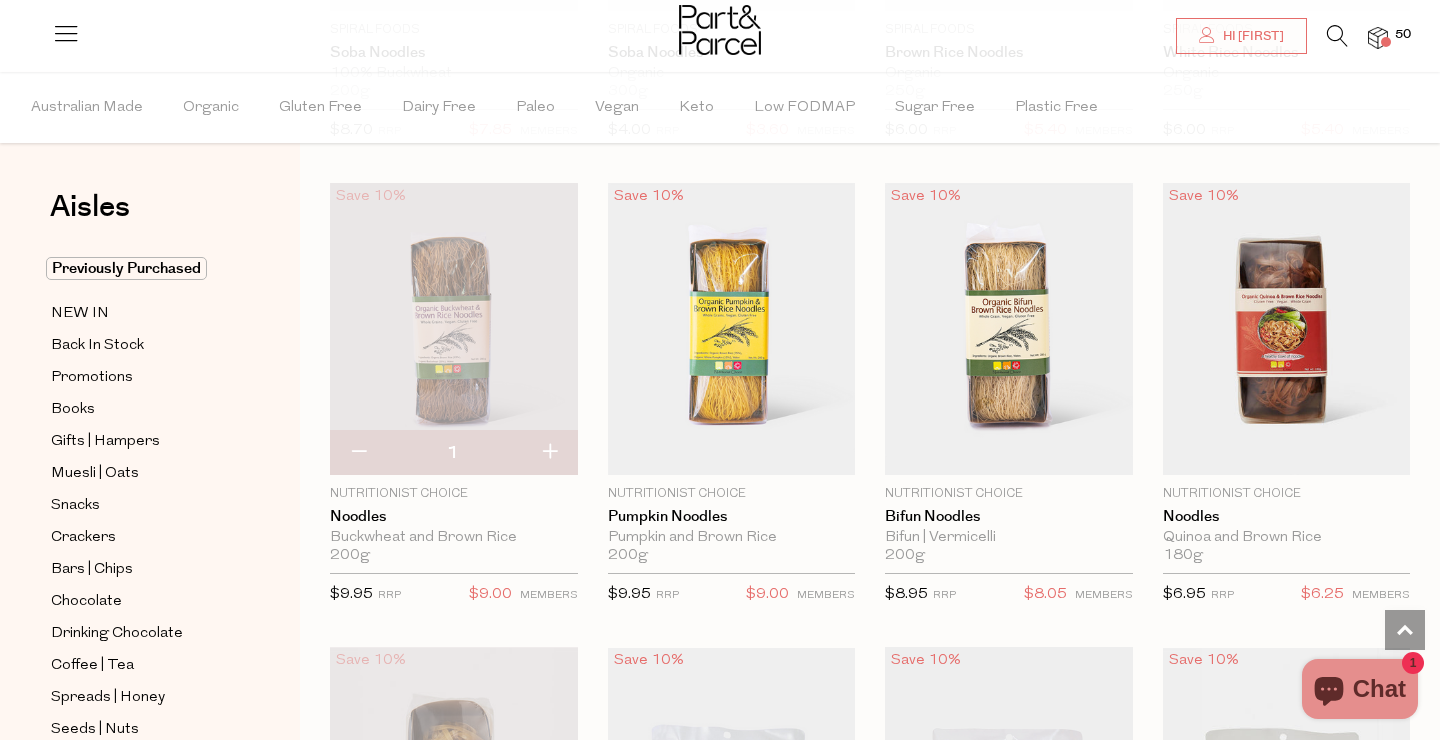 click at bounding box center (549, 453) 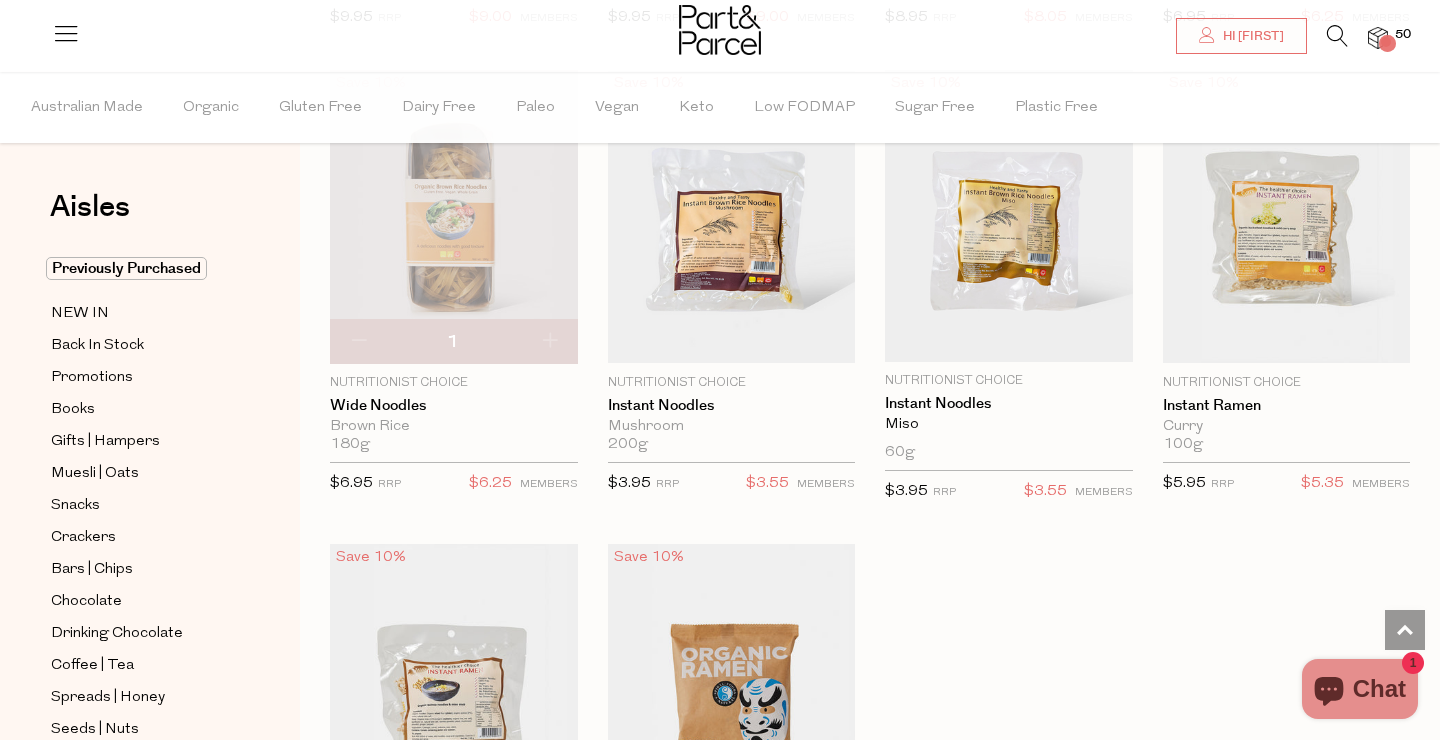 scroll, scrollTop: 5487, scrollLeft: 0, axis: vertical 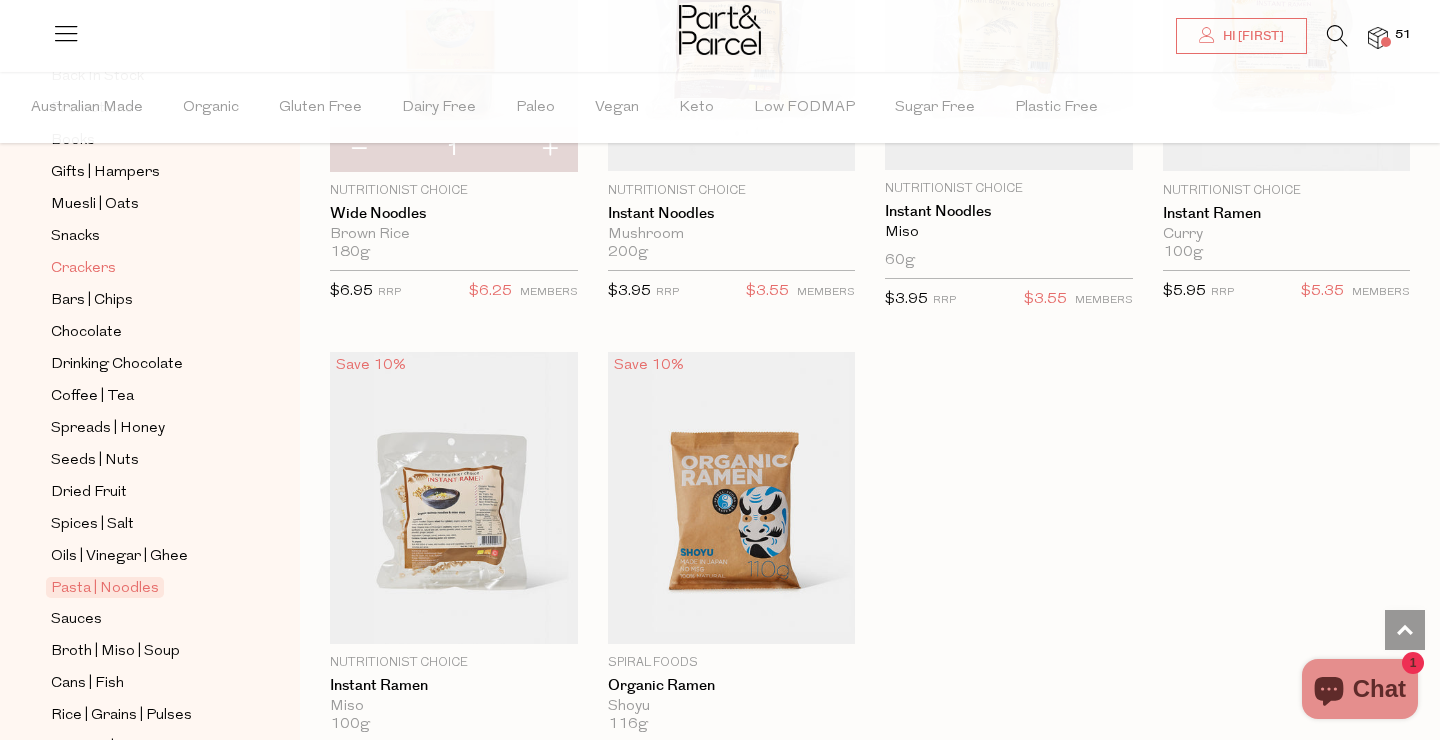 click on "Crackers" at bounding box center [83, 269] 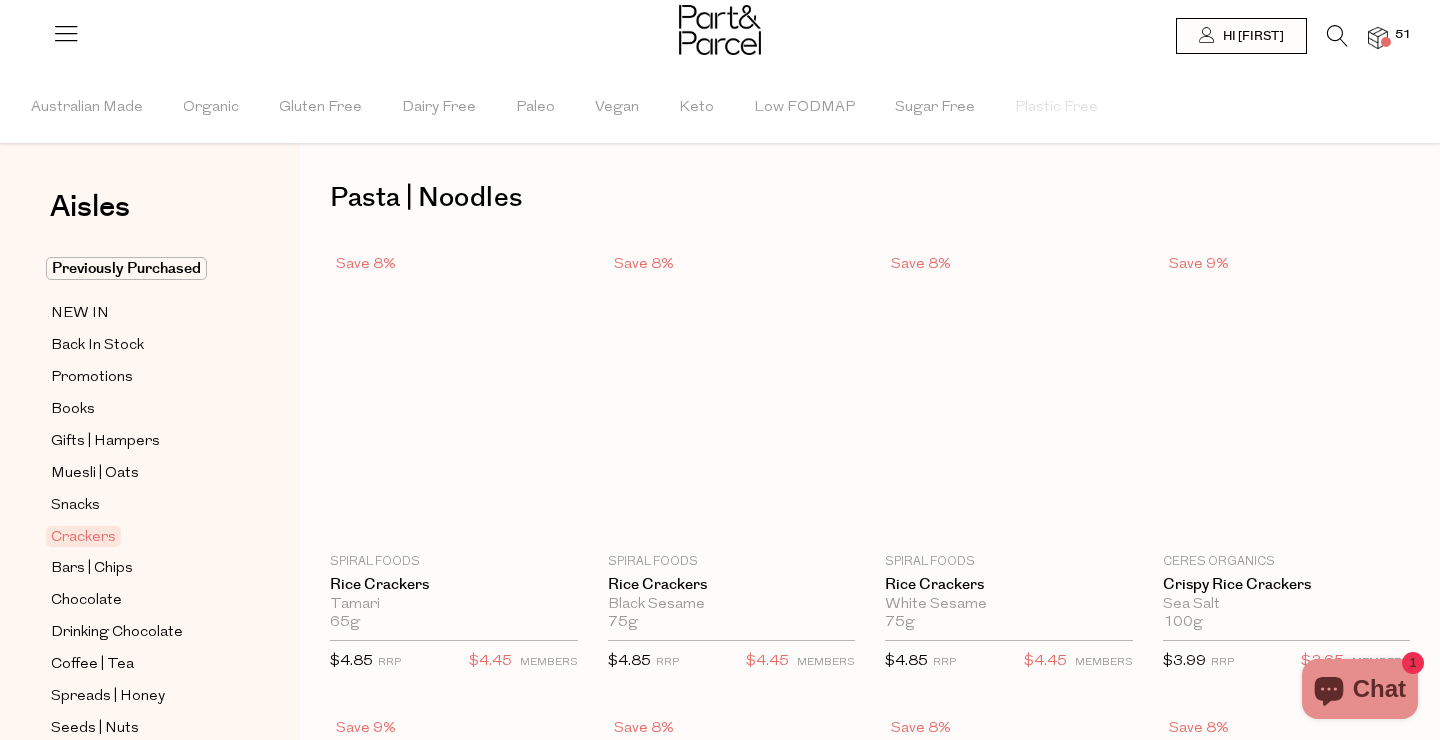 scroll, scrollTop: 0, scrollLeft: 0, axis: both 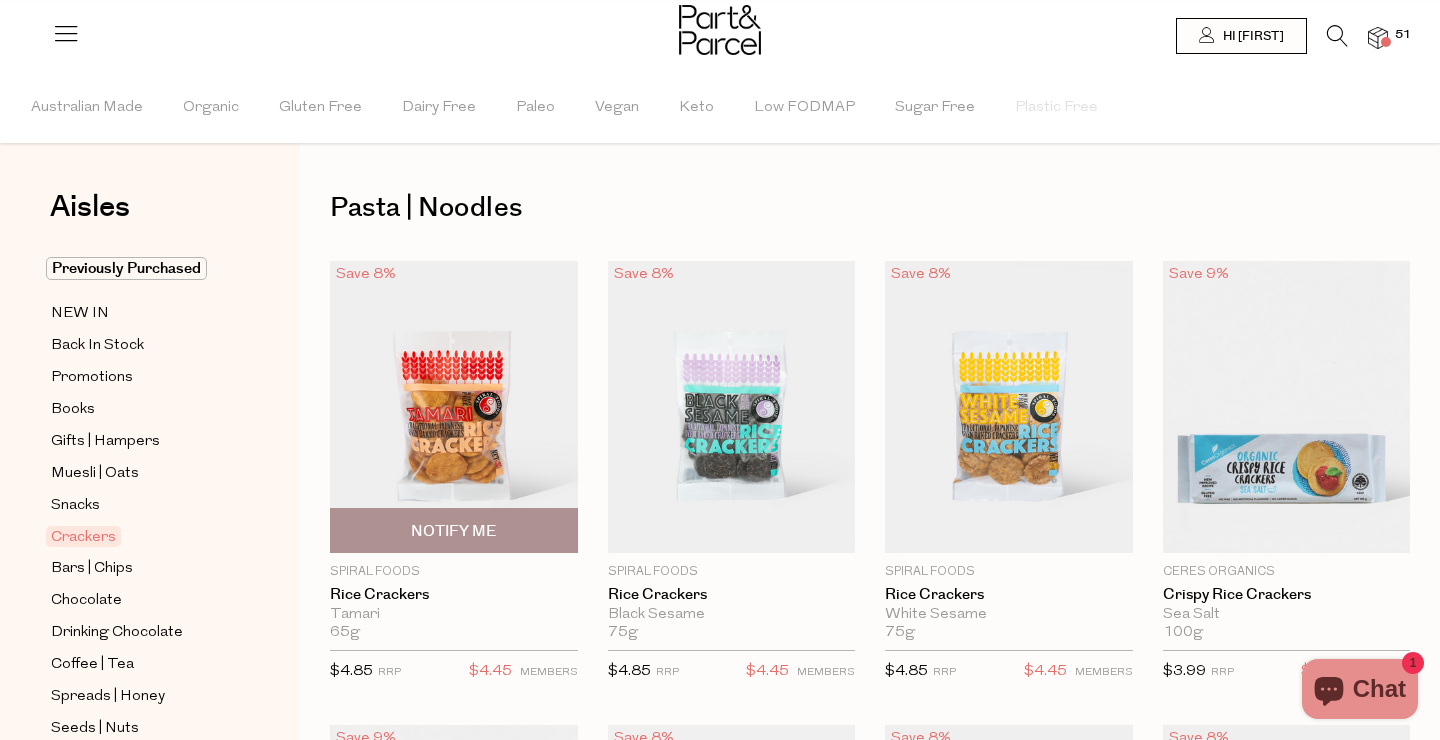 type on "11" 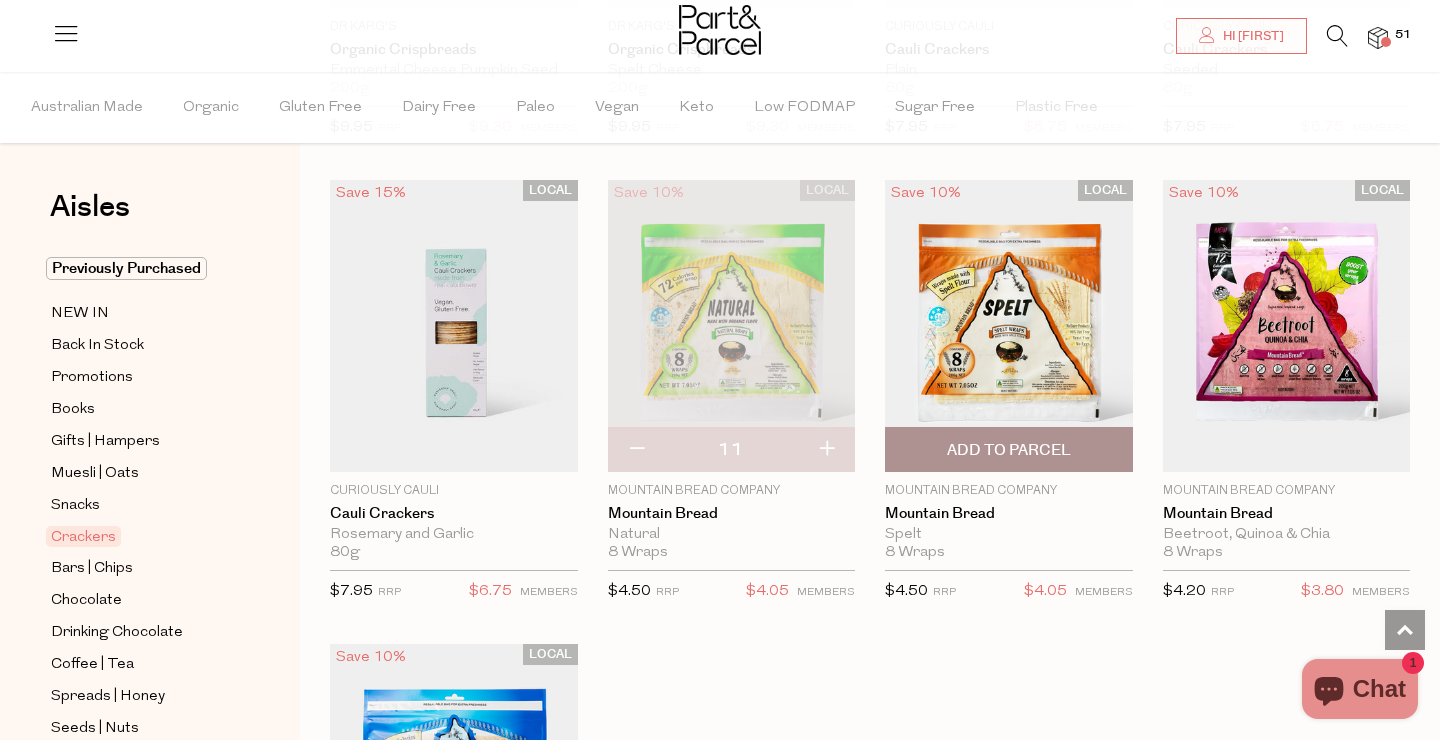 scroll, scrollTop: 4010, scrollLeft: 0, axis: vertical 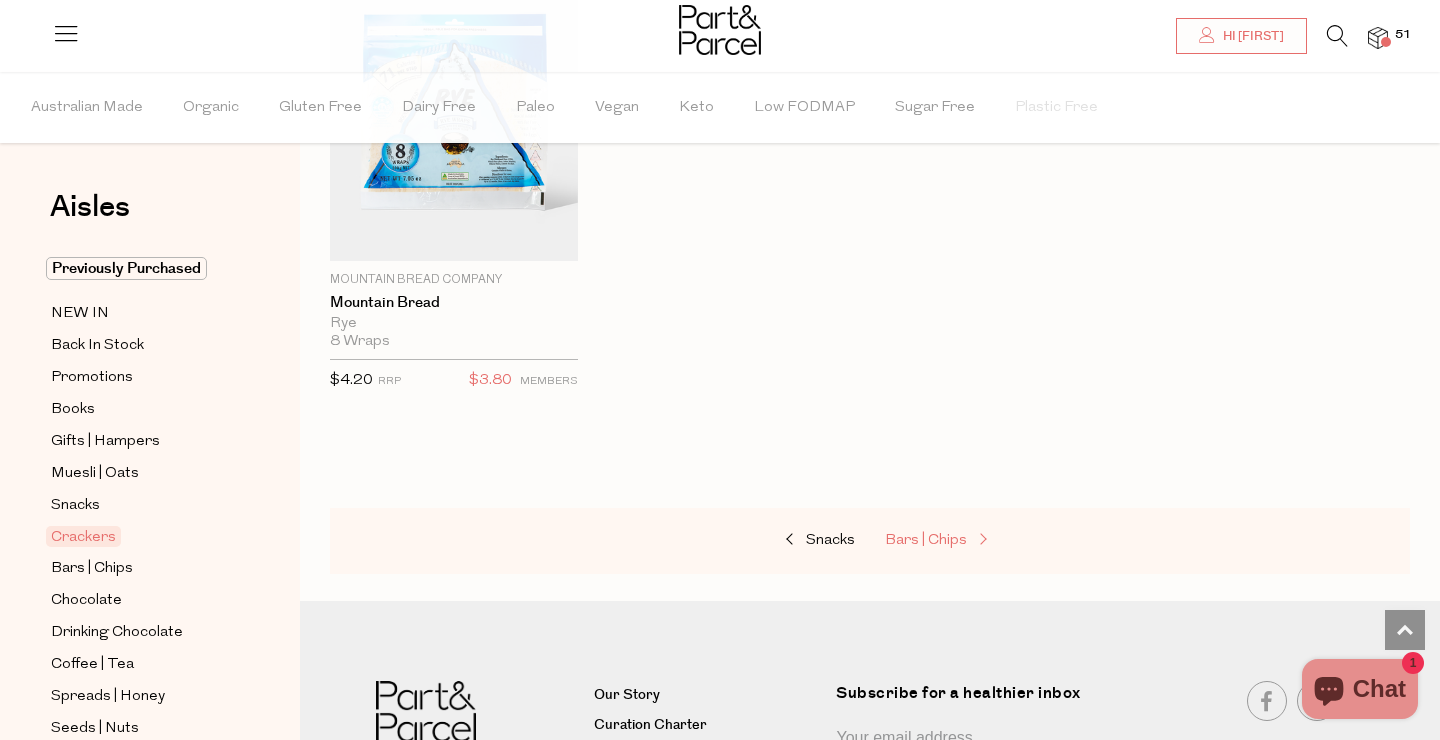 click on "Bars | Chips" at bounding box center [926, 540] 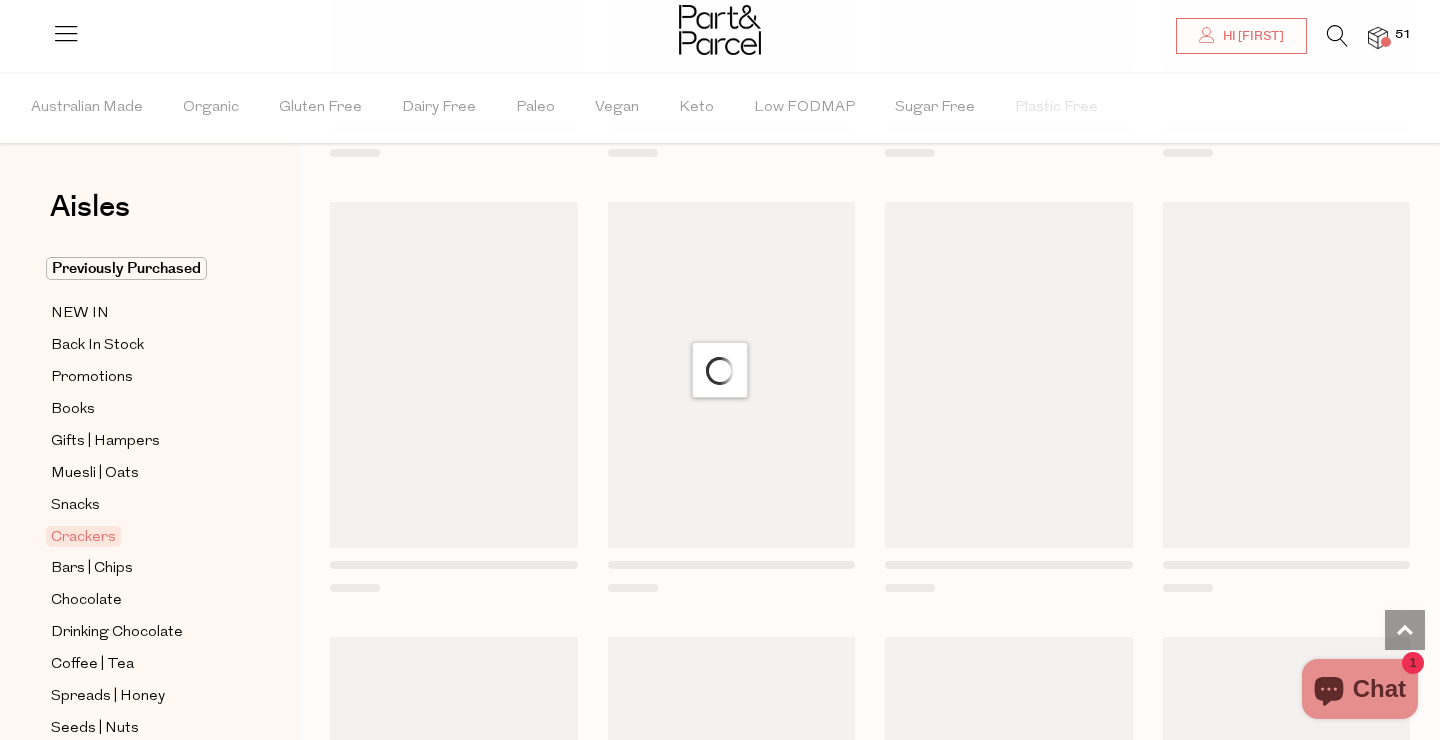 scroll, scrollTop: 0, scrollLeft: 0, axis: both 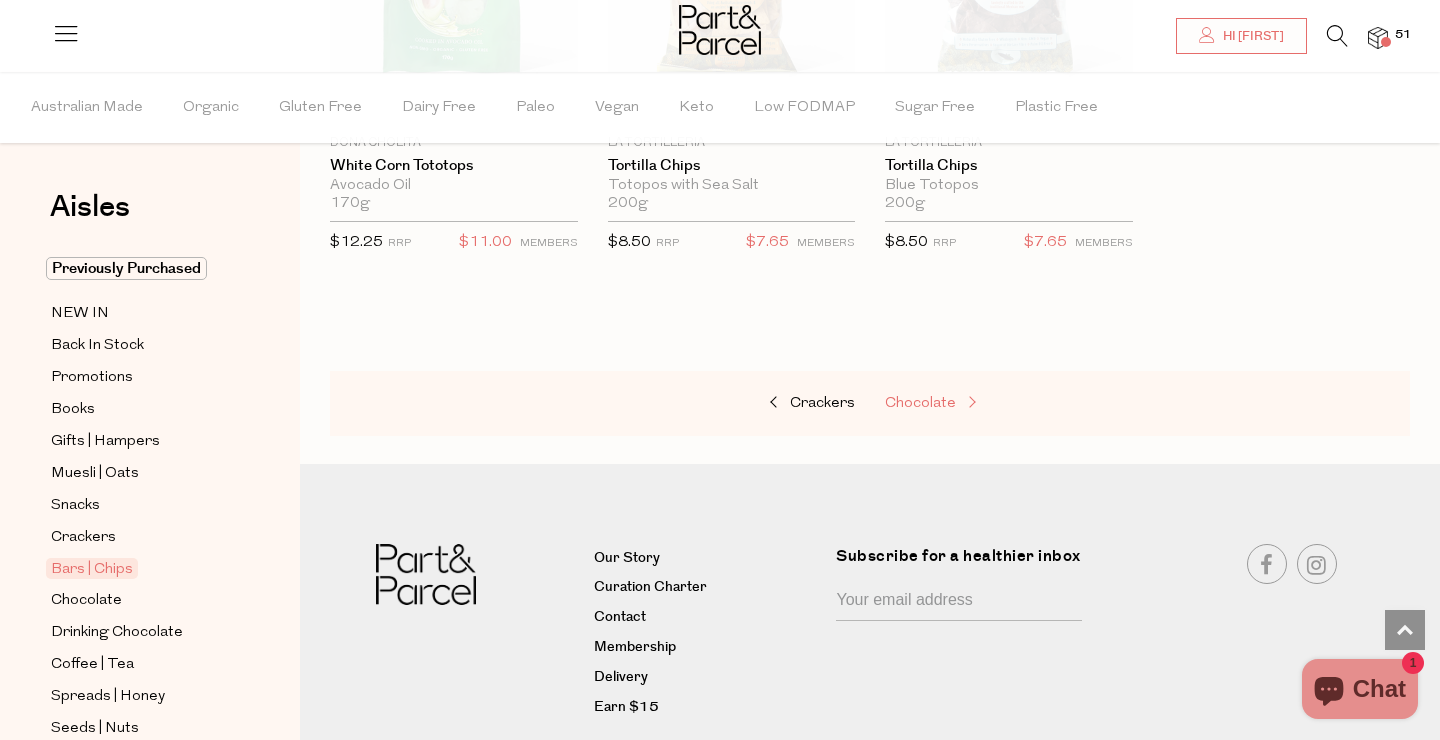 click on "Chocolate" at bounding box center (920, 403) 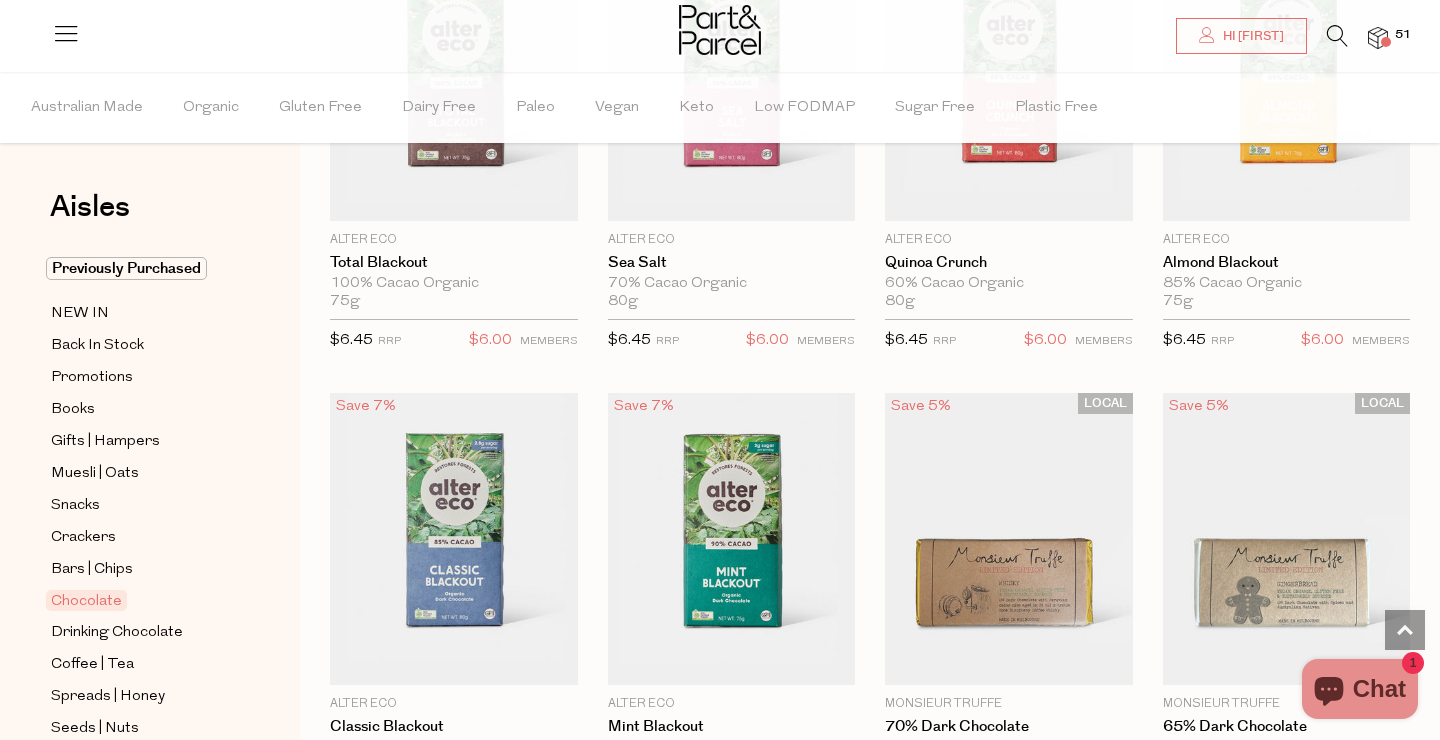 scroll, scrollTop: 2727, scrollLeft: 0, axis: vertical 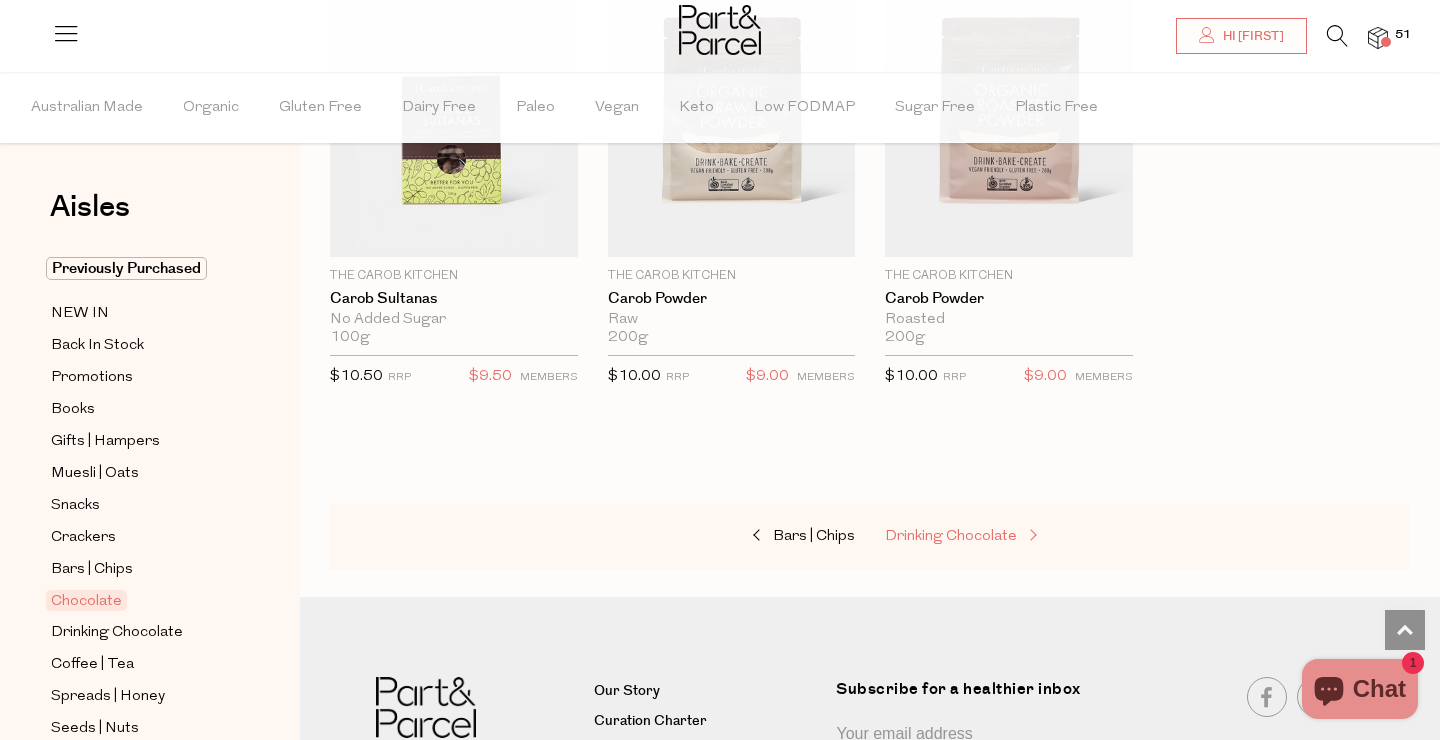 click on "Drinking Chocolate" at bounding box center [951, 536] 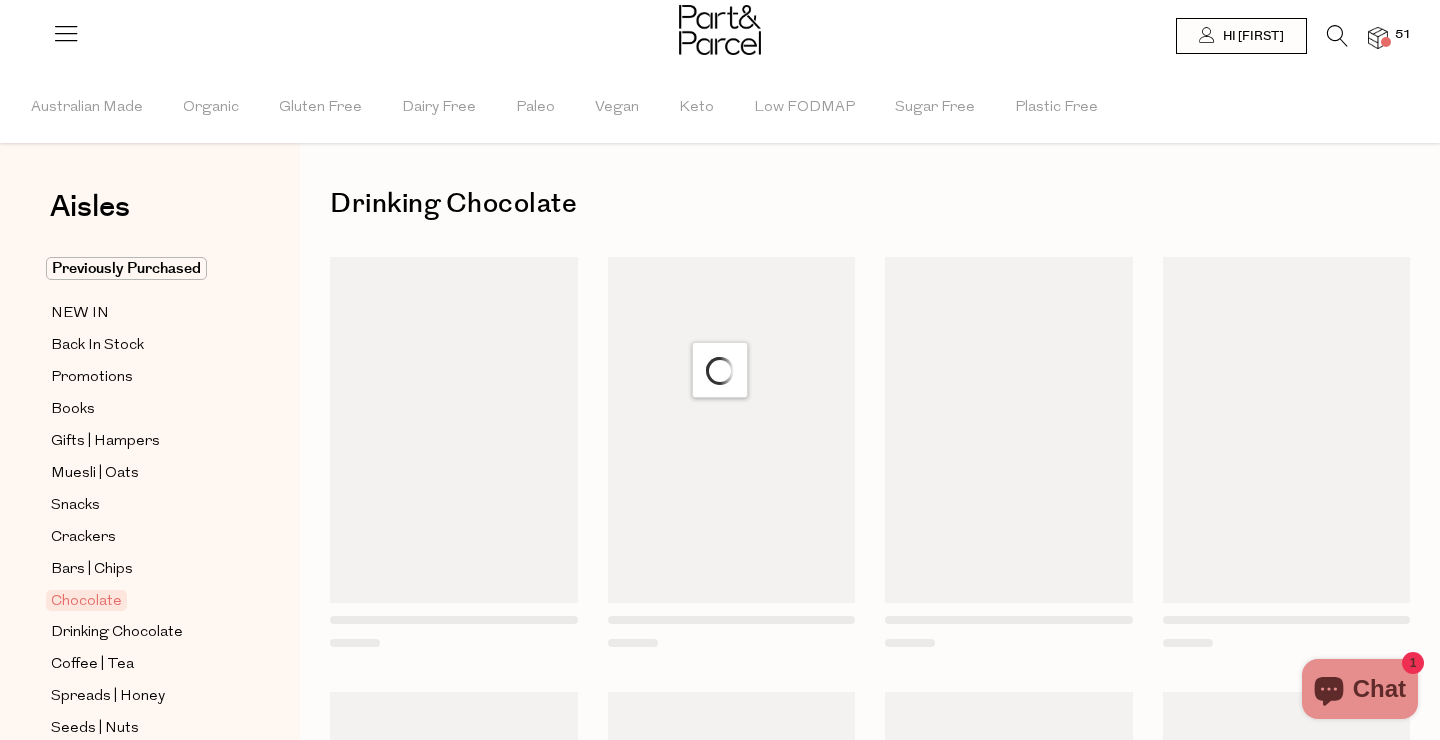 scroll, scrollTop: 0, scrollLeft: 0, axis: both 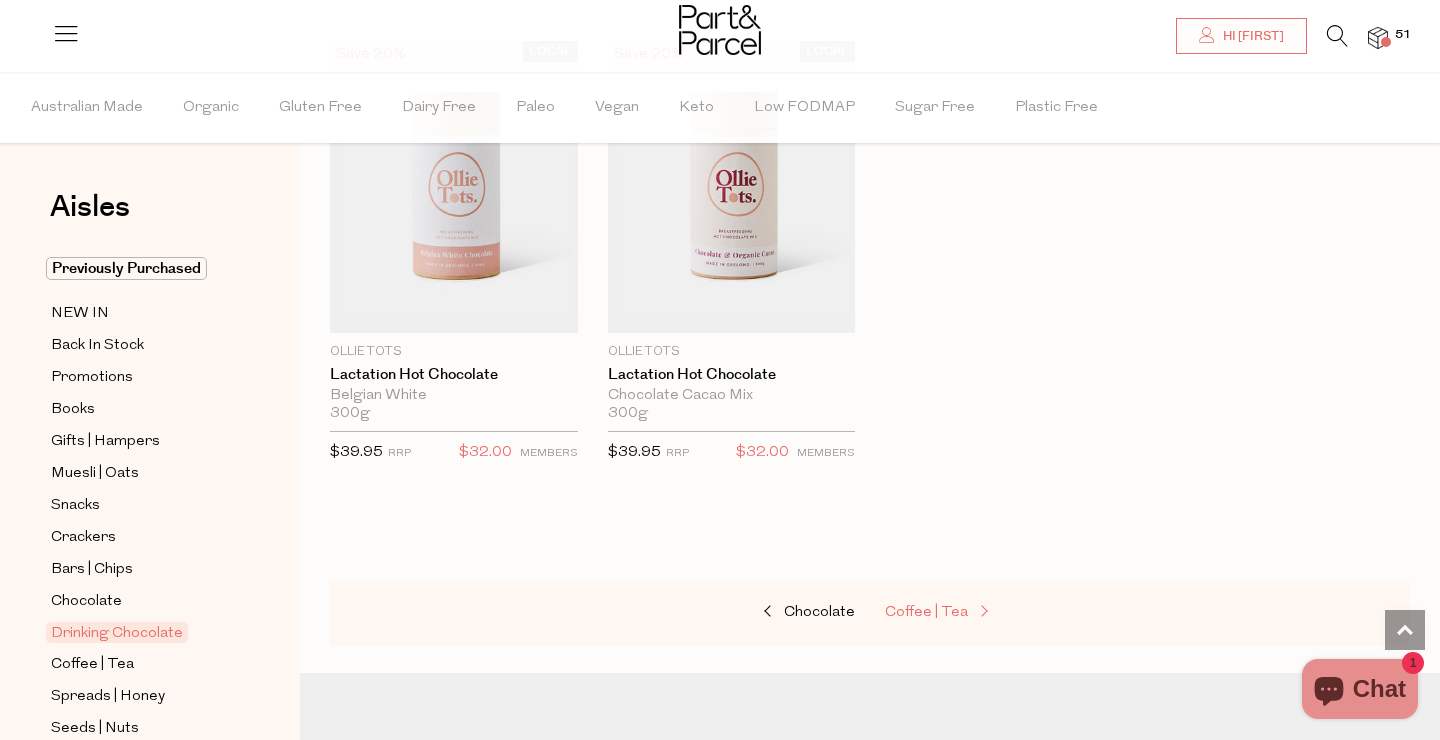 click on "Coffee | Tea" at bounding box center [926, 612] 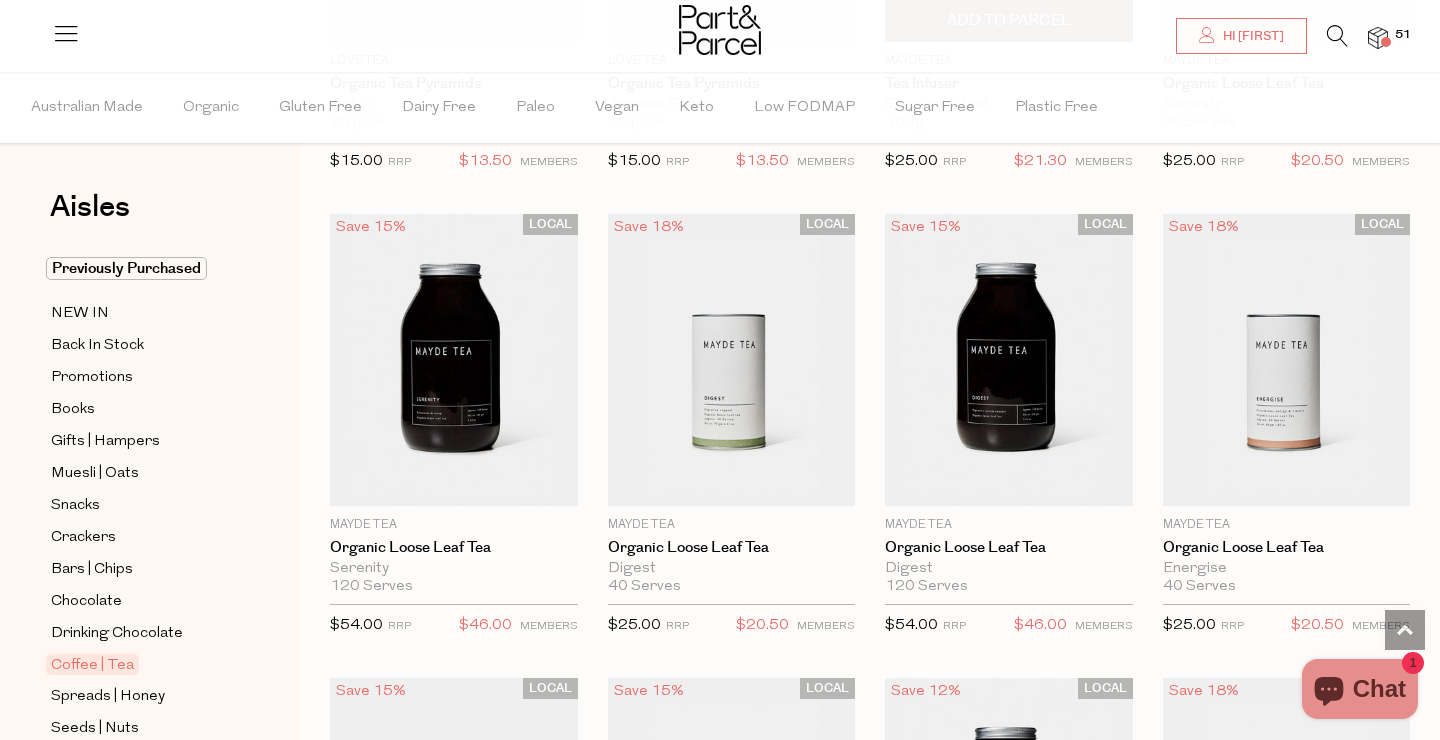 scroll, scrollTop: 4240, scrollLeft: 0, axis: vertical 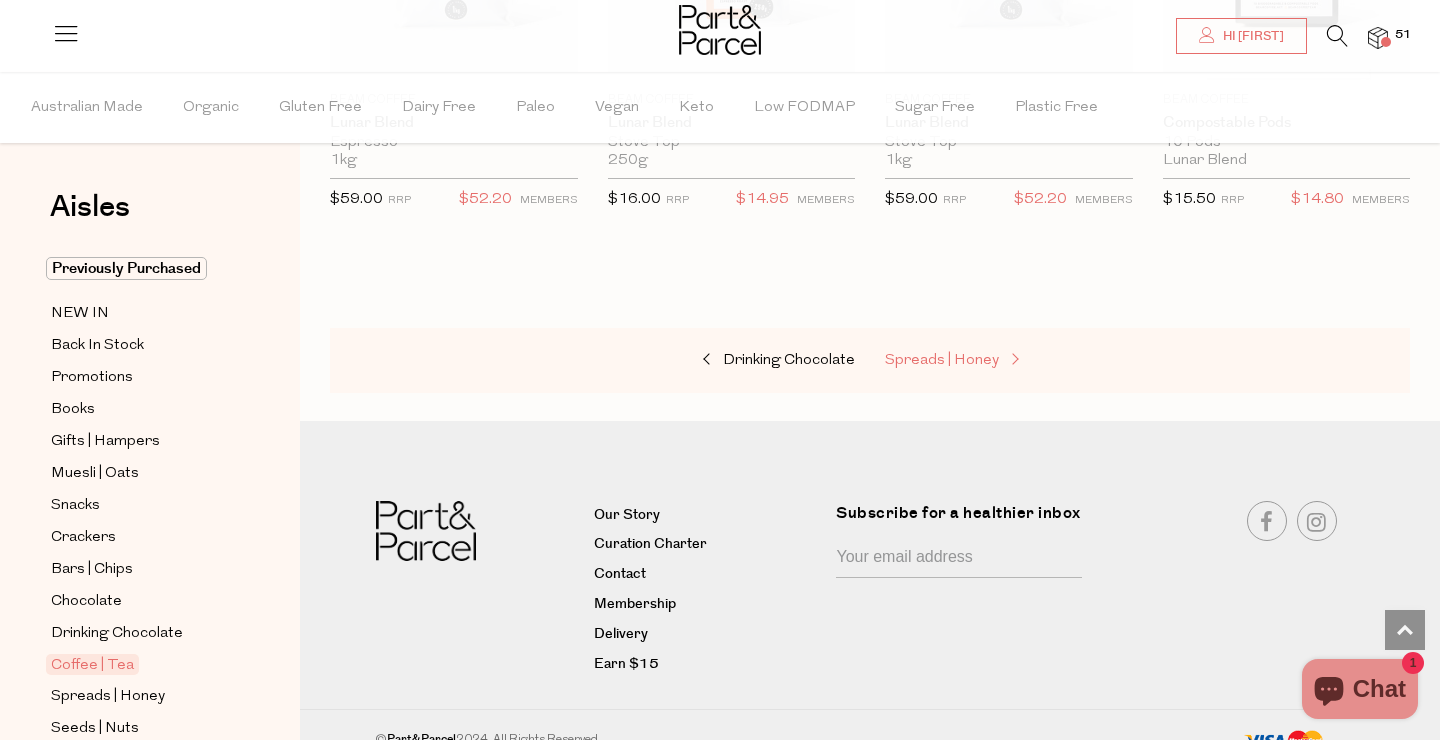 click on "Spreads | Honey" at bounding box center (942, 360) 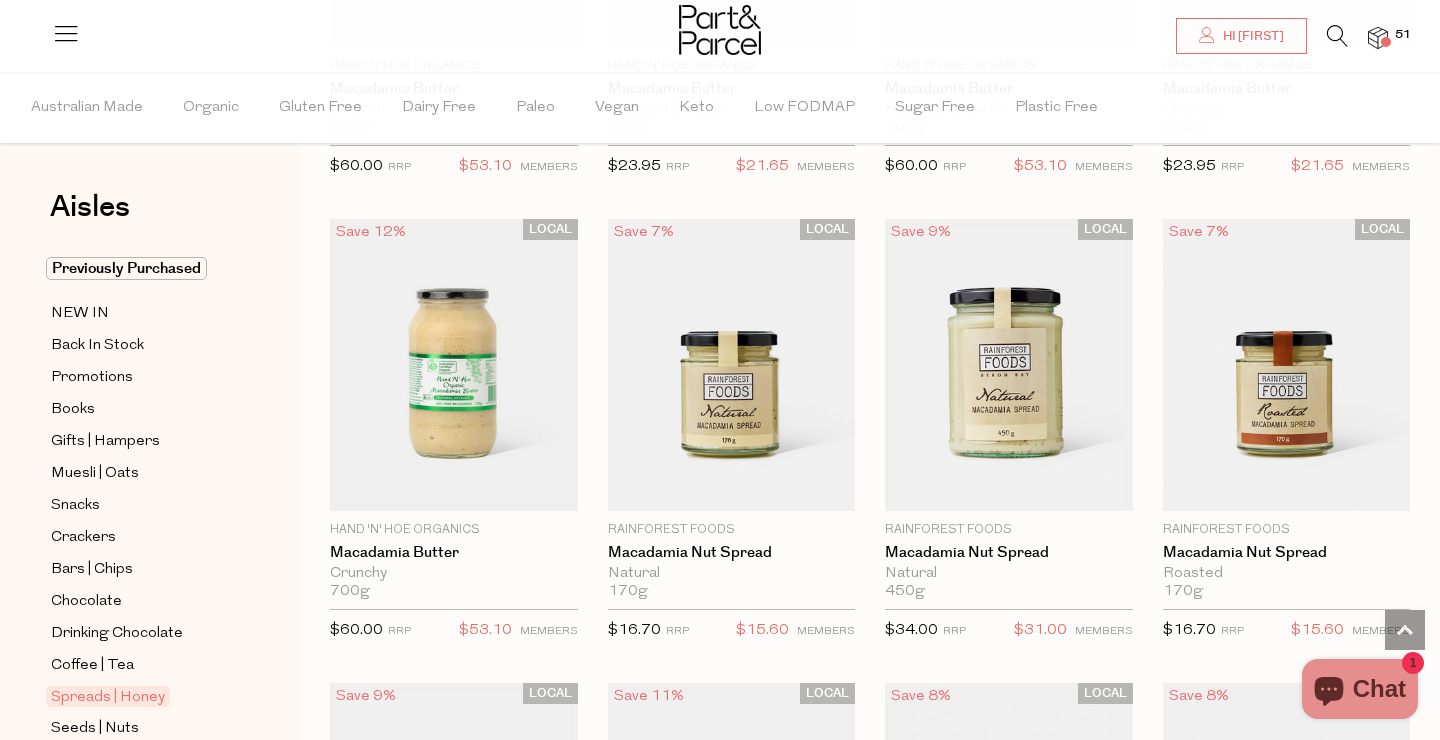 scroll, scrollTop: 3470, scrollLeft: 0, axis: vertical 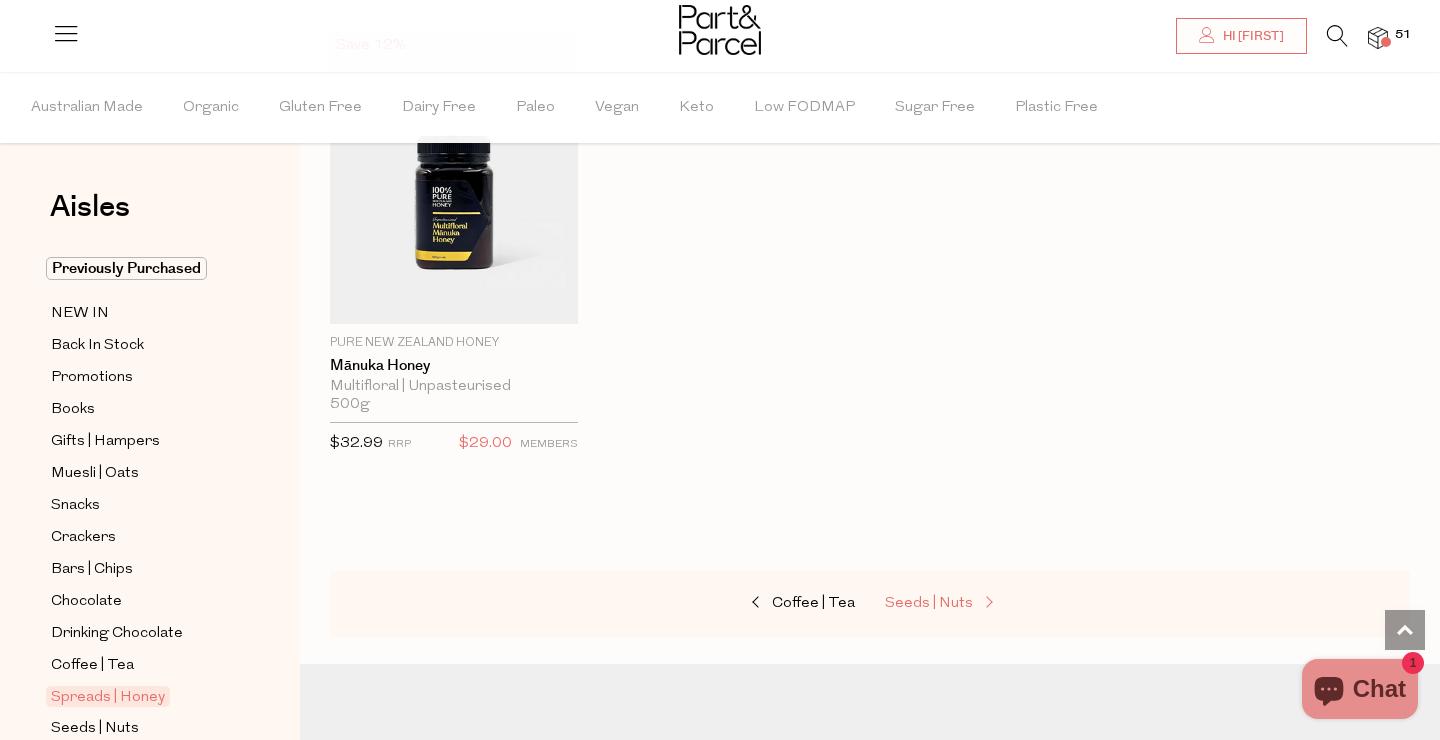click on "Seeds | Nuts" at bounding box center [929, 603] 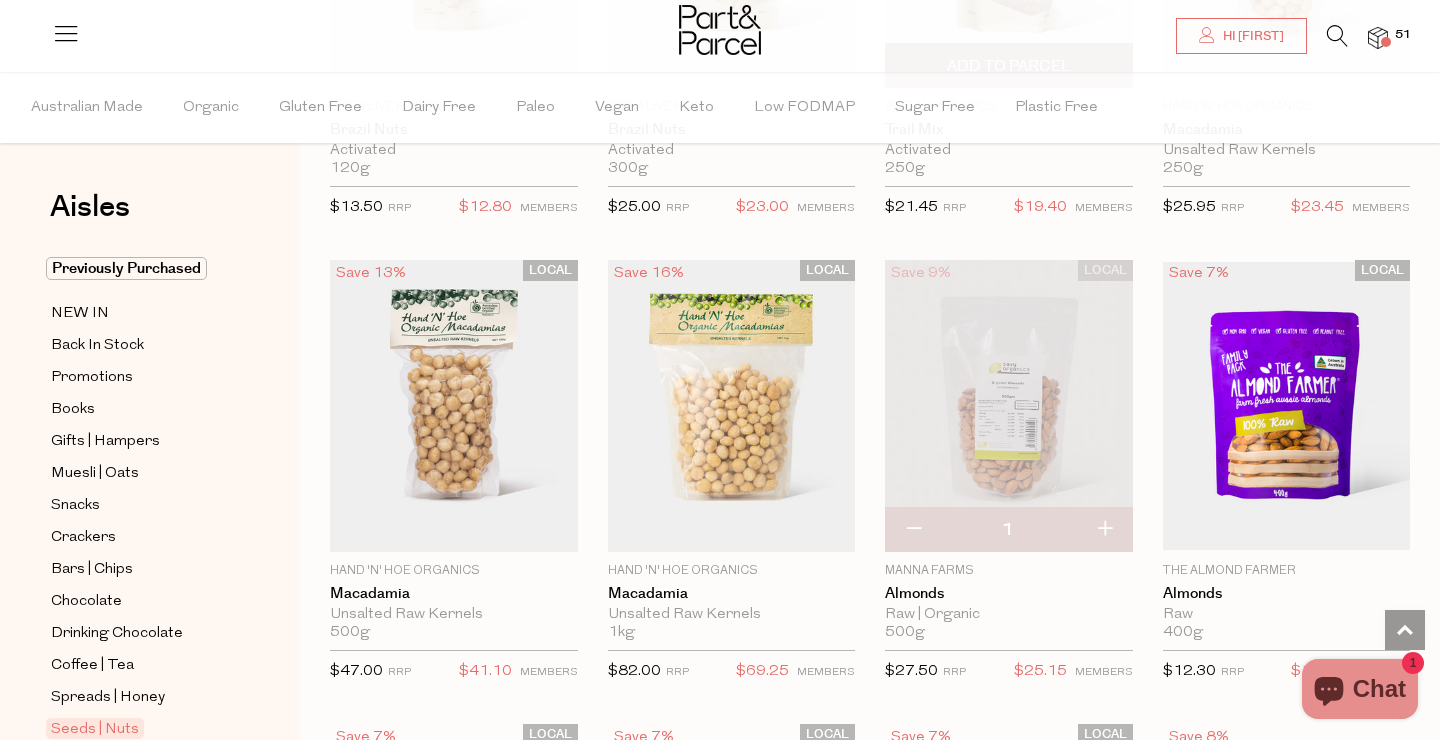scroll, scrollTop: 1965, scrollLeft: 0, axis: vertical 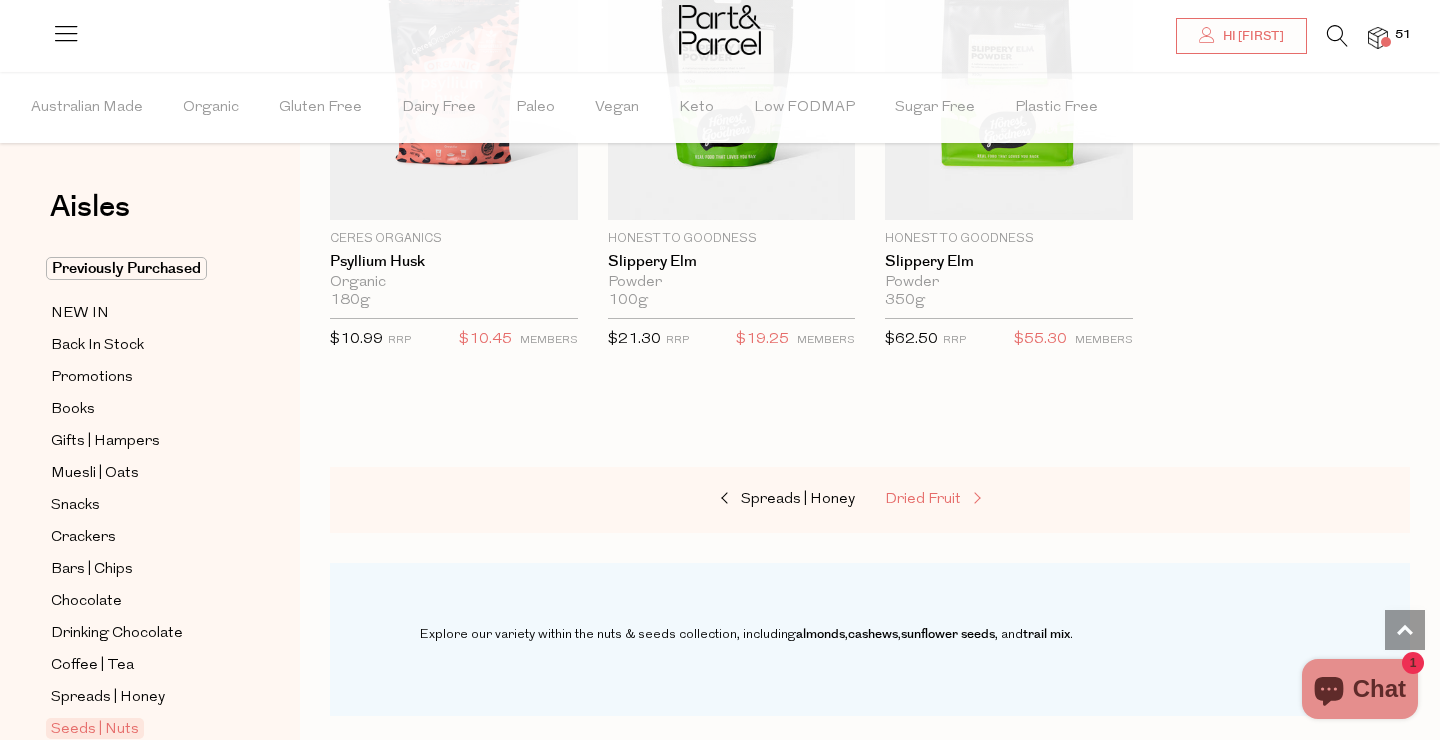 click on "Dried Fruit" at bounding box center (923, 499) 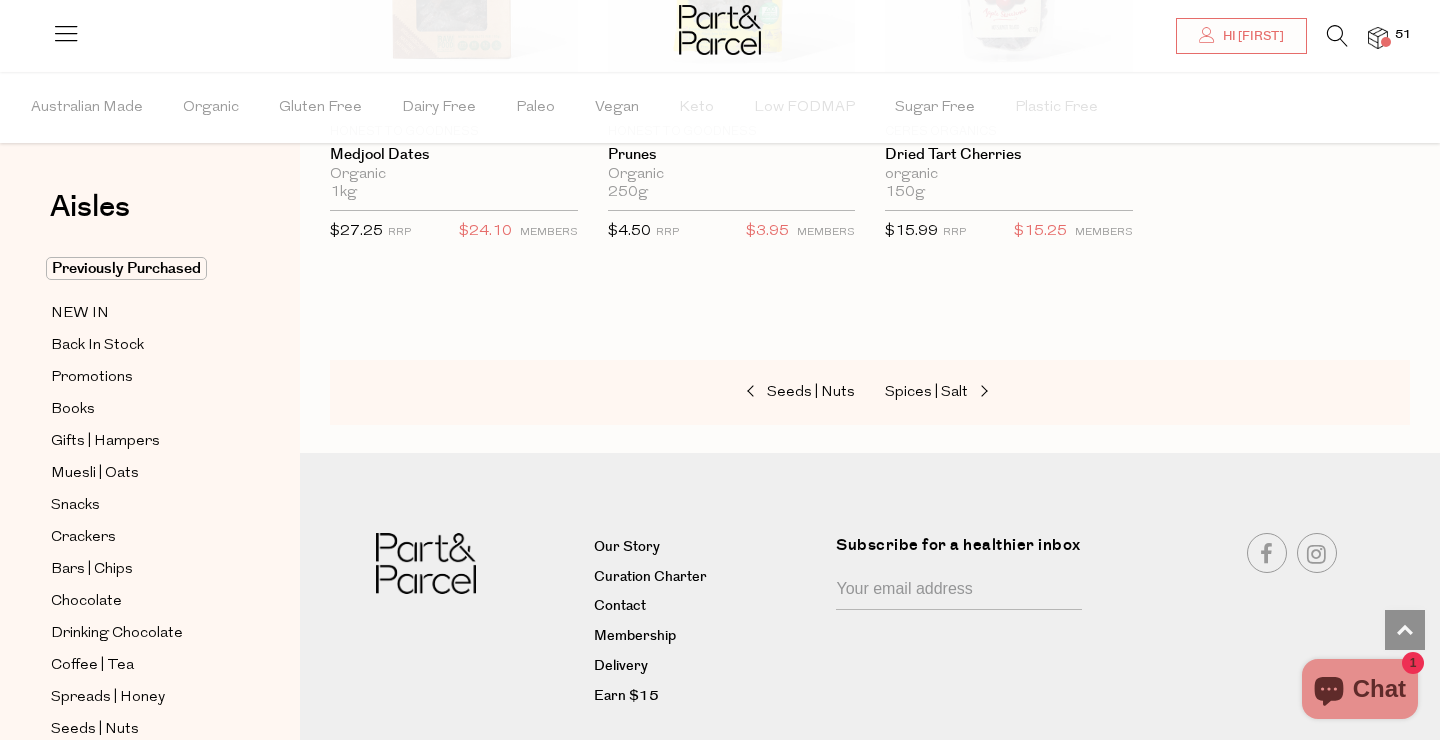 scroll, scrollTop: 1379, scrollLeft: 0, axis: vertical 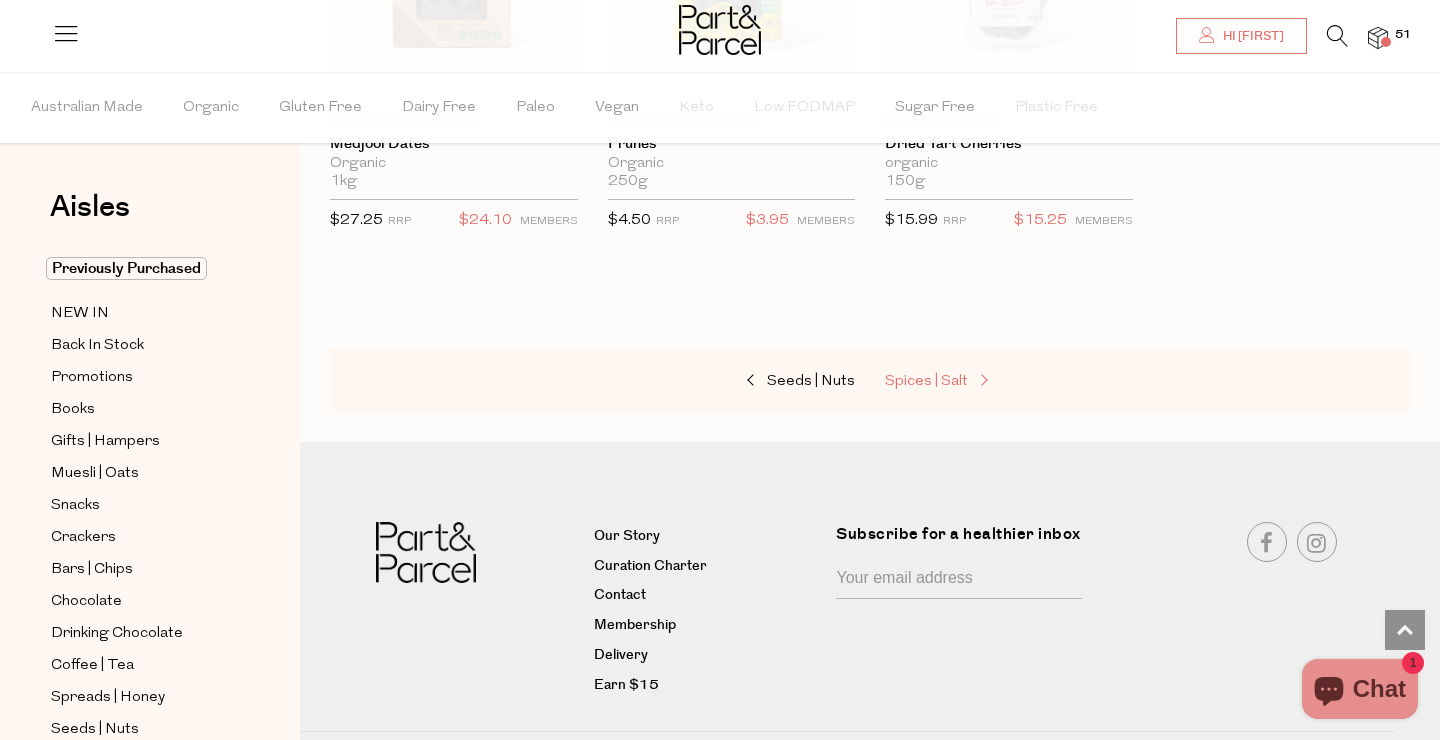 click at bounding box center [982, 381] 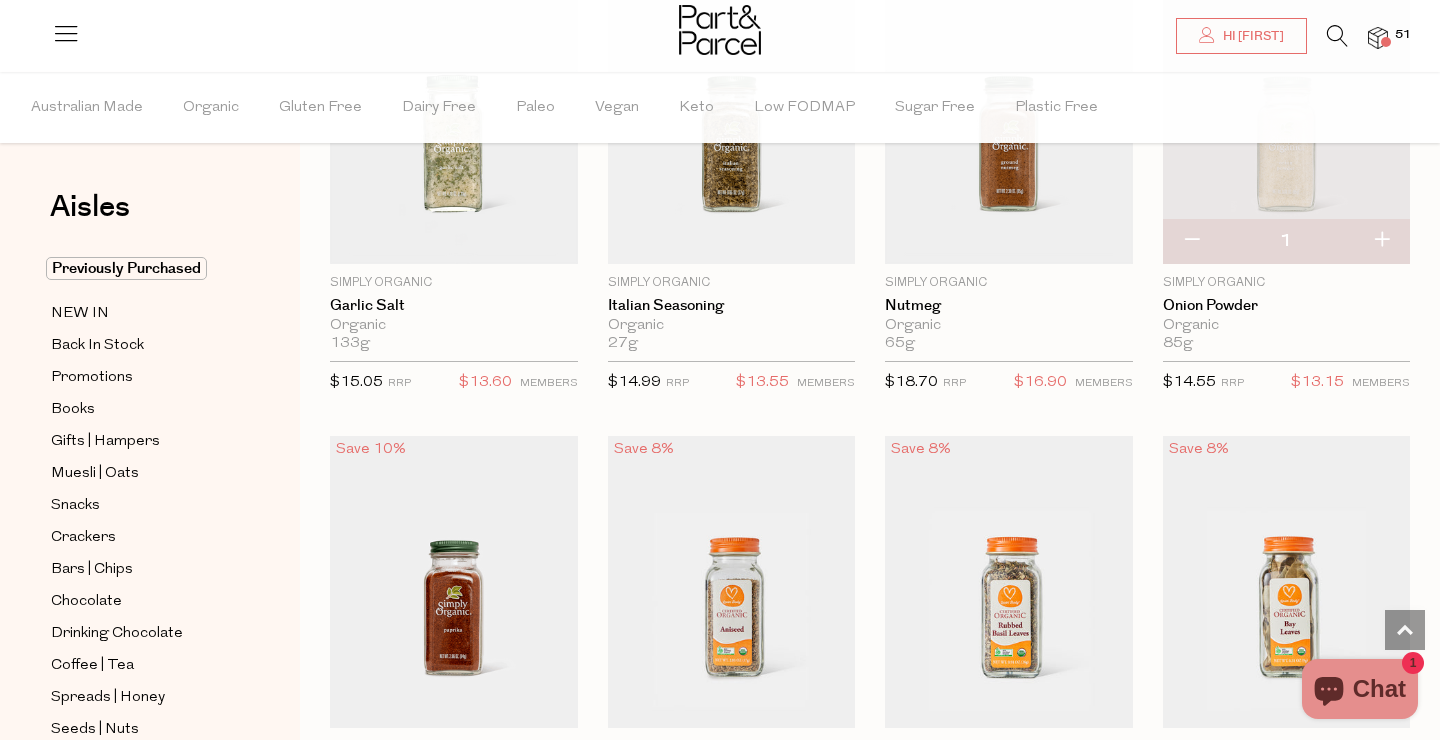 scroll, scrollTop: 3110, scrollLeft: 1, axis: both 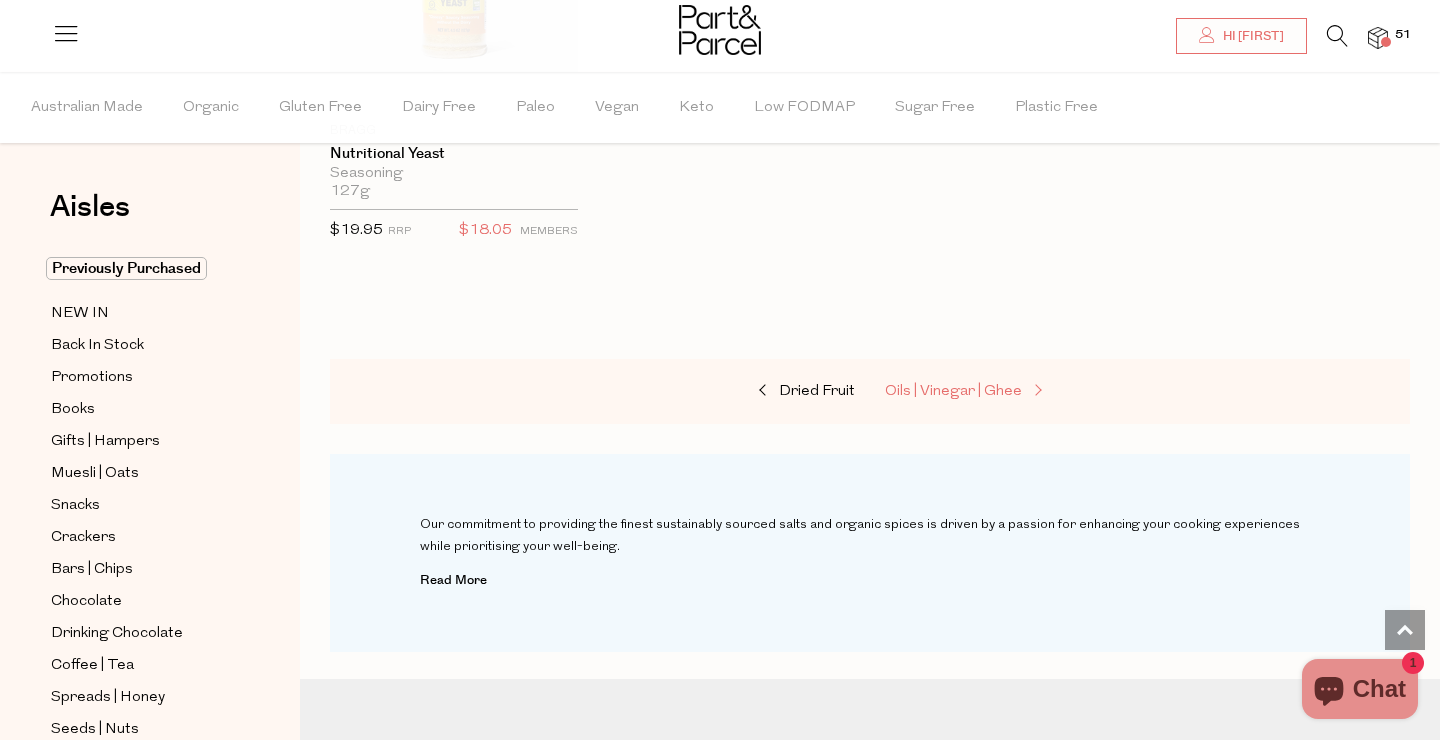 click on "Oils | Vinegar | Ghee" at bounding box center (953, 391) 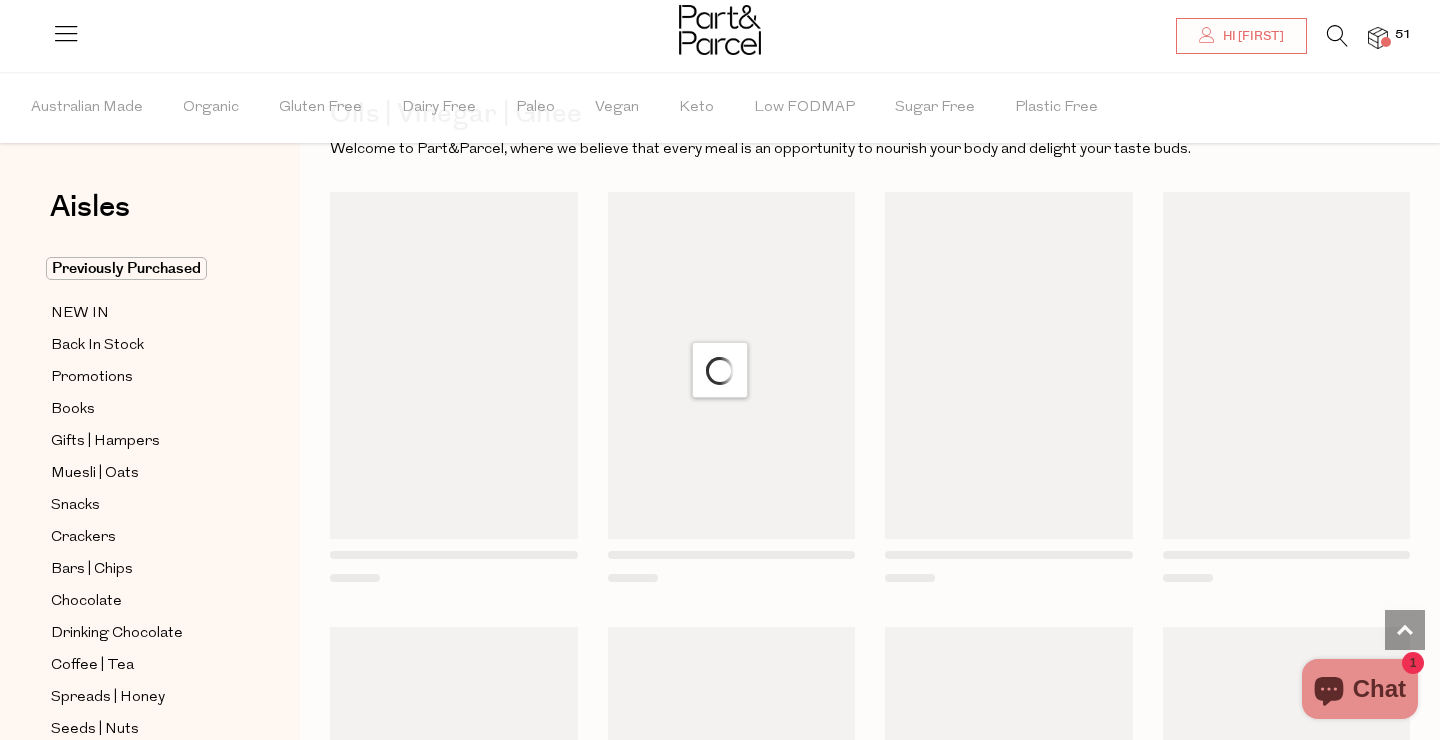 scroll, scrollTop: 10, scrollLeft: 0, axis: vertical 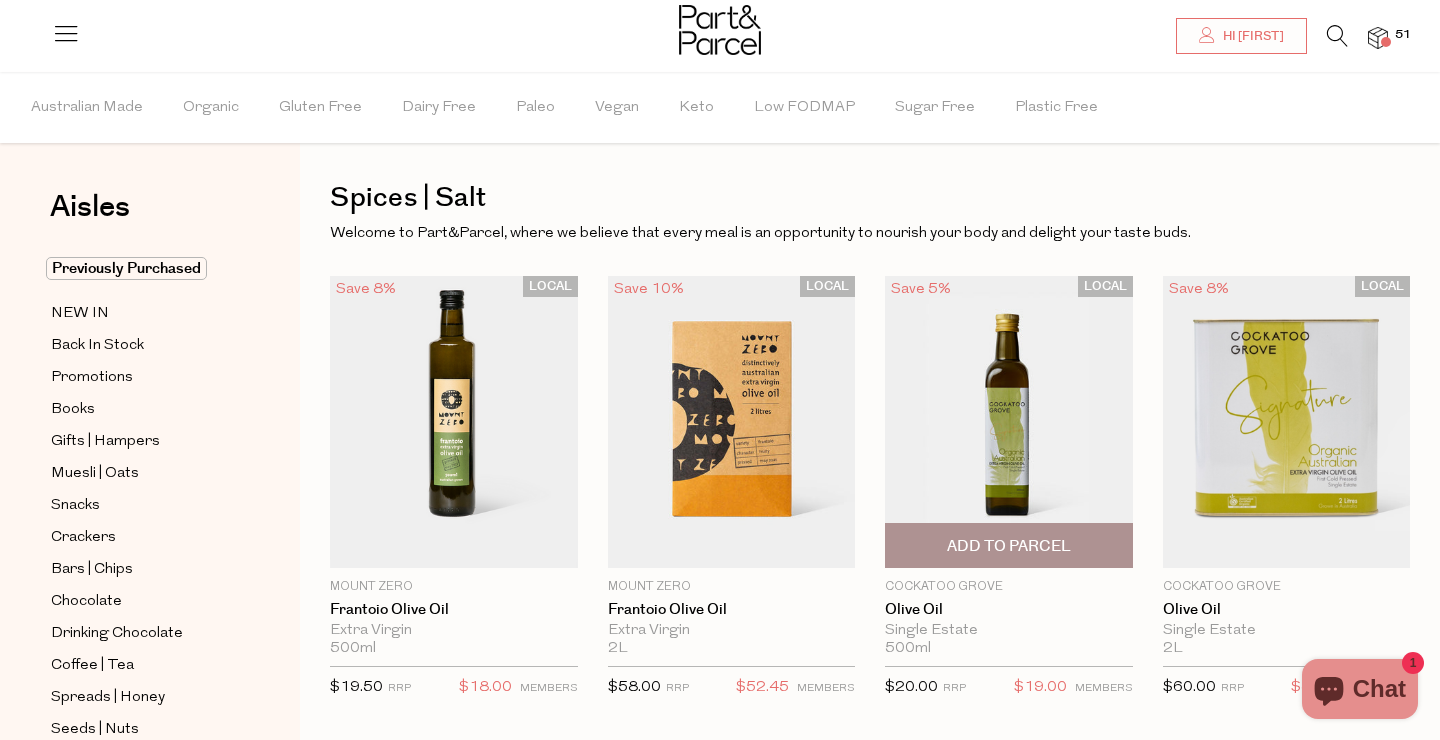 type on "2" 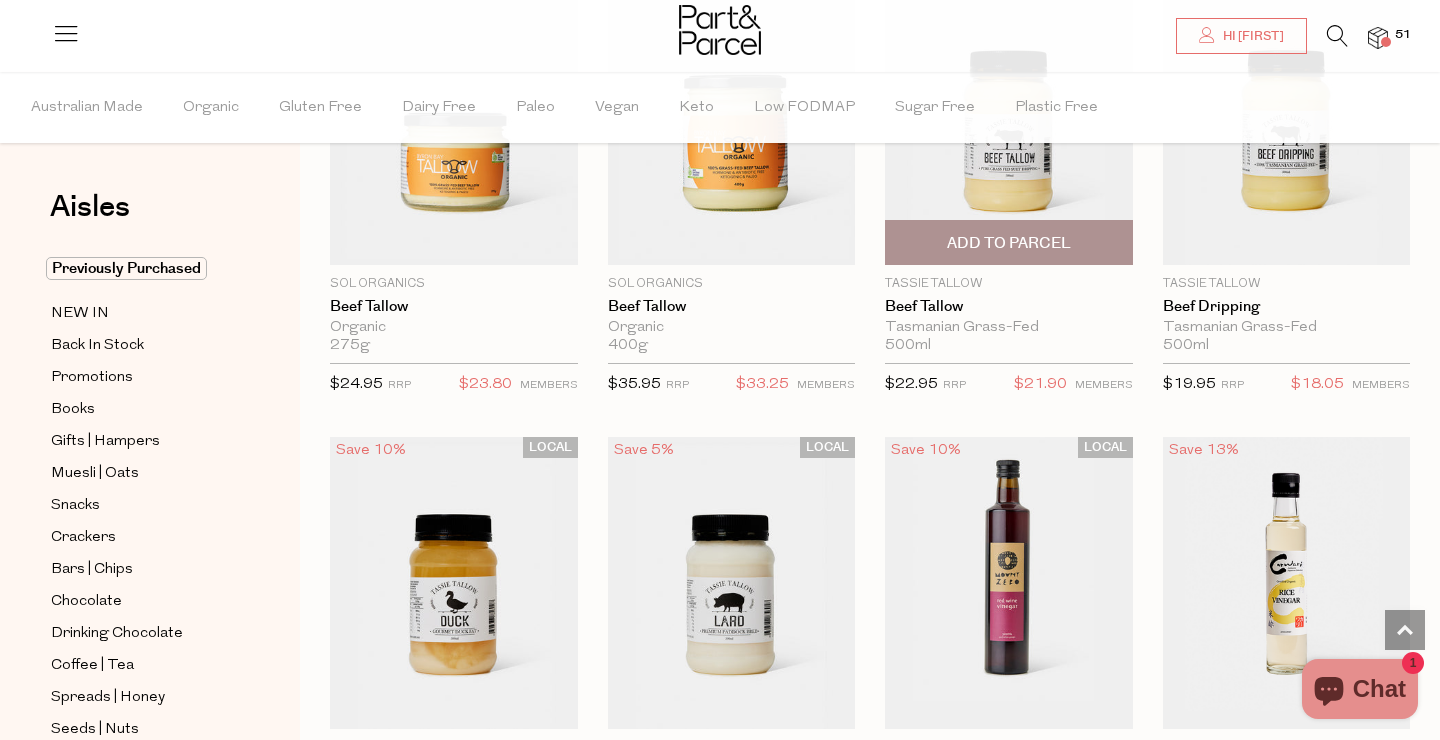 scroll, scrollTop: 3420, scrollLeft: 0, axis: vertical 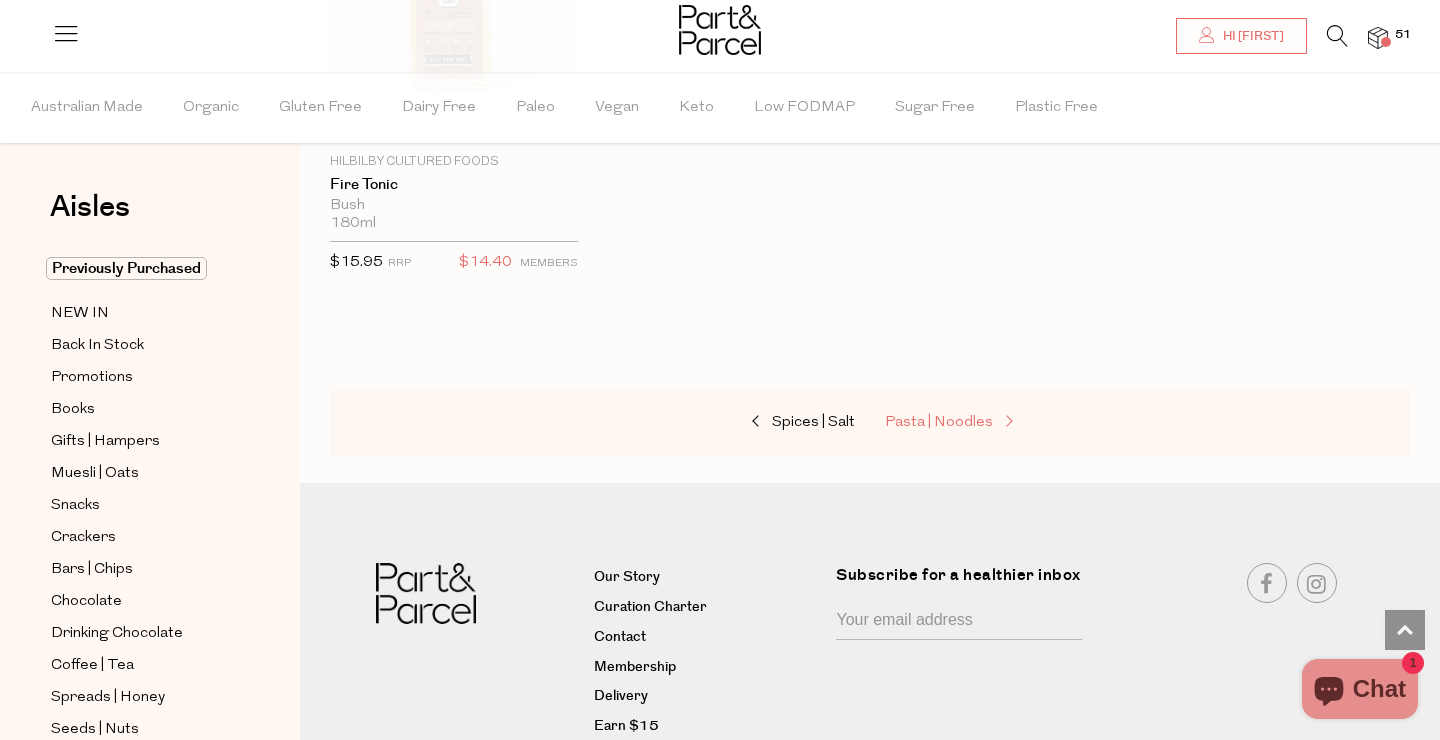 click on "Pasta | Noodles" at bounding box center (939, 422) 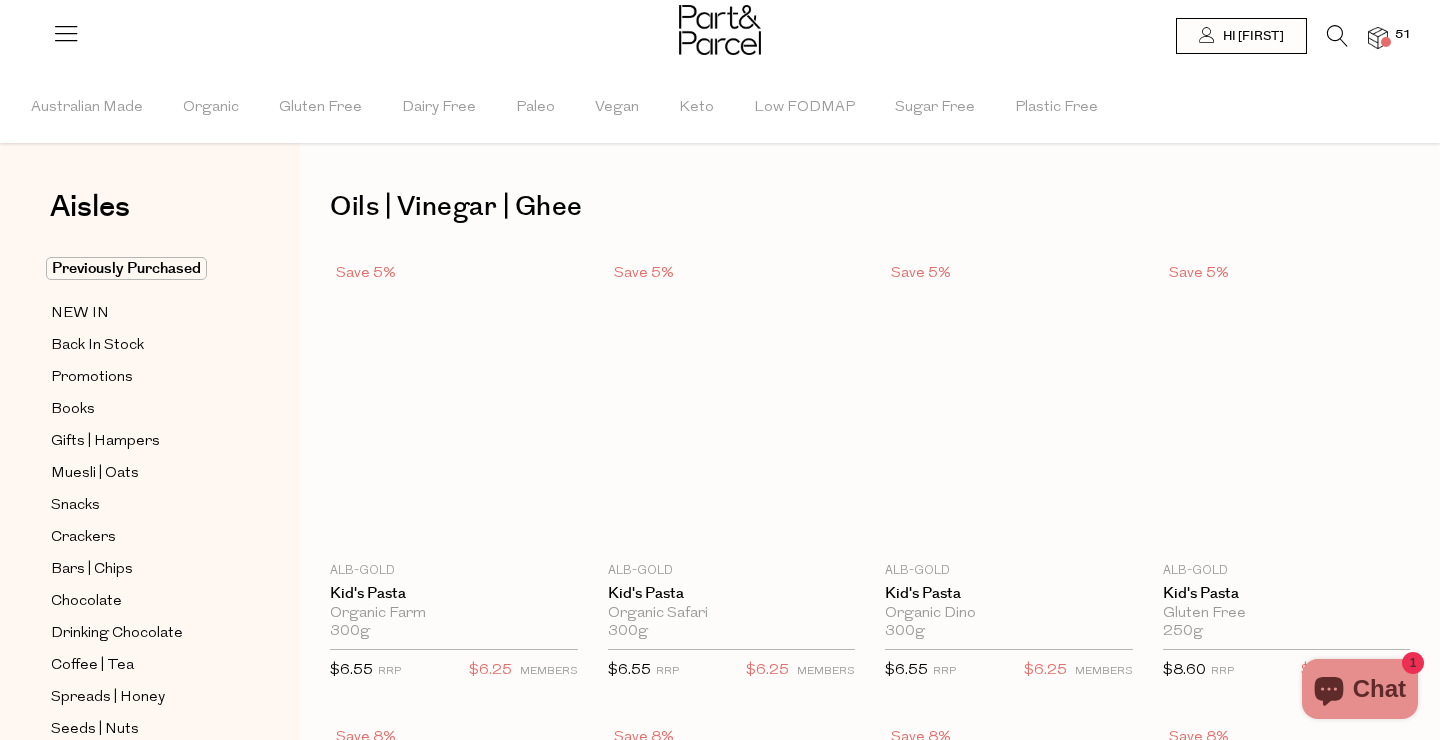 scroll, scrollTop: 0, scrollLeft: 0, axis: both 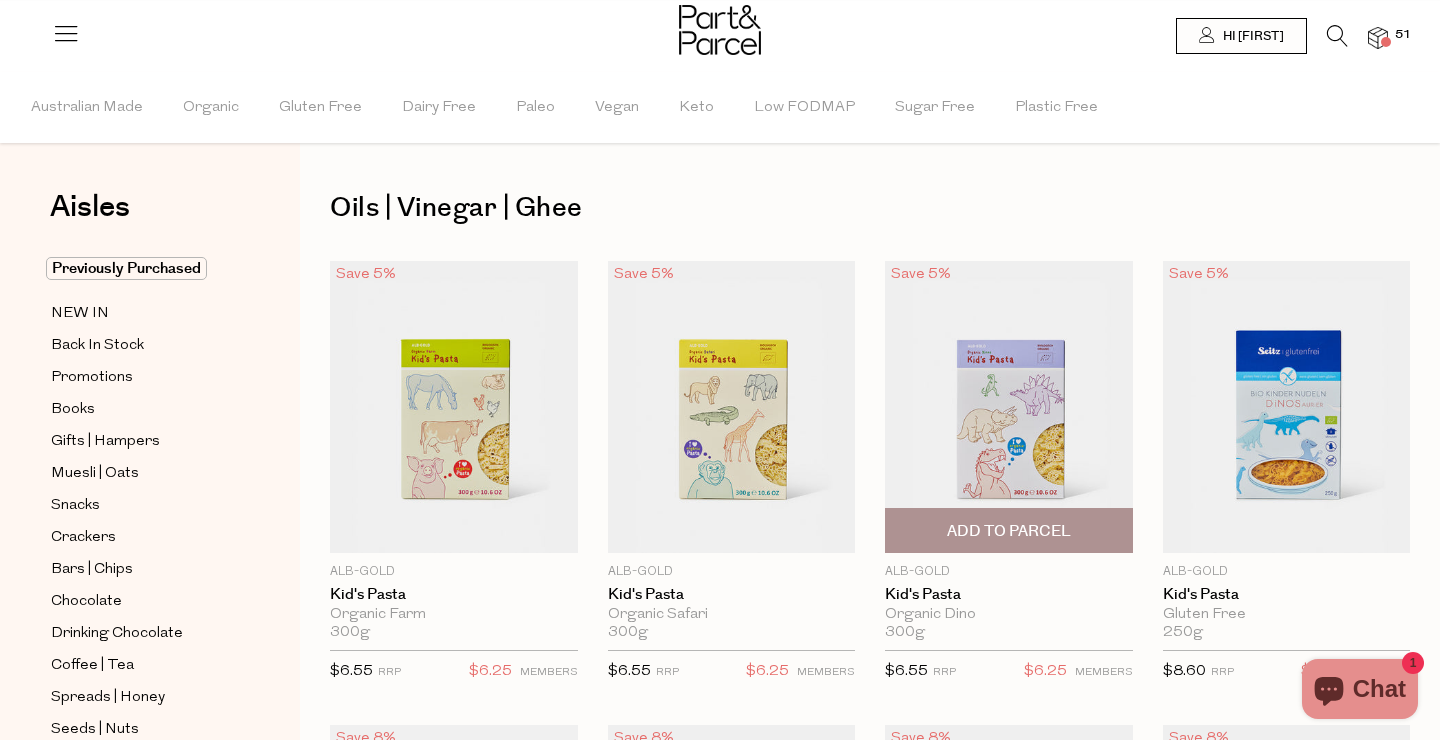 type on "2" 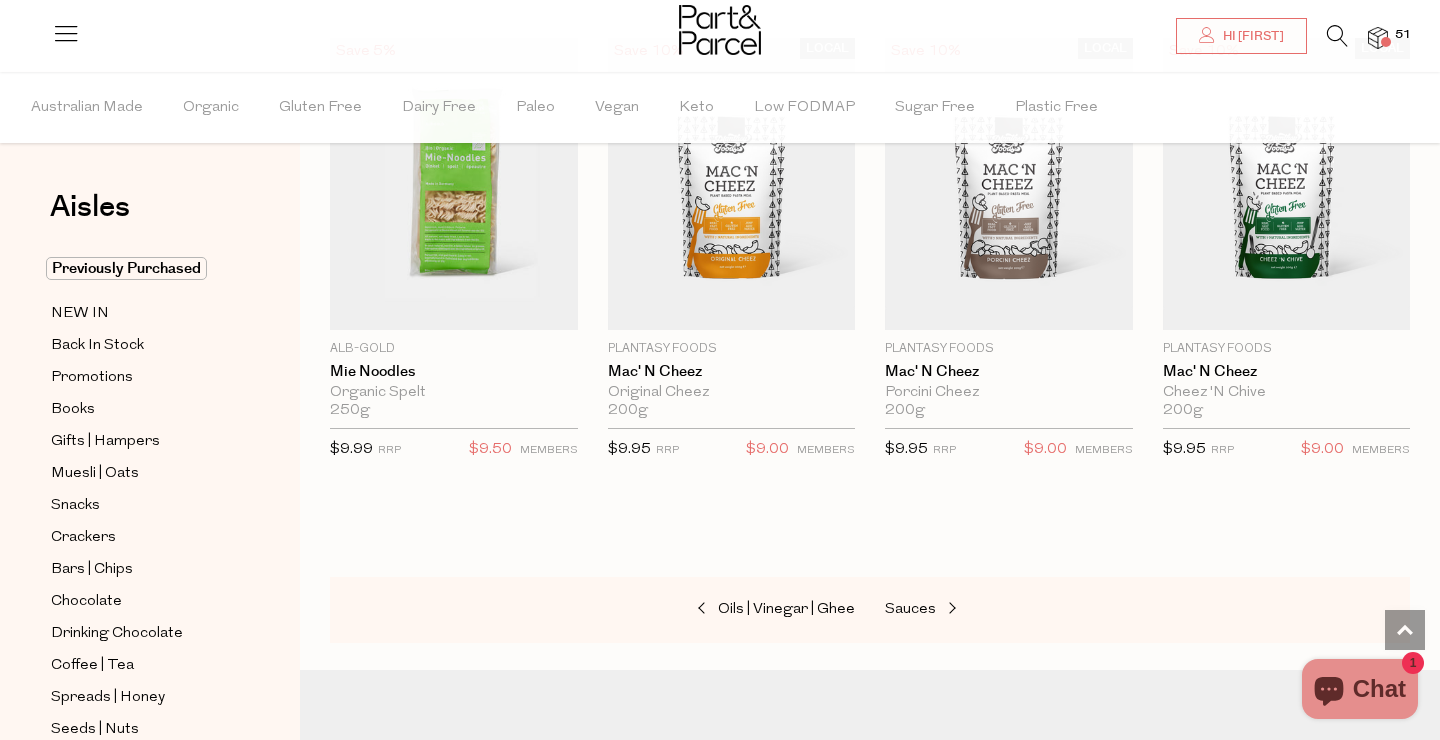 scroll, scrollTop: 6152, scrollLeft: 0, axis: vertical 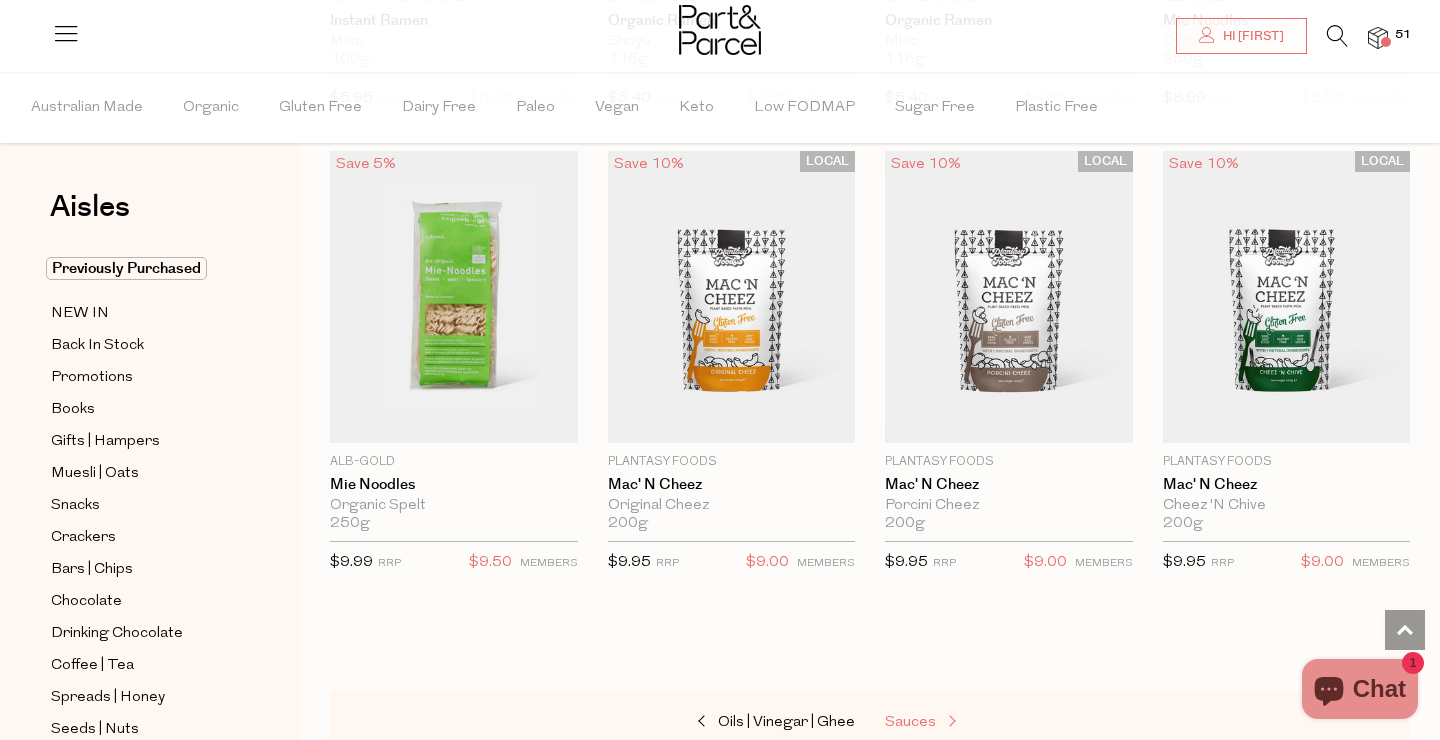 click on "Sauces" at bounding box center [910, 722] 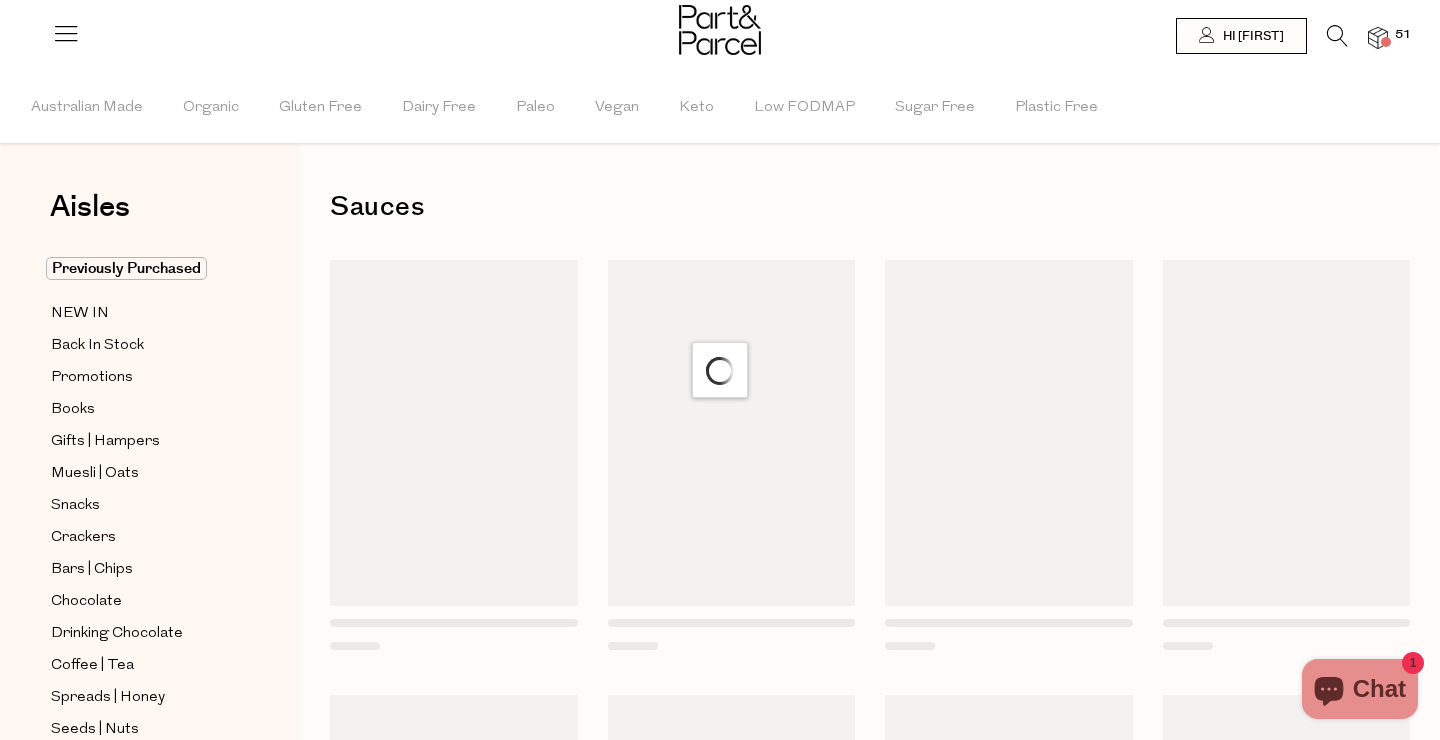 scroll, scrollTop: 0, scrollLeft: 0, axis: both 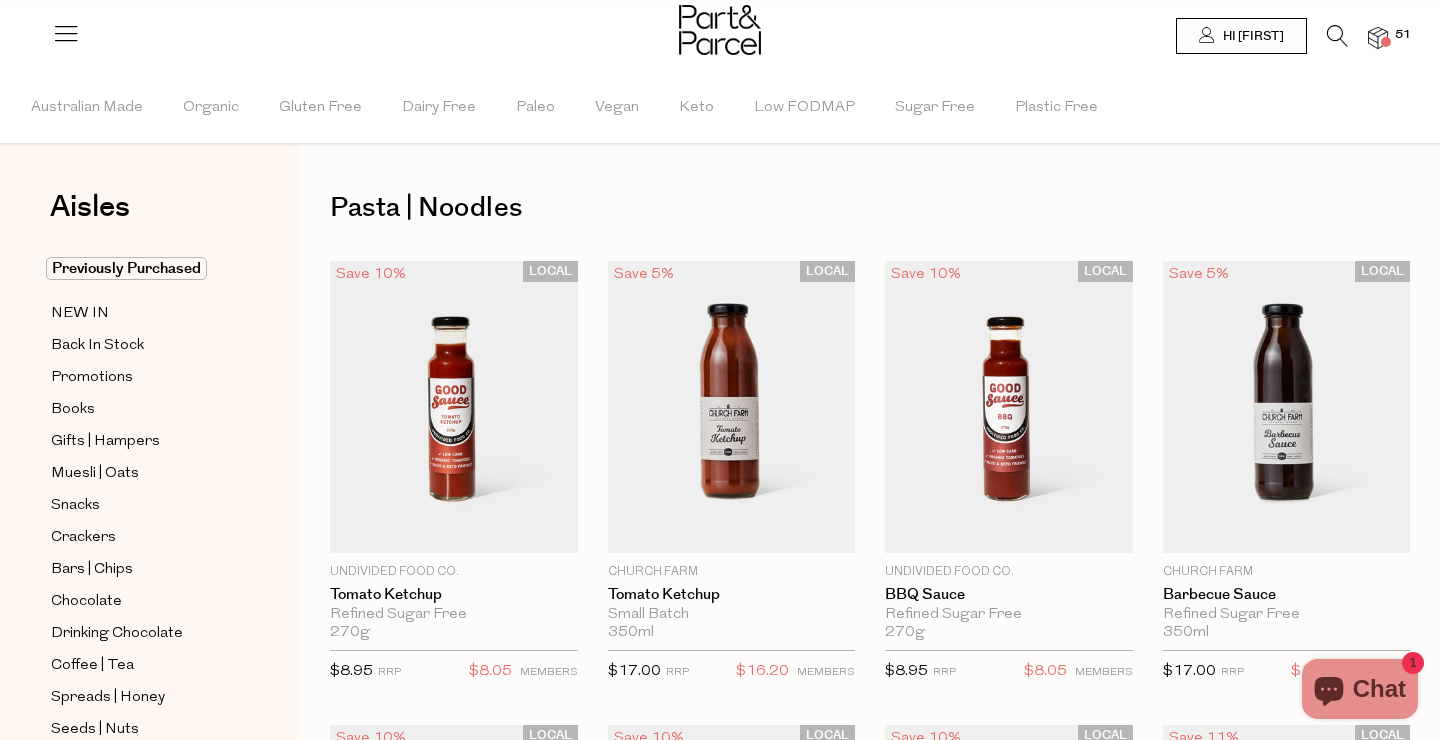 type on "3" 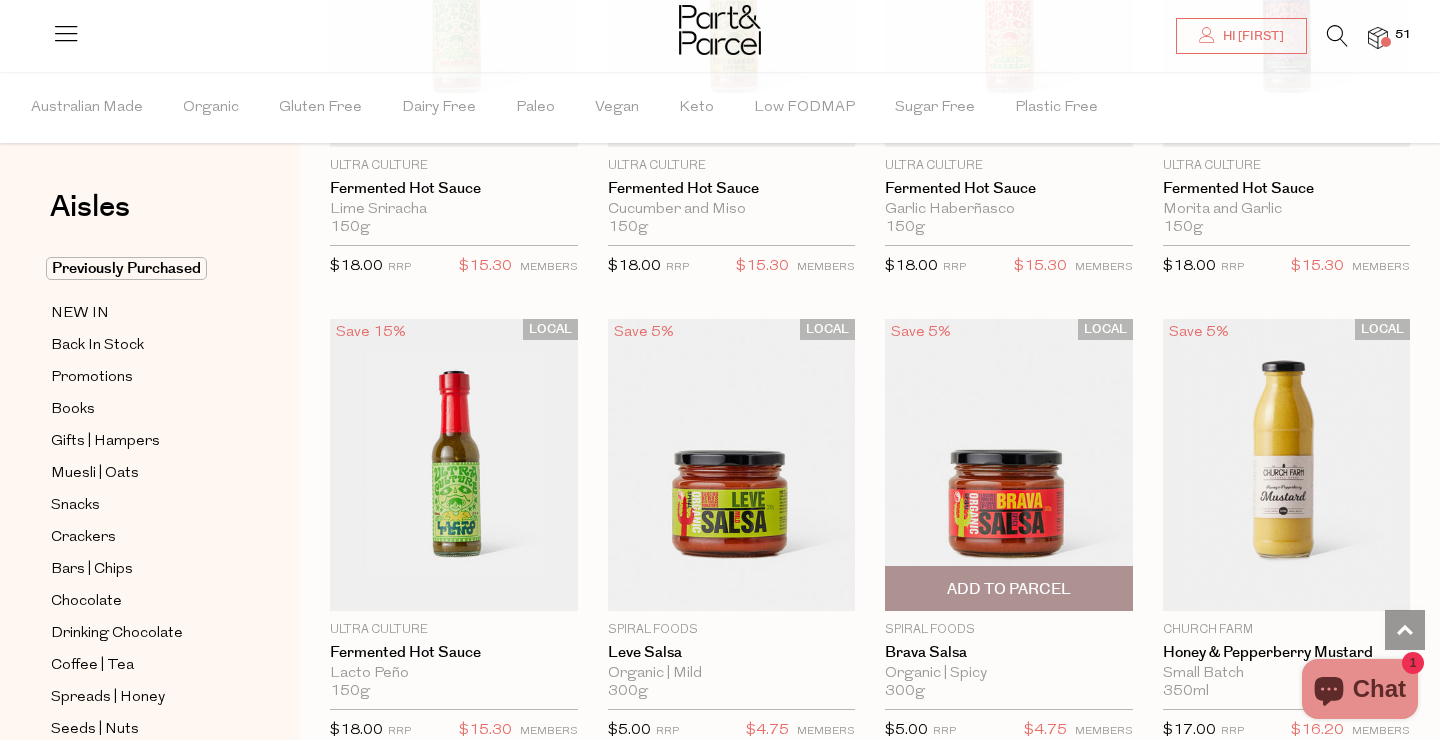 scroll, scrollTop: 4201, scrollLeft: 0, axis: vertical 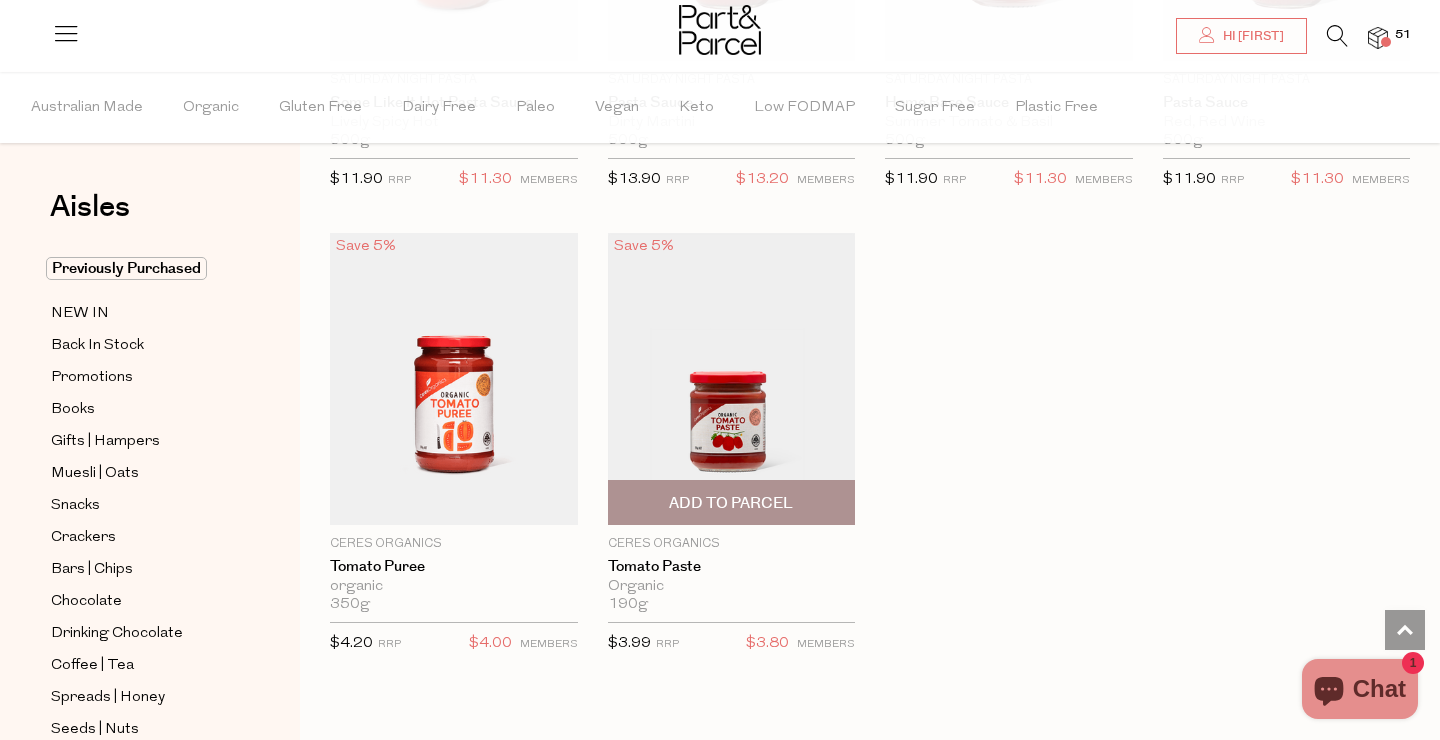 click on "Add To Parcel" at bounding box center (731, 503) 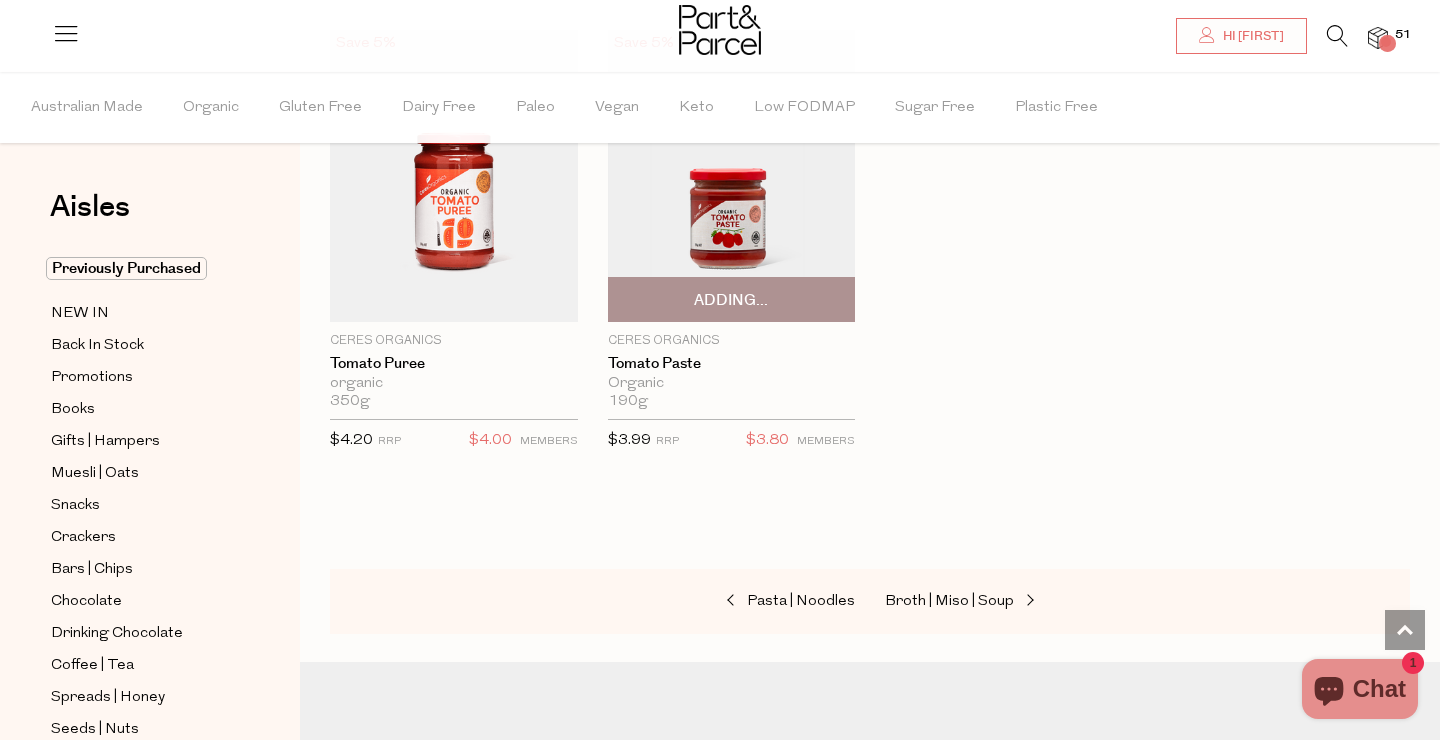 scroll, scrollTop: 7859, scrollLeft: 0, axis: vertical 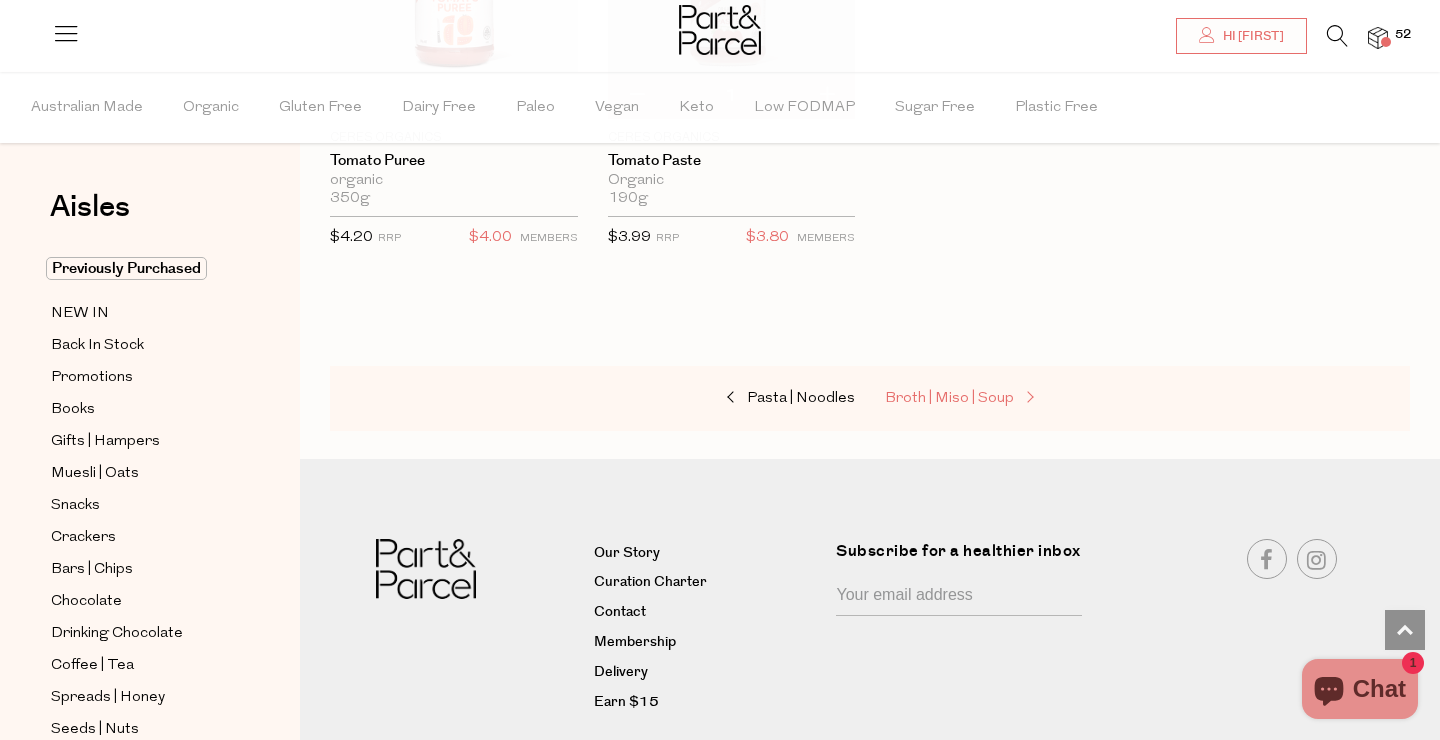 click on "Broth | Miso | Soup" at bounding box center (985, 399) 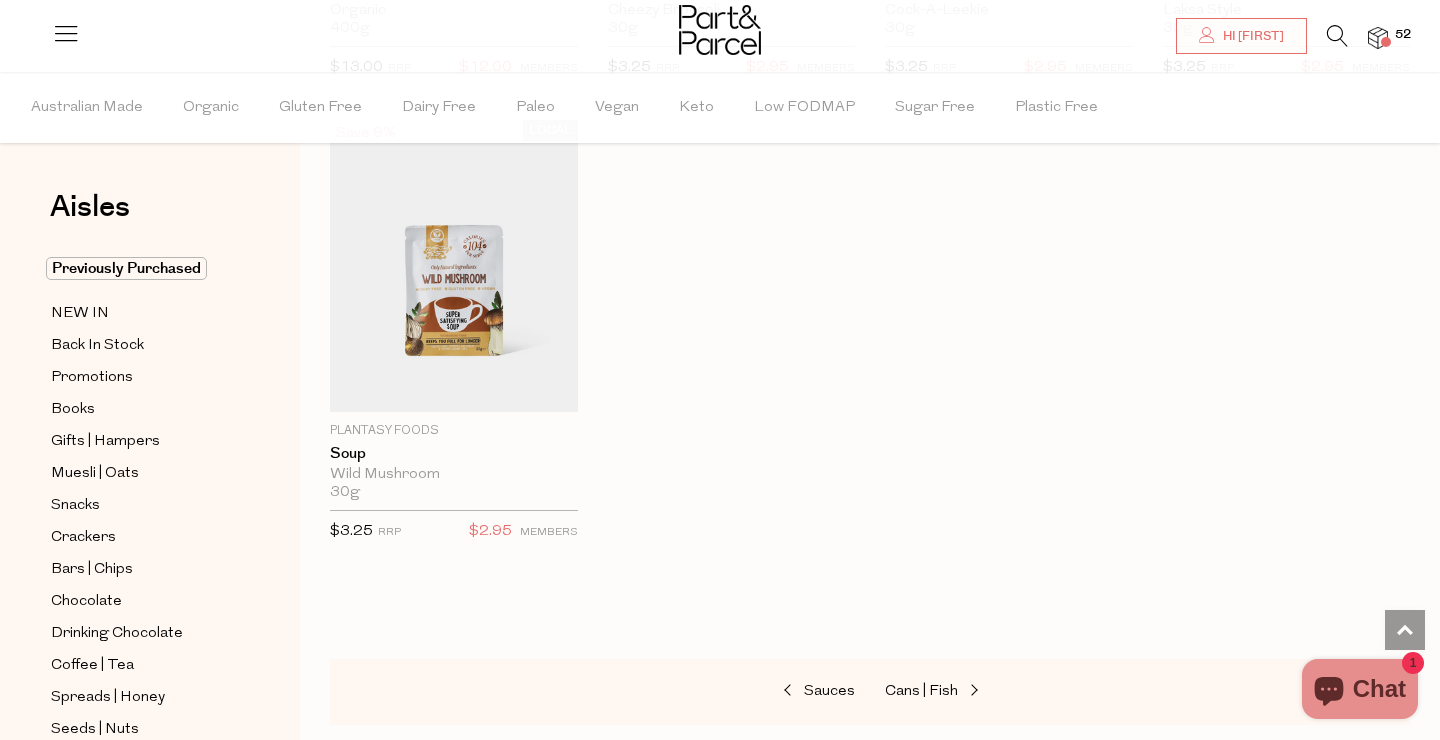 scroll, scrollTop: 4179, scrollLeft: 0, axis: vertical 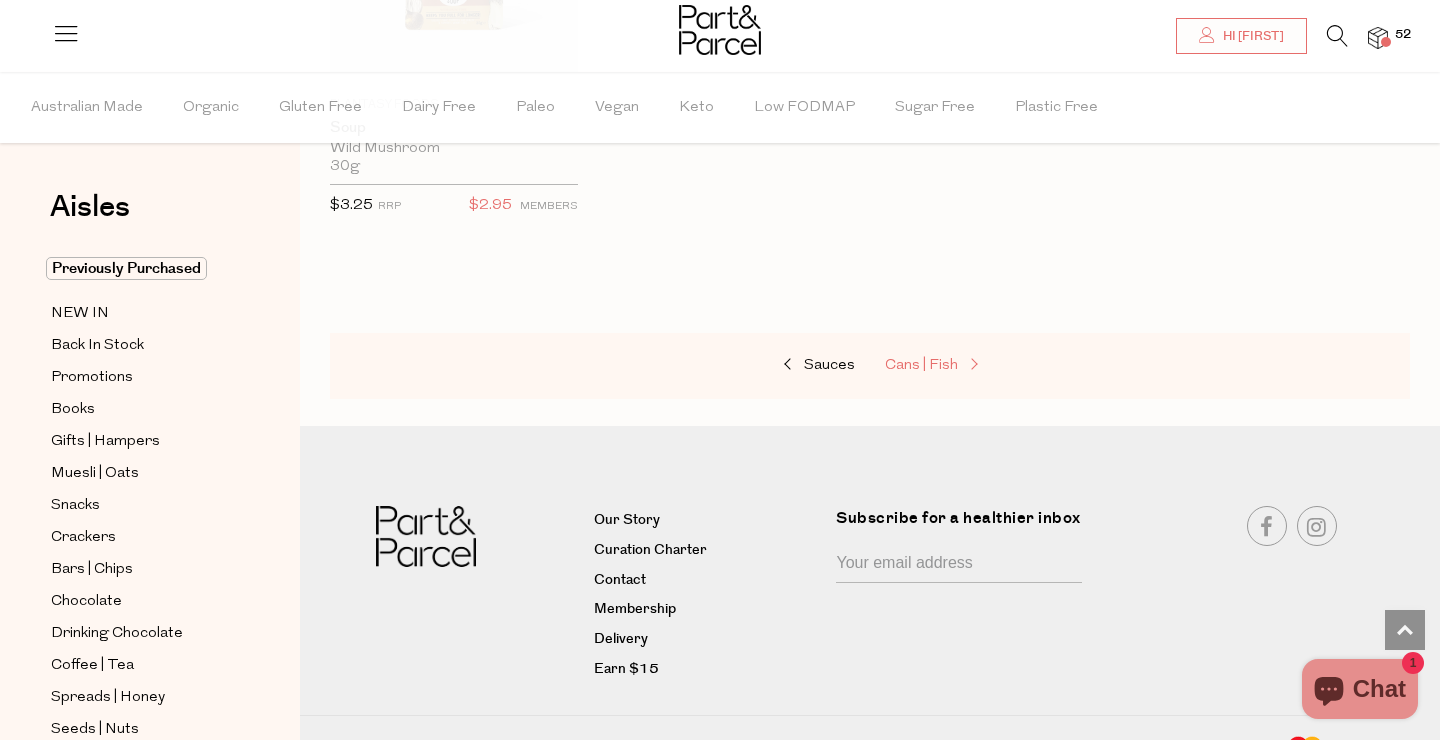 click on "Cans | Fish" at bounding box center [921, 365] 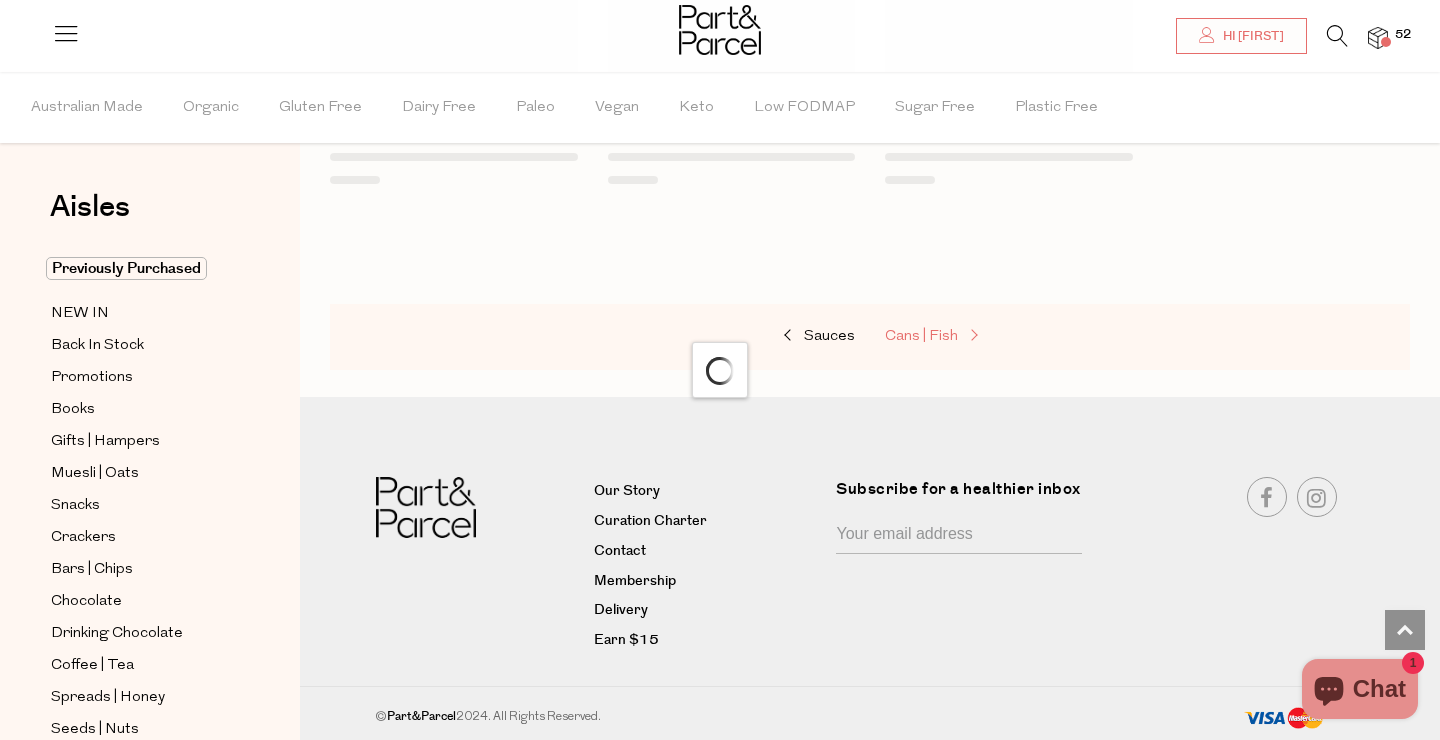 scroll, scrollTop: 0, scrollLeft: 0, axis: both 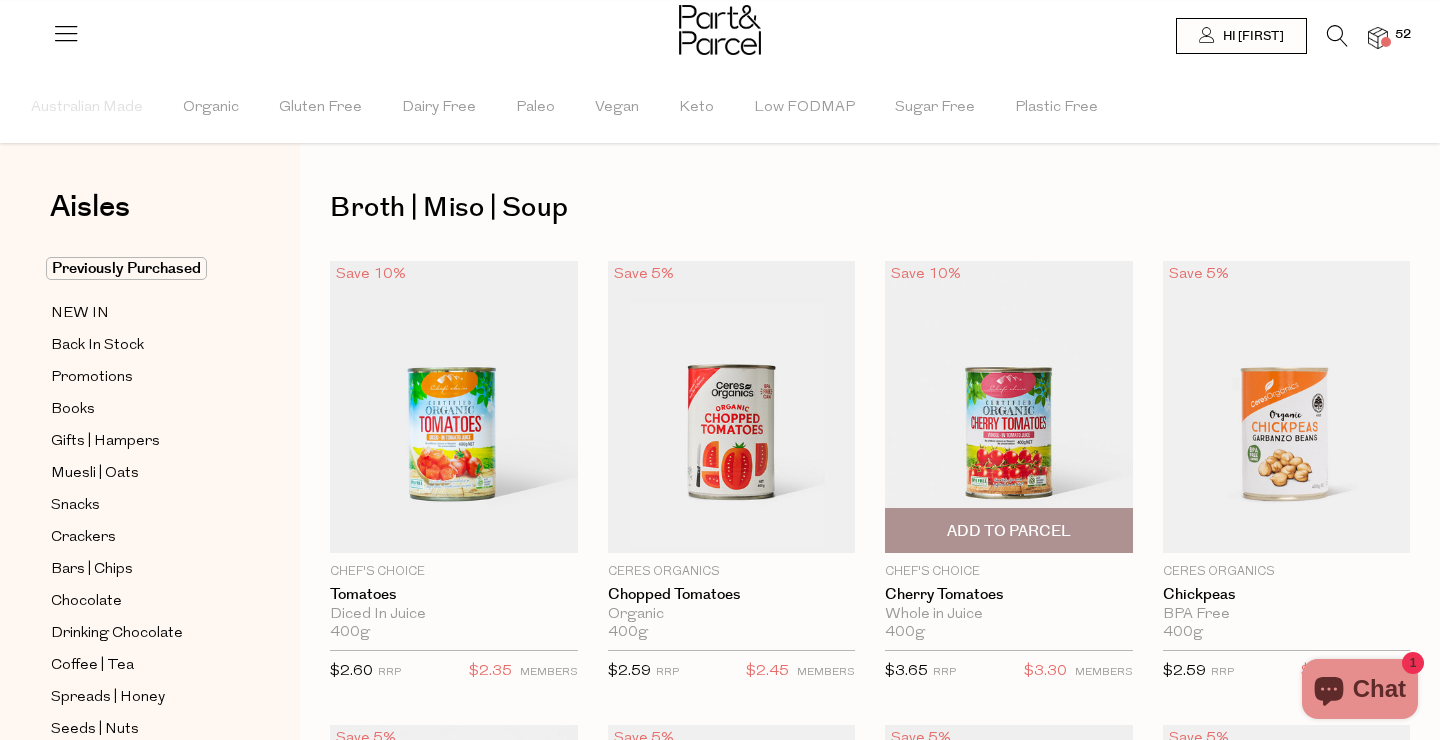 type on "3" 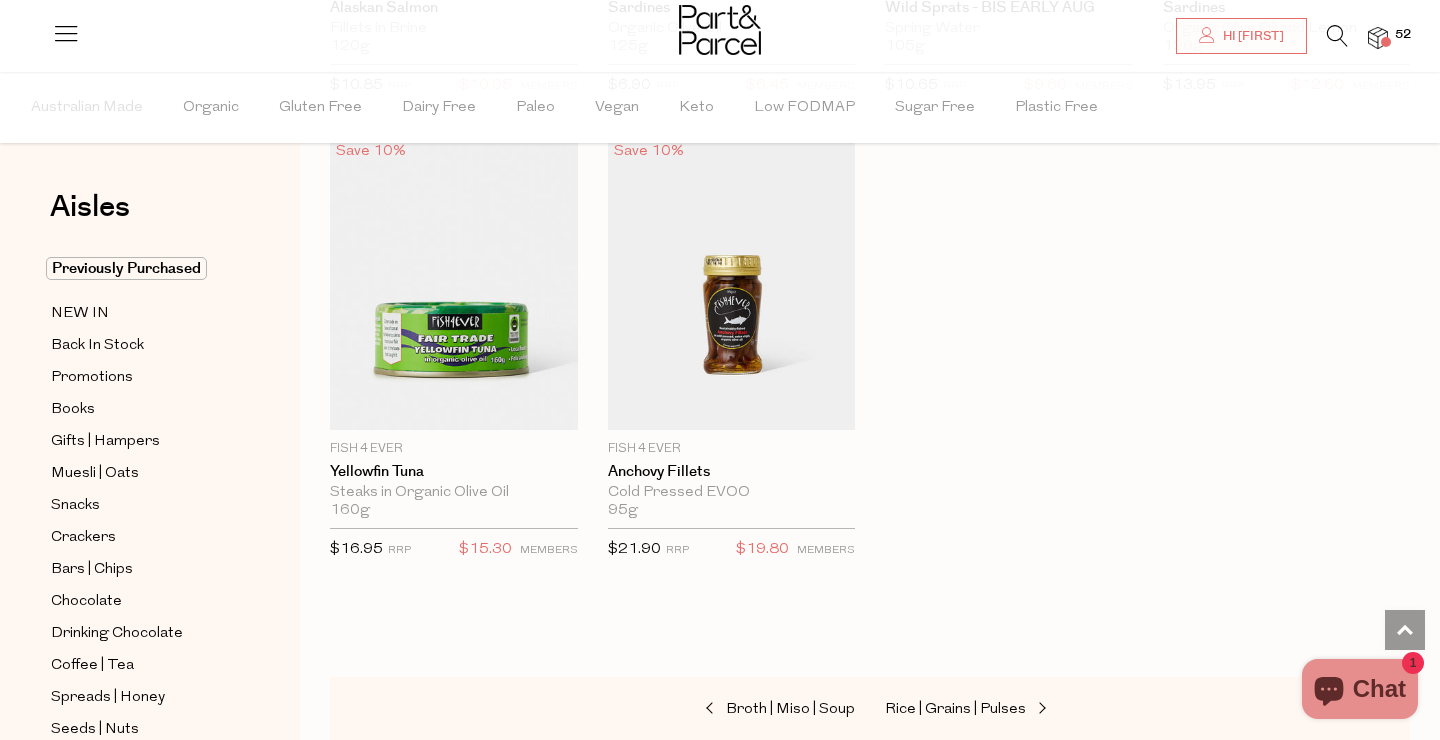 scroll, scrollTop: 3275, scrollLeft: 0, axis: vertical 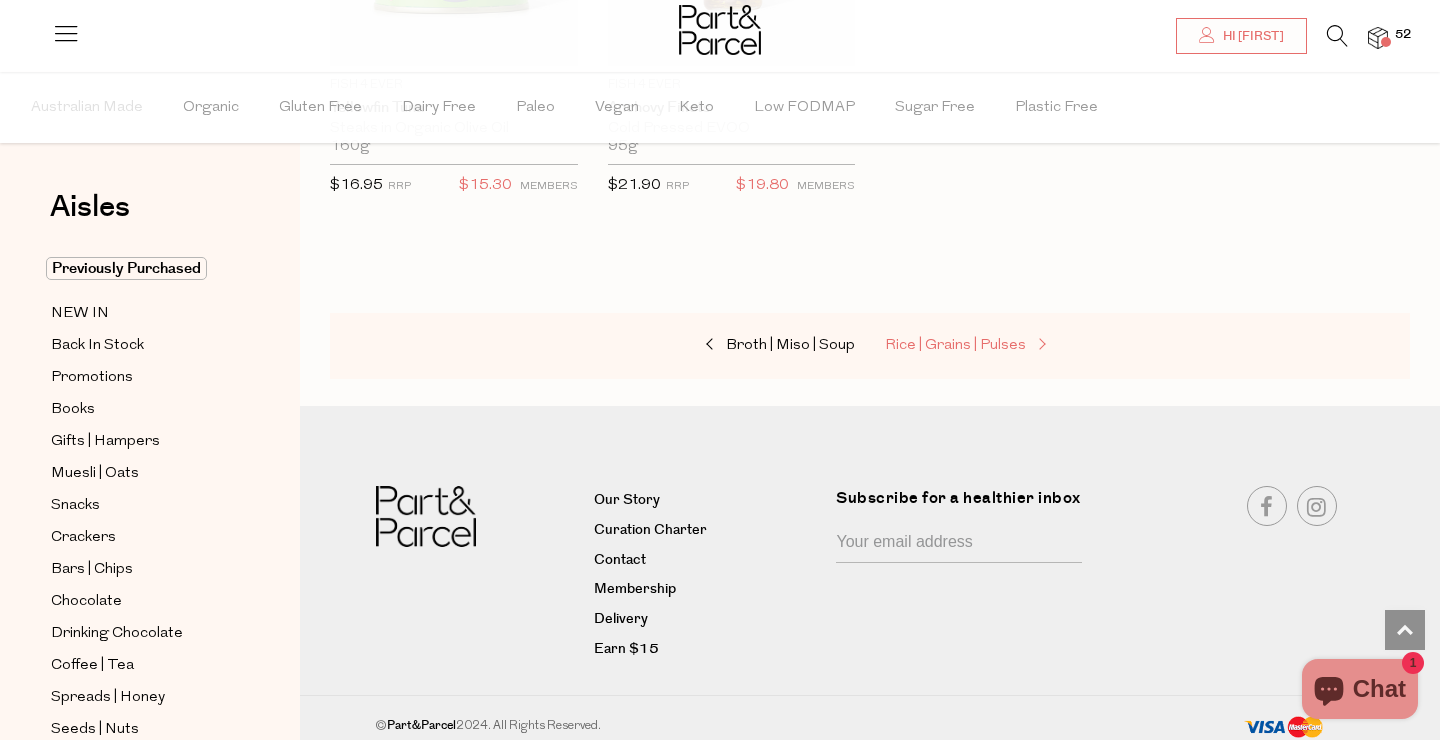 click on "Rice | Grains | Pulses" at bounding box center [955, 345] 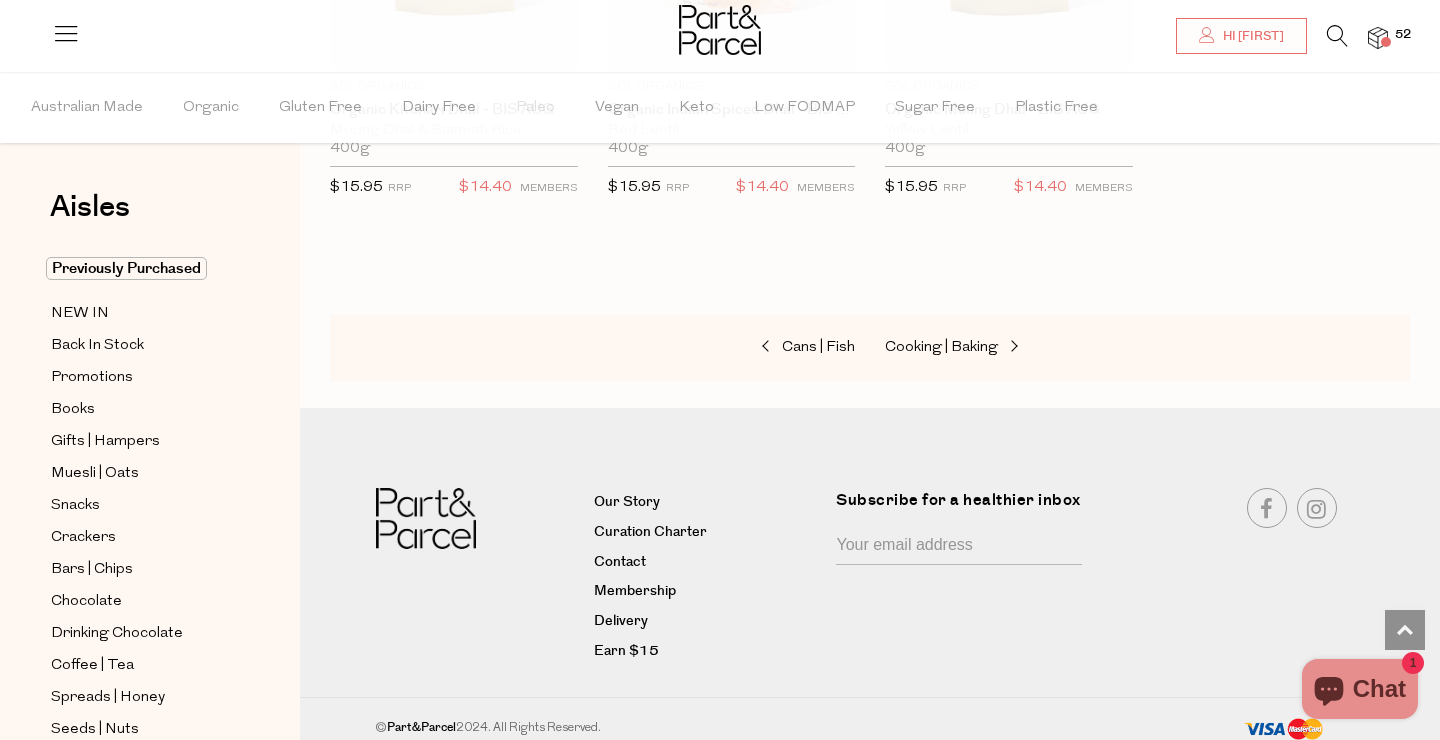scroll, scrollTop: 4660, scrollLeft: 0, axis: vertical 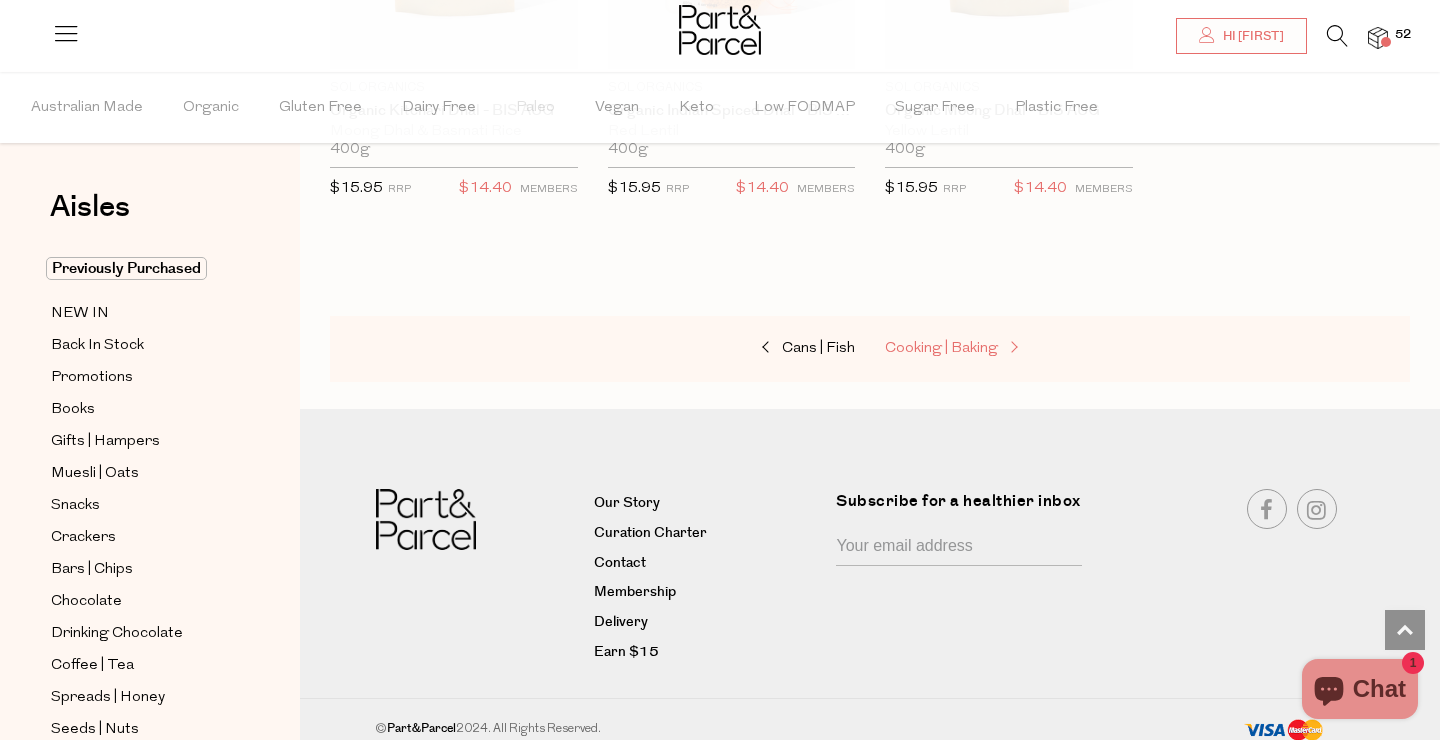 click on "Cooking | Baking" at bounding box center (985, 349) 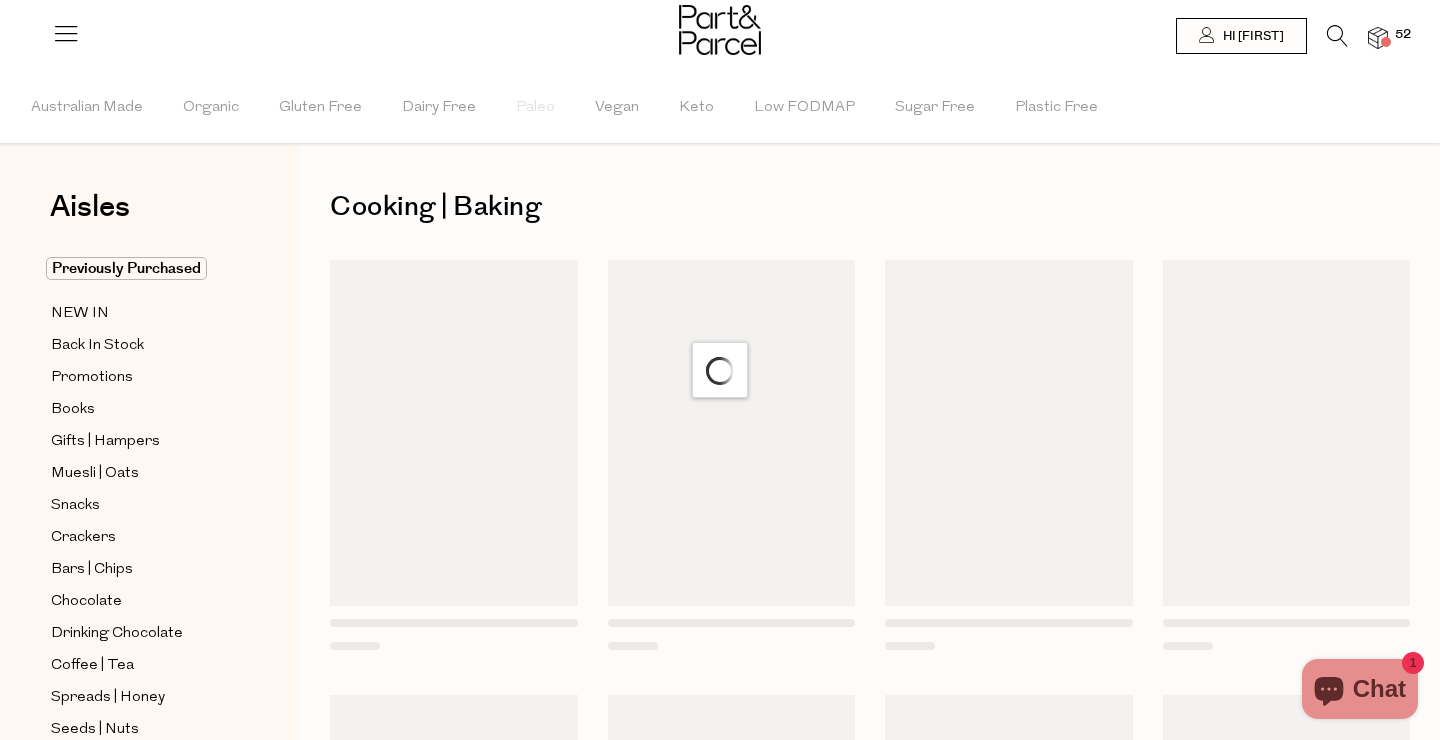 scroll, scrollTop: 0, scrollLeft: 0, axis: both 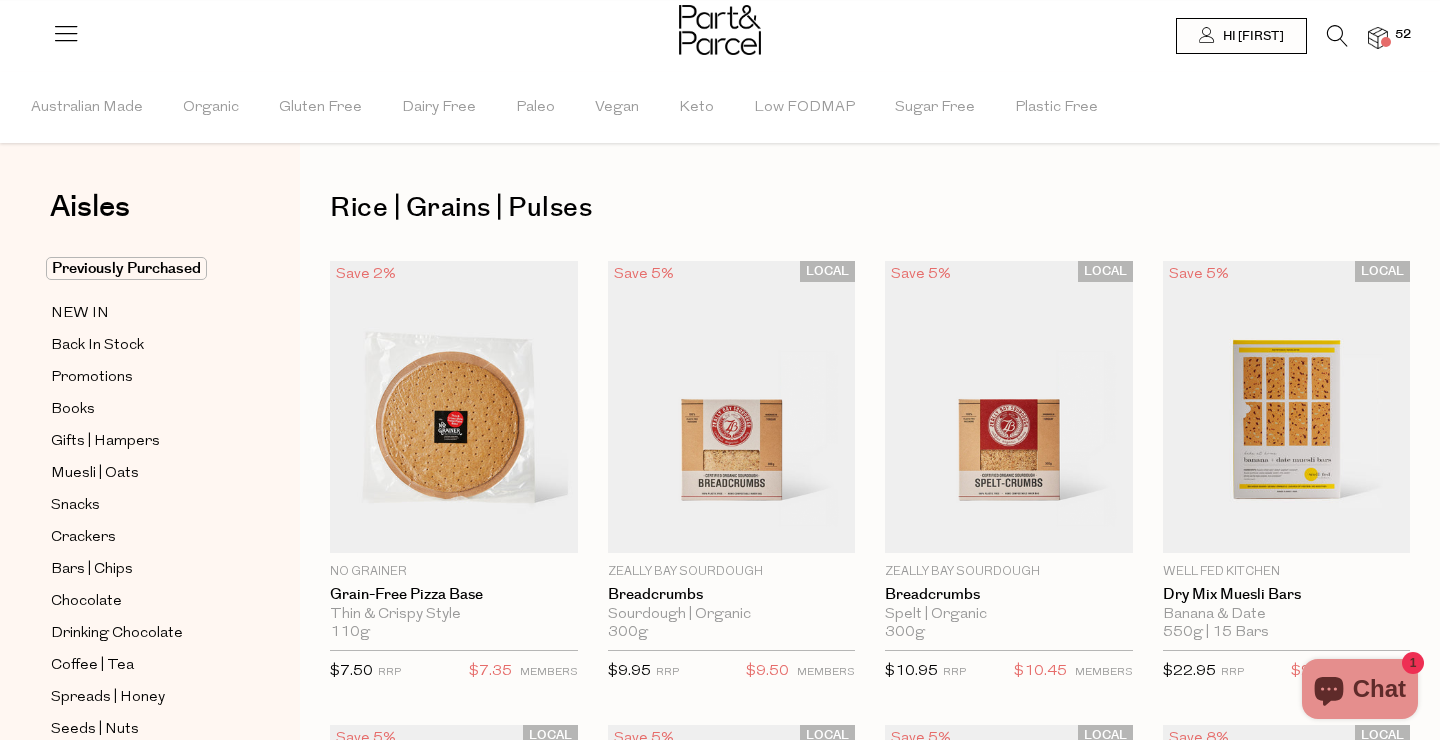 type on "2" 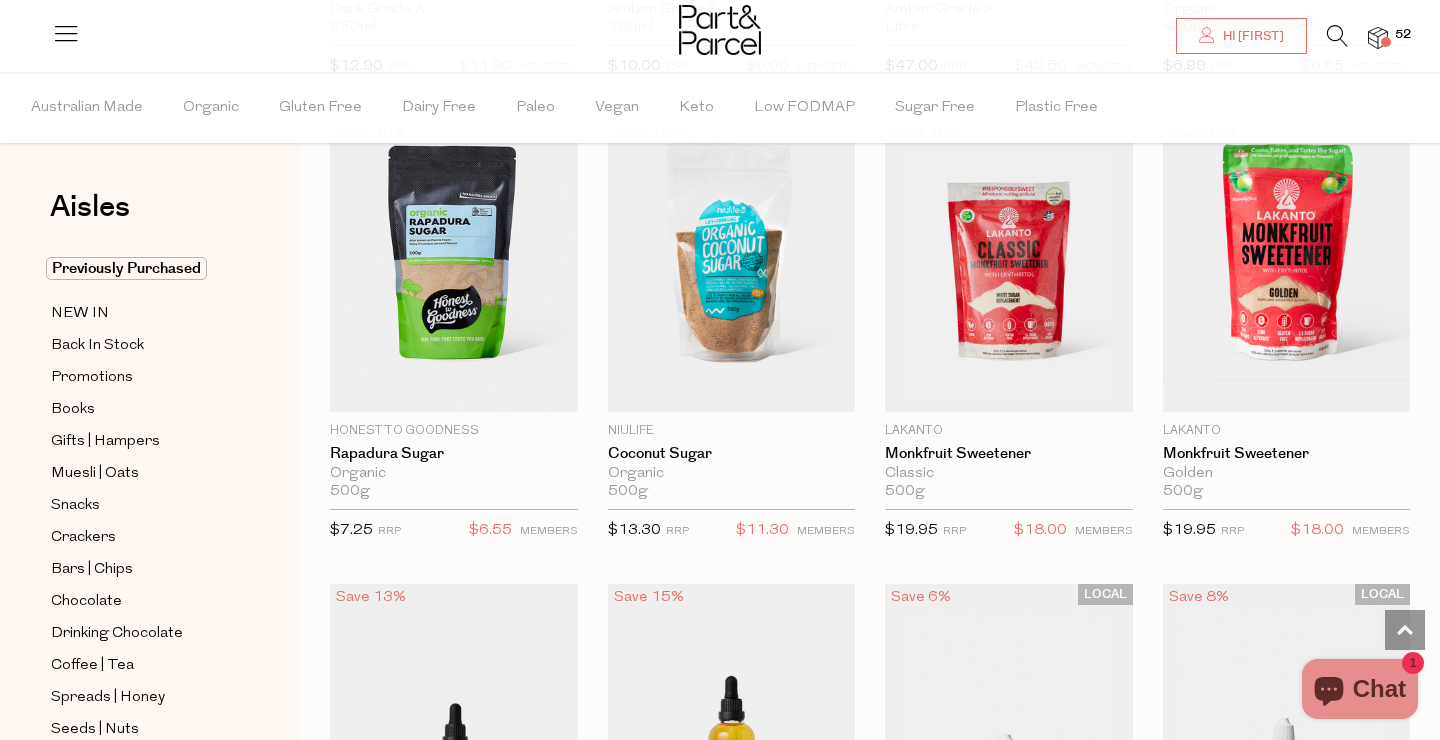 scroll, scrollTop: 4552, scrollLeft: 0, axis: vertical 